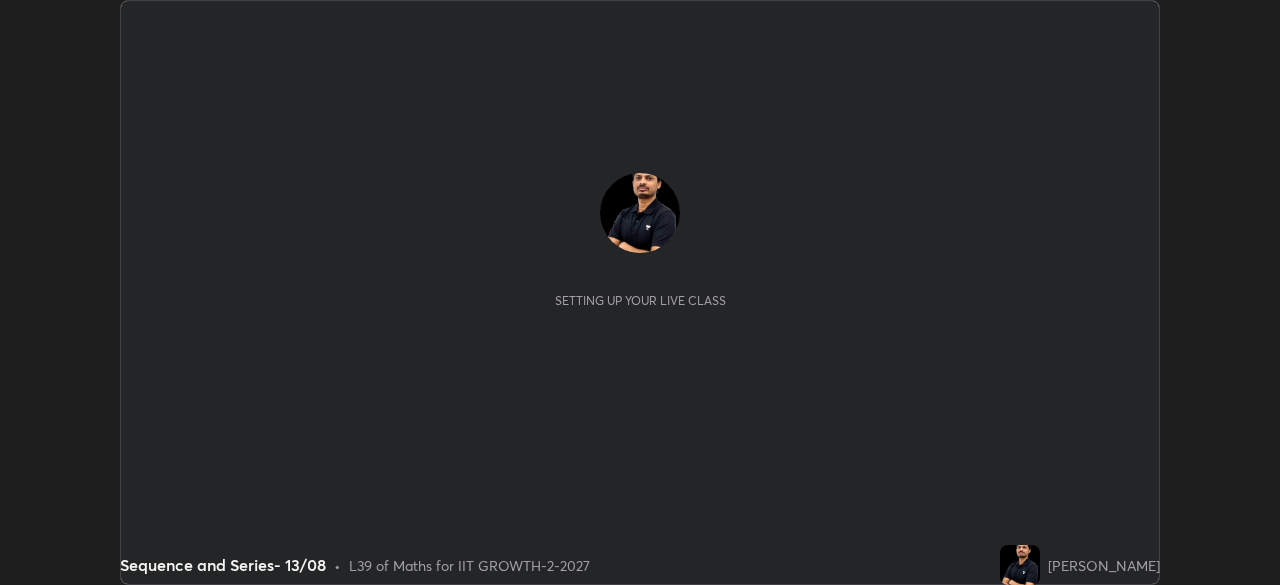 scroll, scrollTop: 0, scrollLeft: 0, axis: both 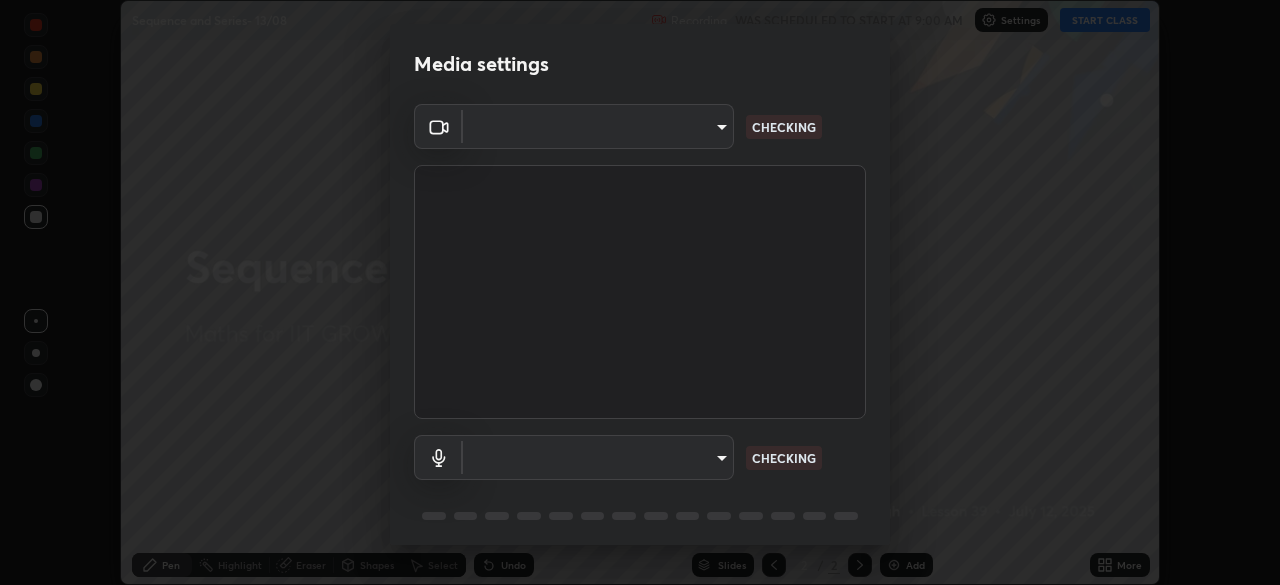 type on "4d63cd10dcc1379e9927399513255d12d620b7bbb39ca773e0f9116a90128a71" 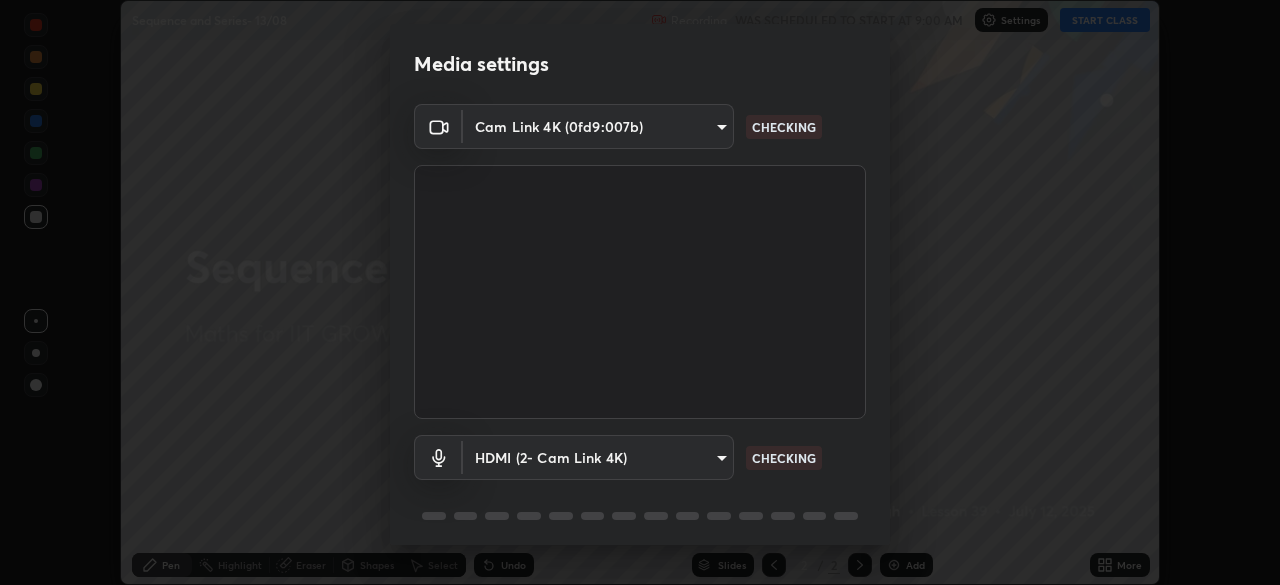 scroll, scrollTop: 71, scrollLeft: 0, axis: vertical 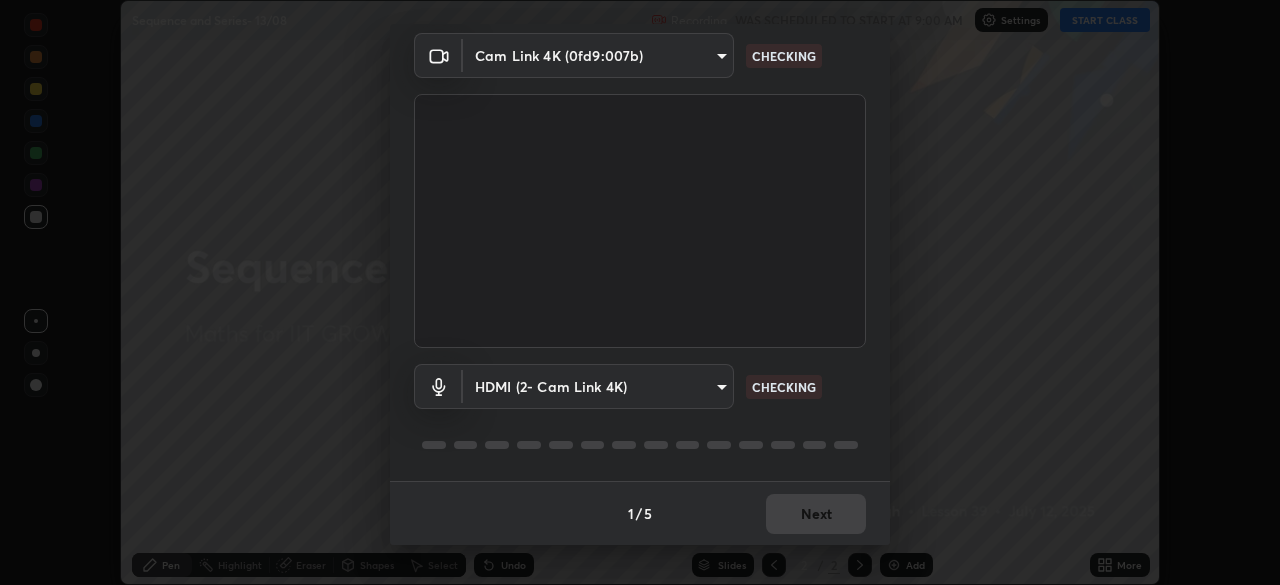 click on "Erase all Sequence and Series- 13/08 Recording WAS SCHEDULED TO START AT  9:00 AM Settings START CLASS Setting up your live class Sequence and Series- 13/08 • L39 of Maths for IIT GROWTH-2-2027 [PERSON_NAME] Pen Highlight Eraser Shapes Select Undo Slides 2 / 2 Add More No doubts shared Encourage your learners to ask a doubt for better clarity Report an issue Reason for reporting Buffering Chat not working Audio - Video sync issue Educator video quality low ​ Attach an image Report Media settings Cam Link 4K (0fd9:007b) 4d63cd10dcc1379e9927399513255d12d620b7bbb39ca773e0f9116a90128a71 CHECKING HDMI (2- Cam Link 4K) ed5987138a9bb15854cc089a729ebf5075ca484623d57be65d6472a84cd6432b CHECKING 1 / 5 Next" at bounding box center (640, 292) 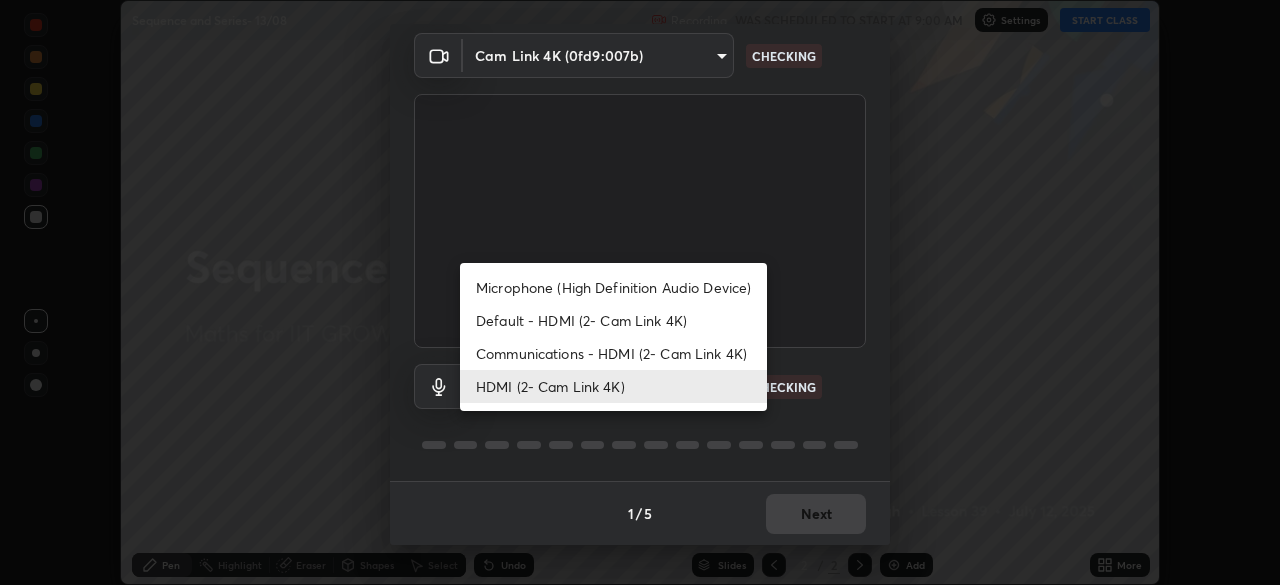 click on "Default - HDMI (2- Cam Link 4K)" at bounding box center [613, 320] 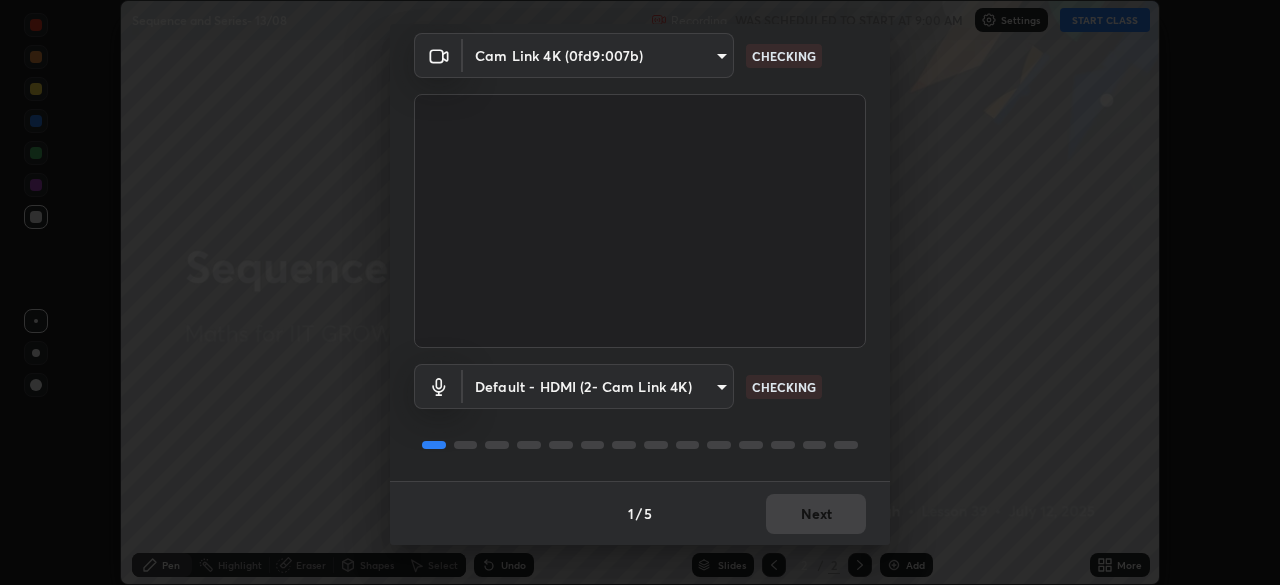 click on "Erase all Sequence and Series- 13/08 Recording WAS SCHEDULED TO START AT  9:00 AM Settings START CLASS Setting up your live class Sequence and Series- 13/08 • L39 of Maths for IIT GROWTH-2-2027 [PERSON_NAME] Pen Highlight Eraser Shapes Select Undo Slides 2 / 2 Add More No doubts shared Encourage your learners to ask a doubt for better clarity Report an issue Reason for reporting Buffering Chat not working Audio - Video sync issue Educator video quality low ​ Attach an image Report Media settings Cam Link 4K (0fd9:007b) 4d63cd10dcc1379e9927399513255d12d620b7bbb39ca773e0f9116a90128a71 CHECKING Default - HDMI (2- Cam Link 4K) default CHECKING 1 / 5 Next" at bounding box center [640, 292] 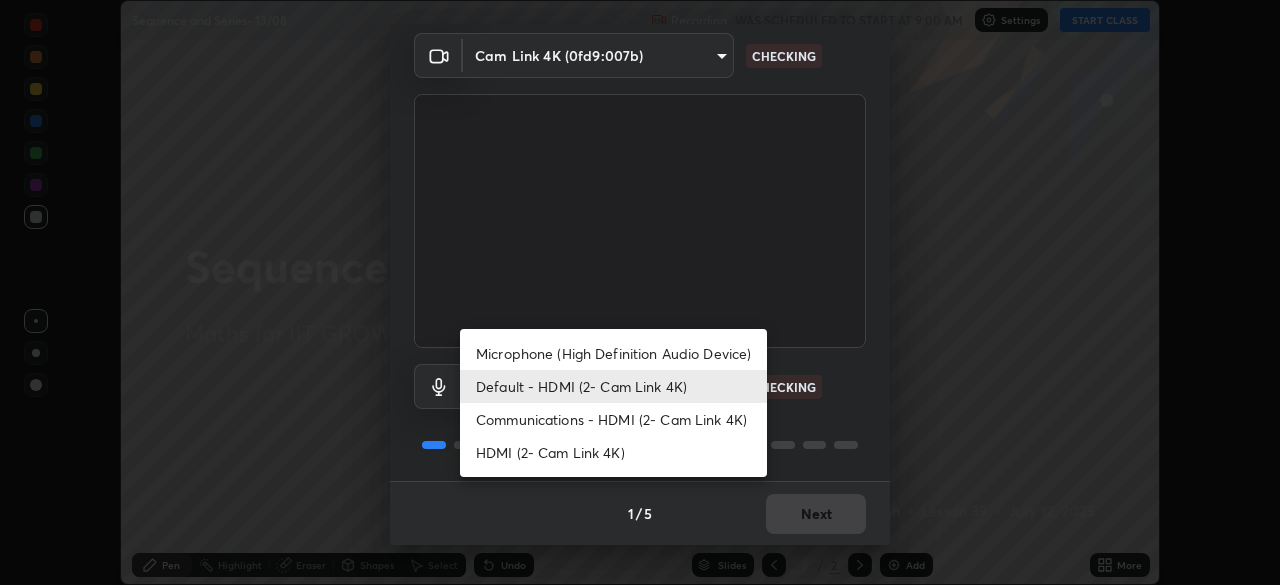 click on "HDMI (2- Cam Link 4K)" at bounding box center (613, 452) 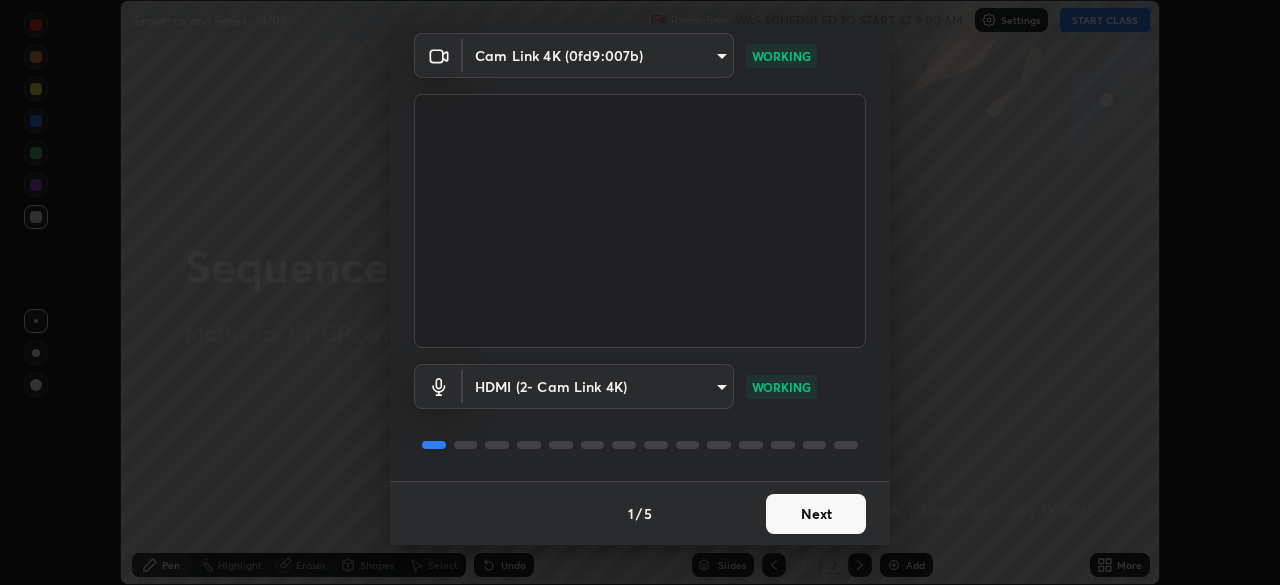 click on "Next" at bounding box center (816, 514) 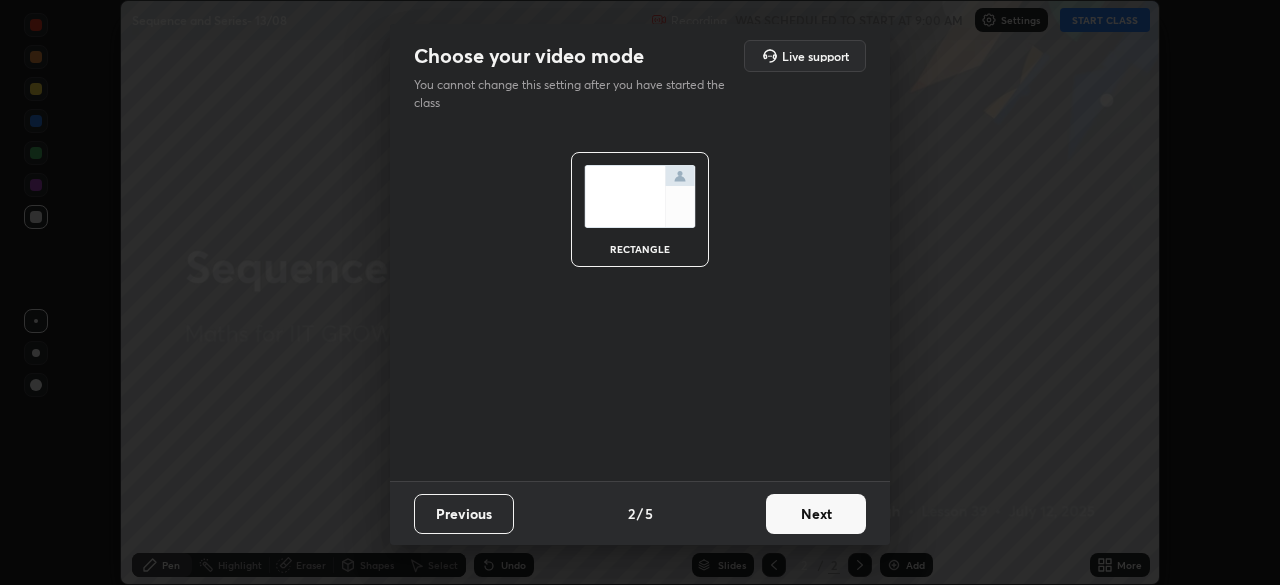 click on "Next" at bounding box center (816, 514) 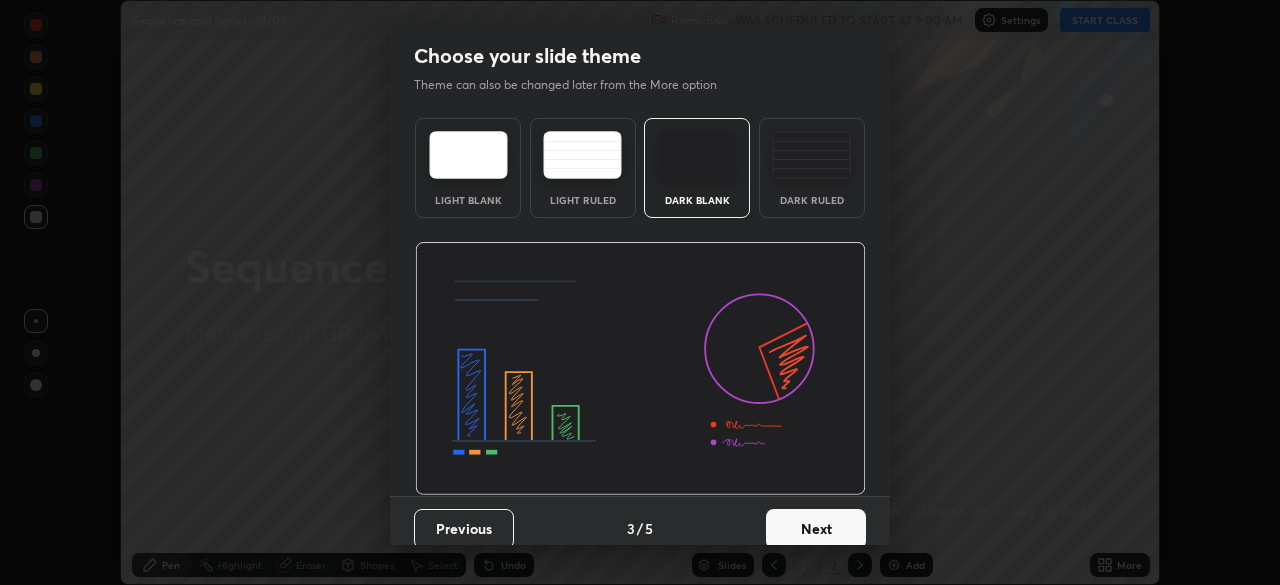 click on "Next" at bounding box center (816, 529) 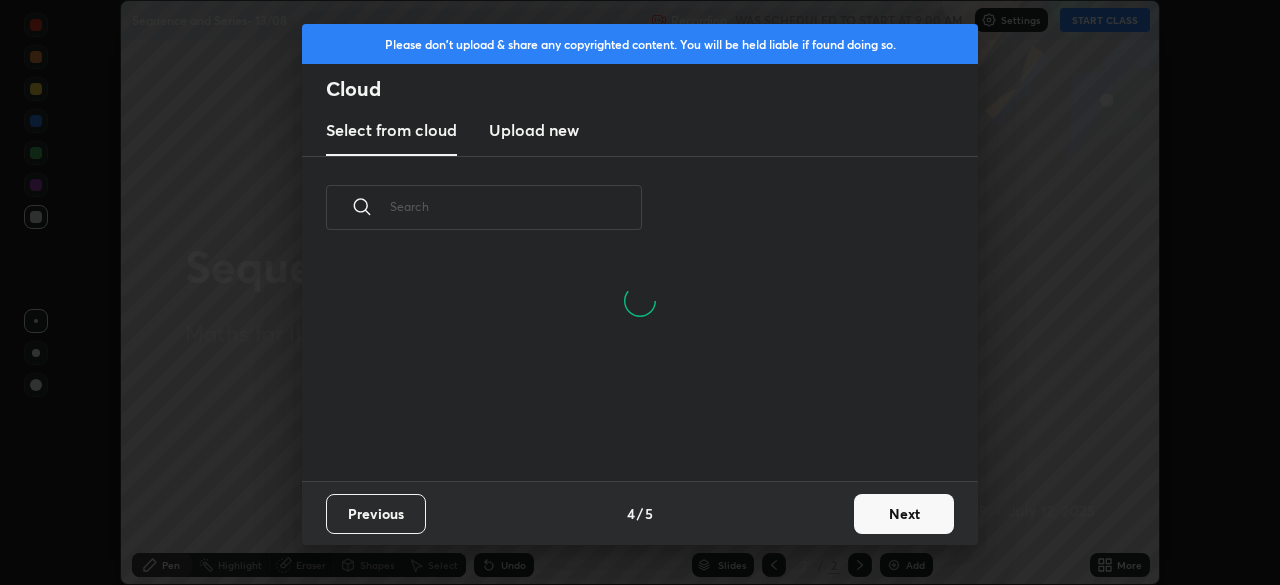click on "Next" at bounding box center (904, 514) 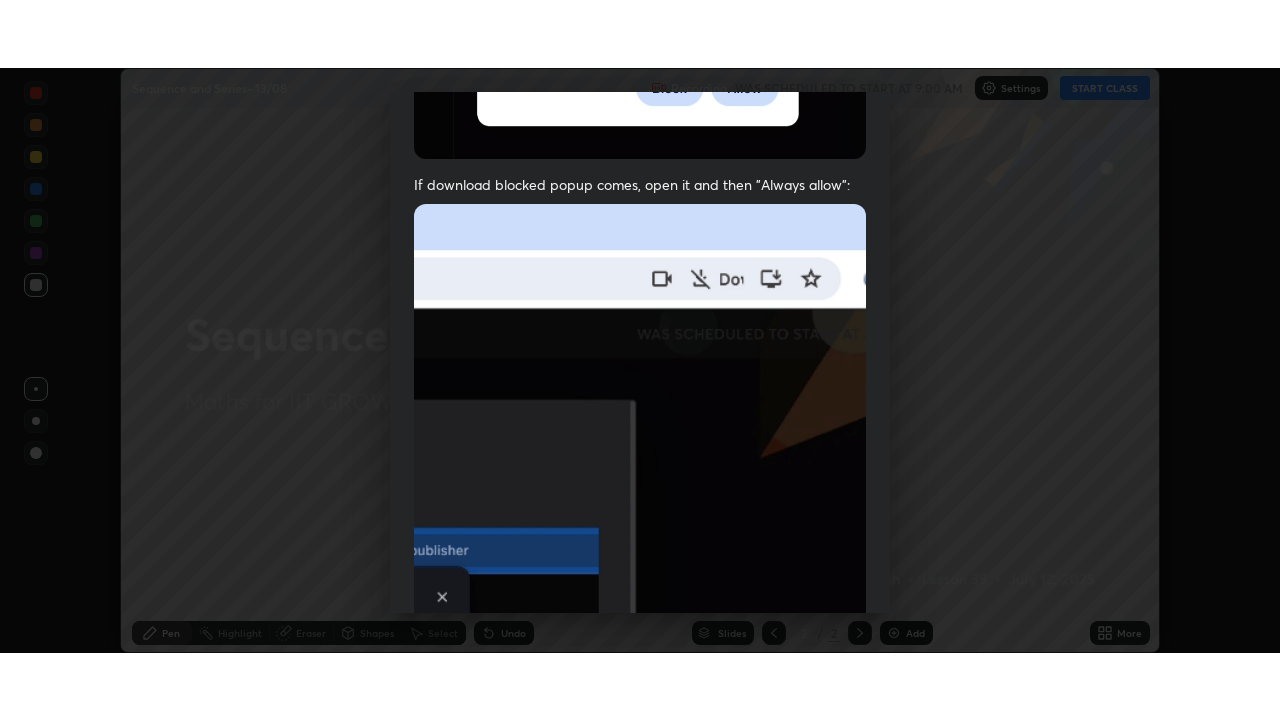 scroll, scrollTop: 479, scrollLeft: 0, axis: vertical 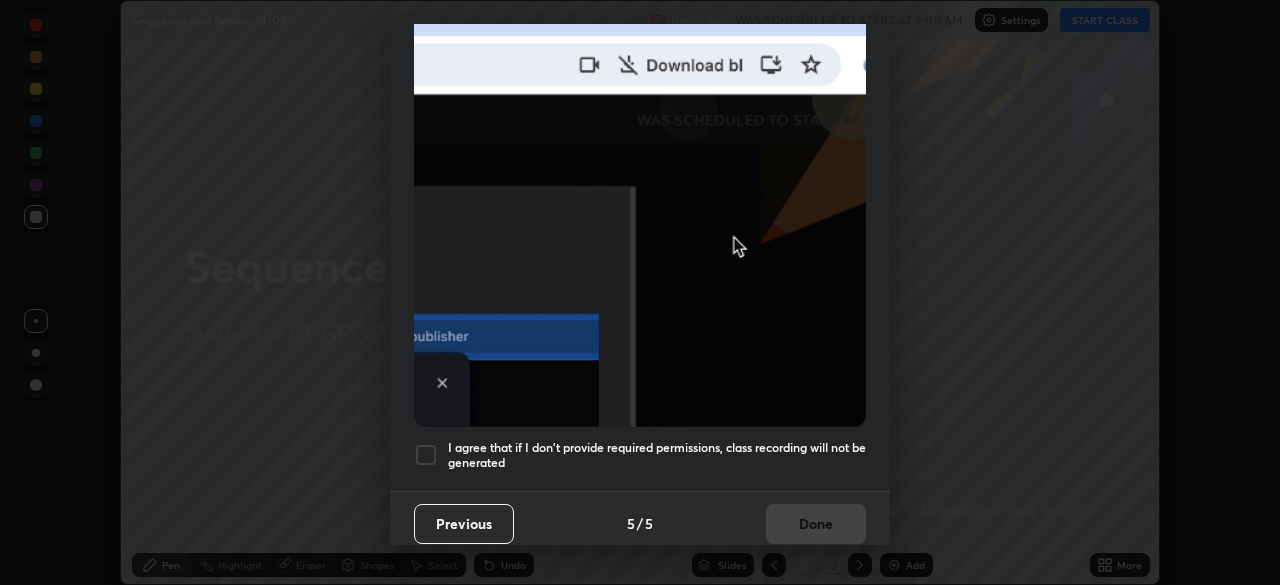 click at bounding box center [426, 455] 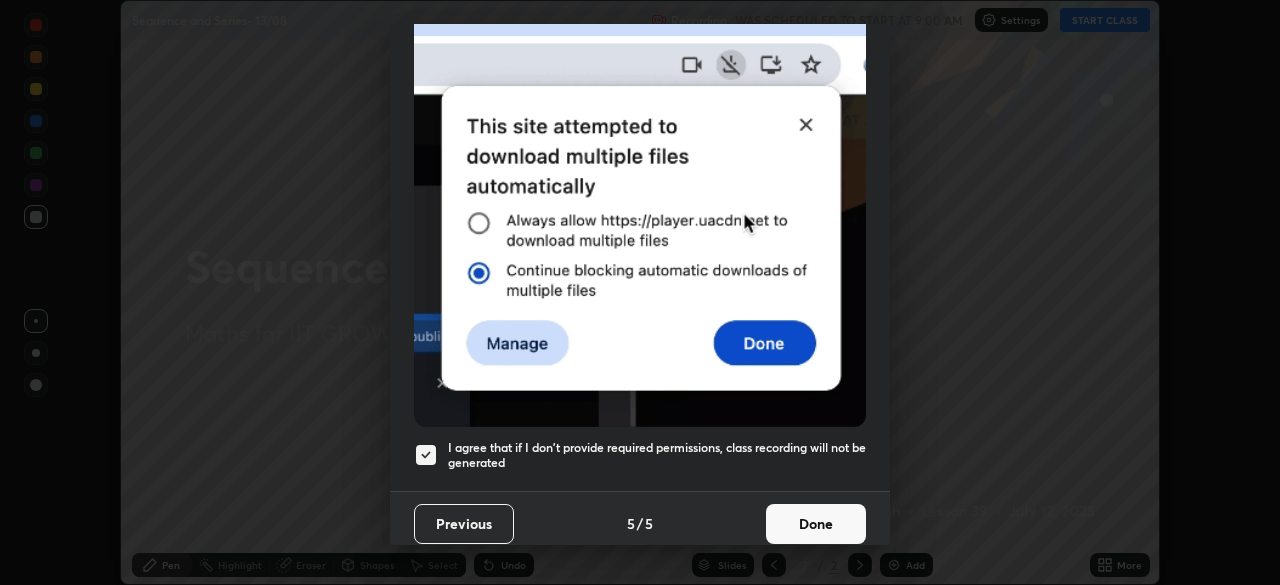 click on "Done" at bounding box center [816, 524] 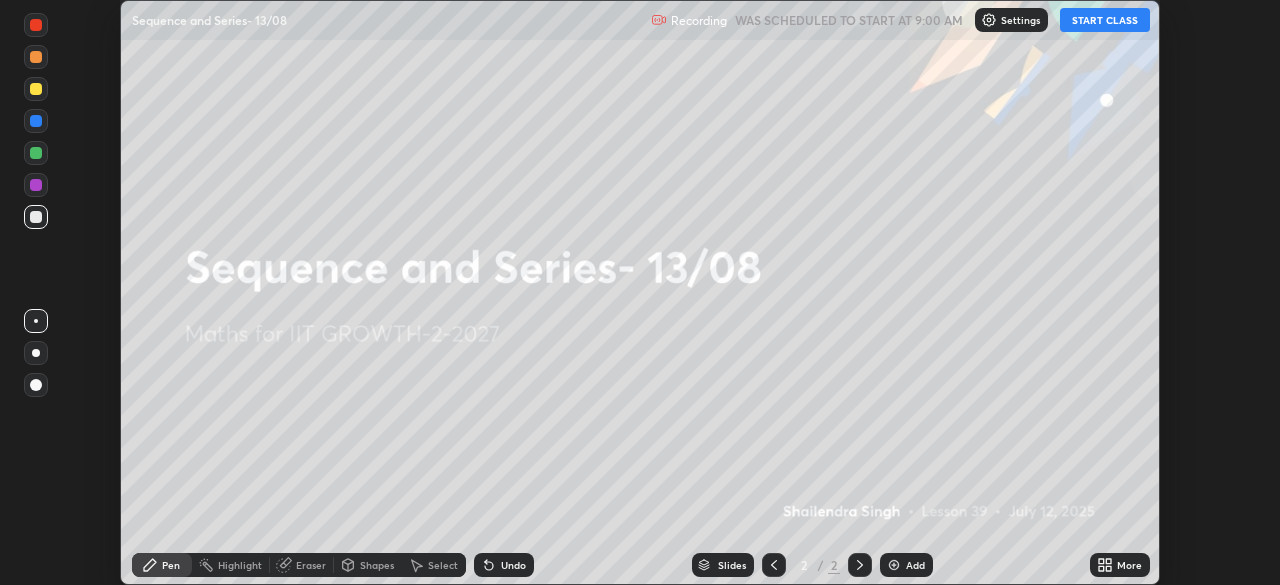 click on "More" at bounding box center [1129, 565] 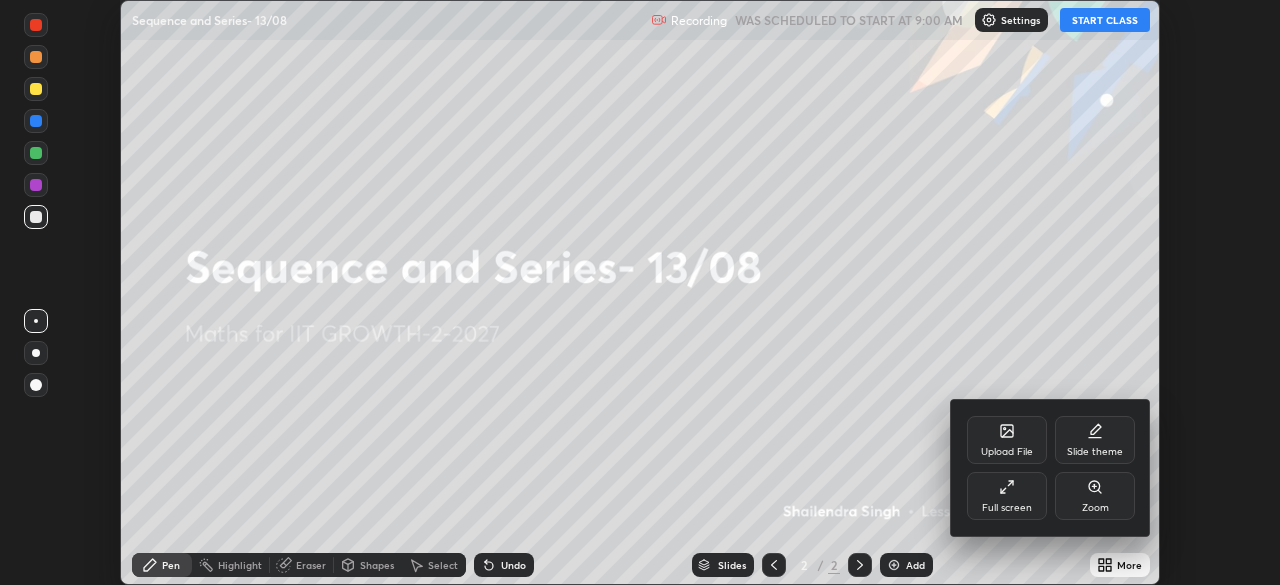 click on "Full screen" at bounding box center (1007, 508) 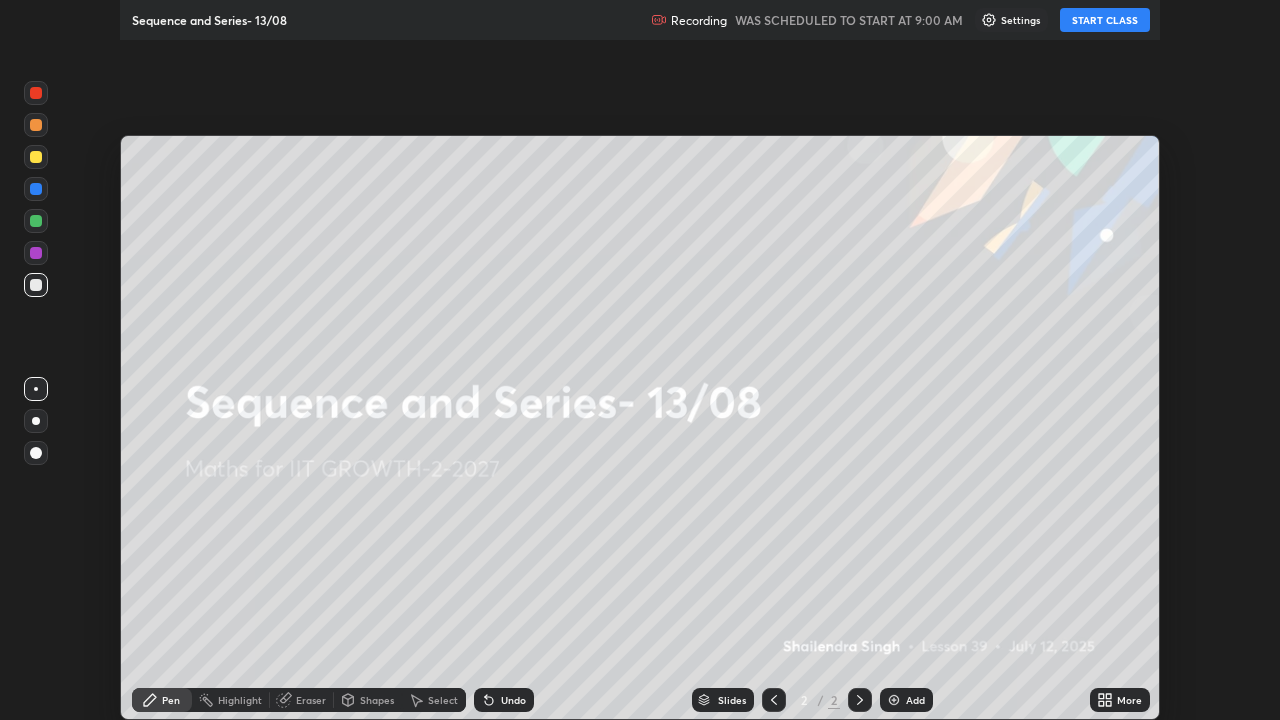 scroll, scrollTop: 99280, scrollLeft: 98720, axis: both 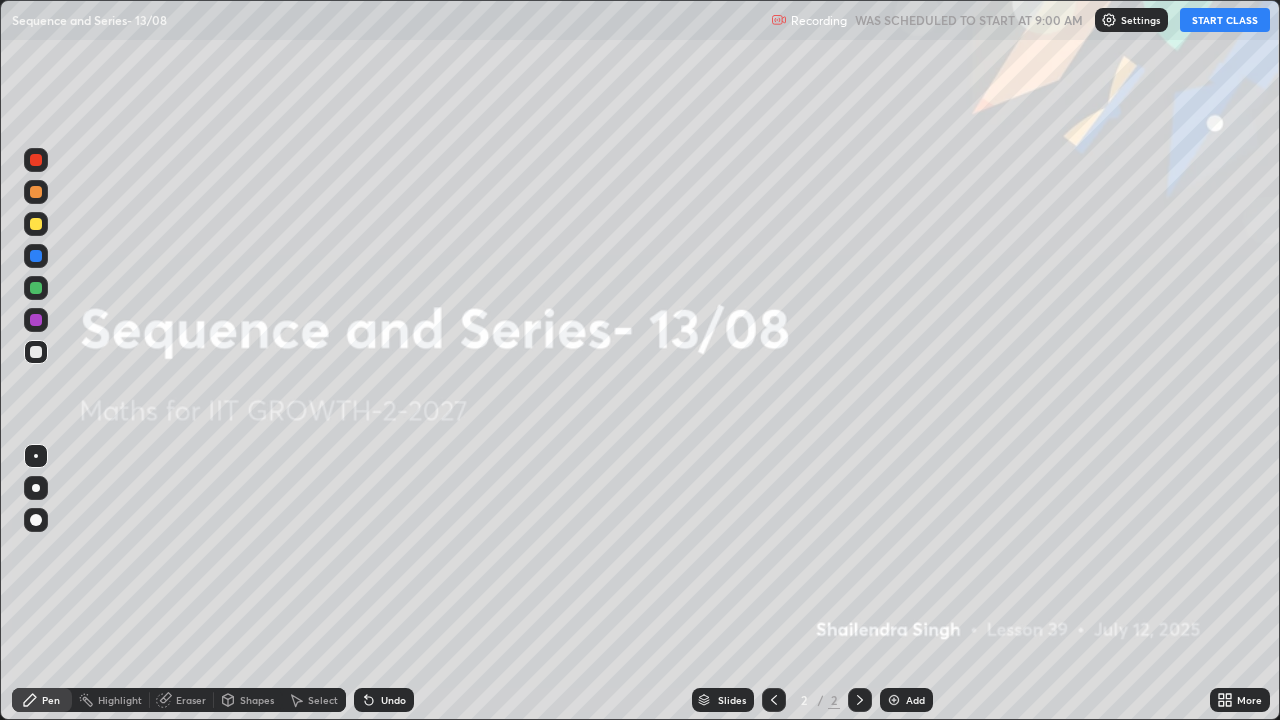 click on "Settings" at bounding box center (1131, 20) 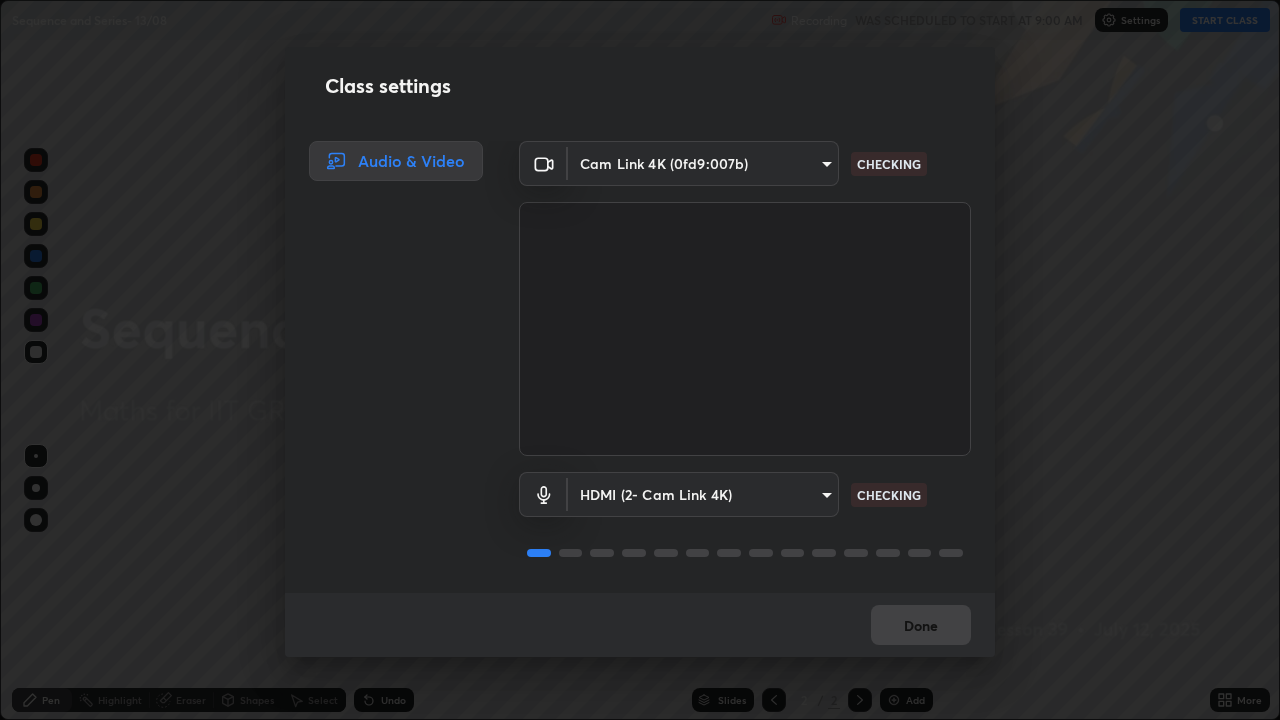 scroll, scrollTop: 2, scrollLeft: 0, axis: vertical 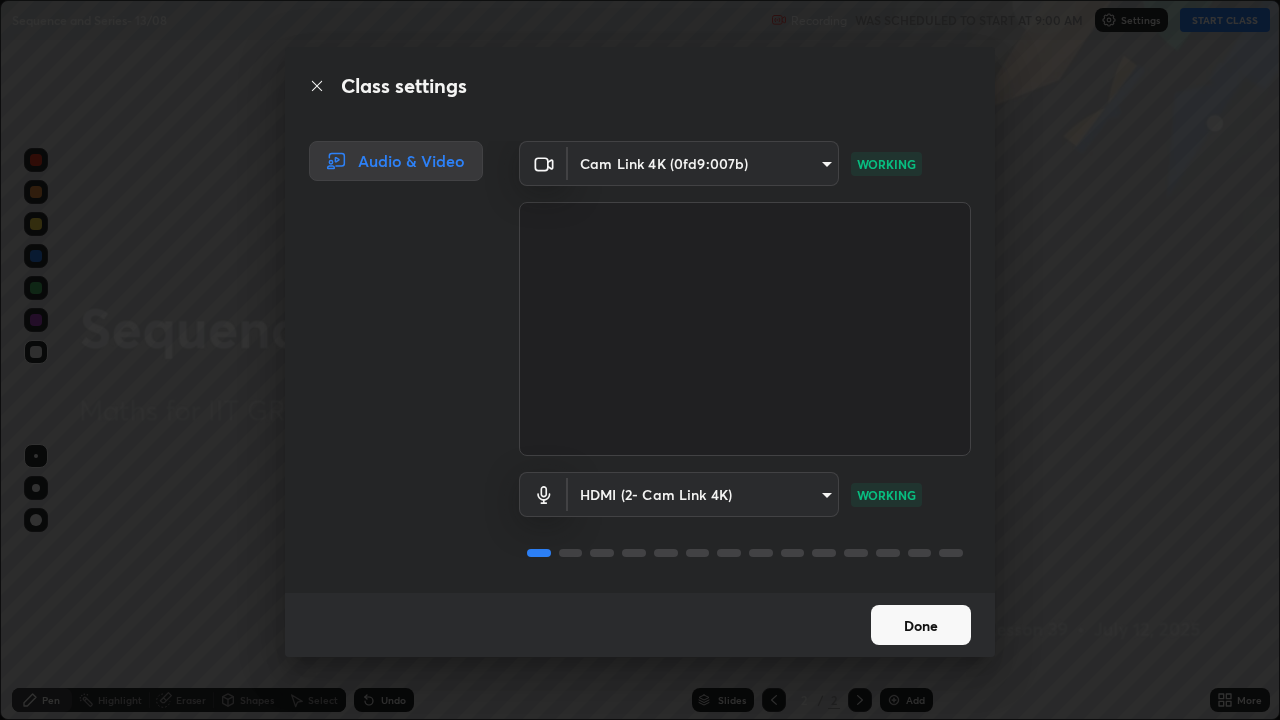 click on "Done" at bounding box center (921, 625) 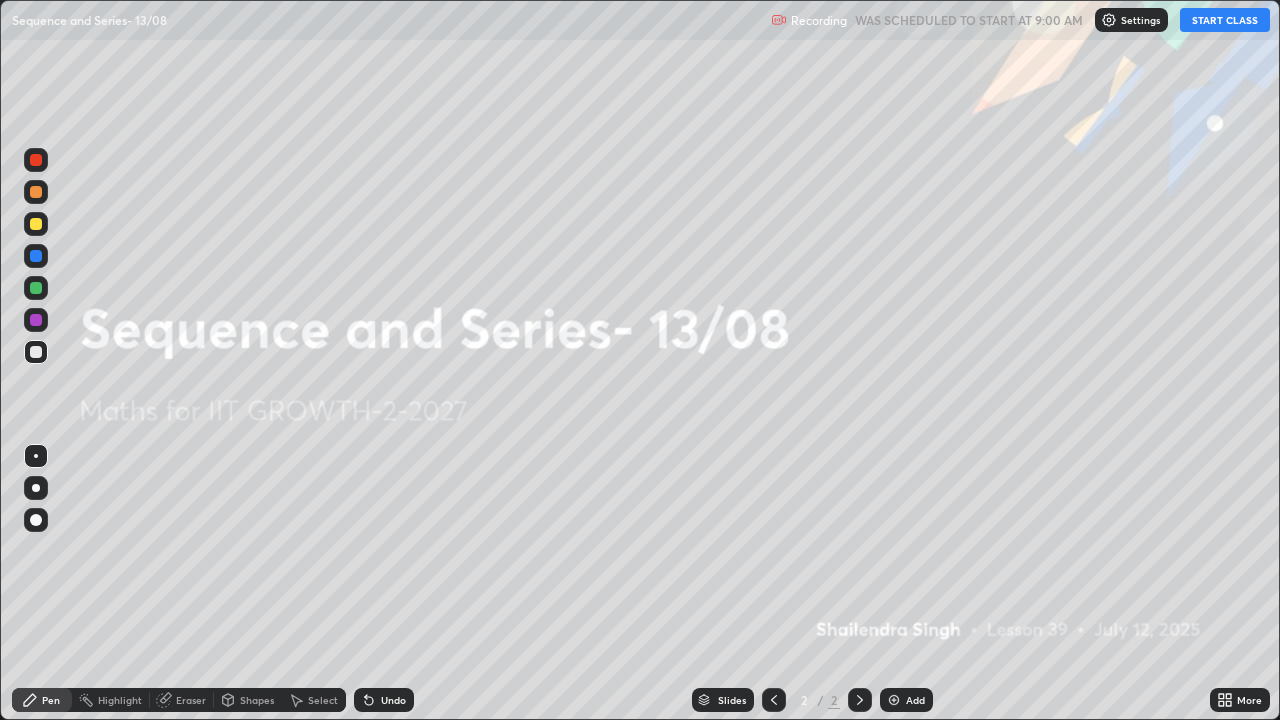 click on "START CLASS" at bounding box center (1225, 20) 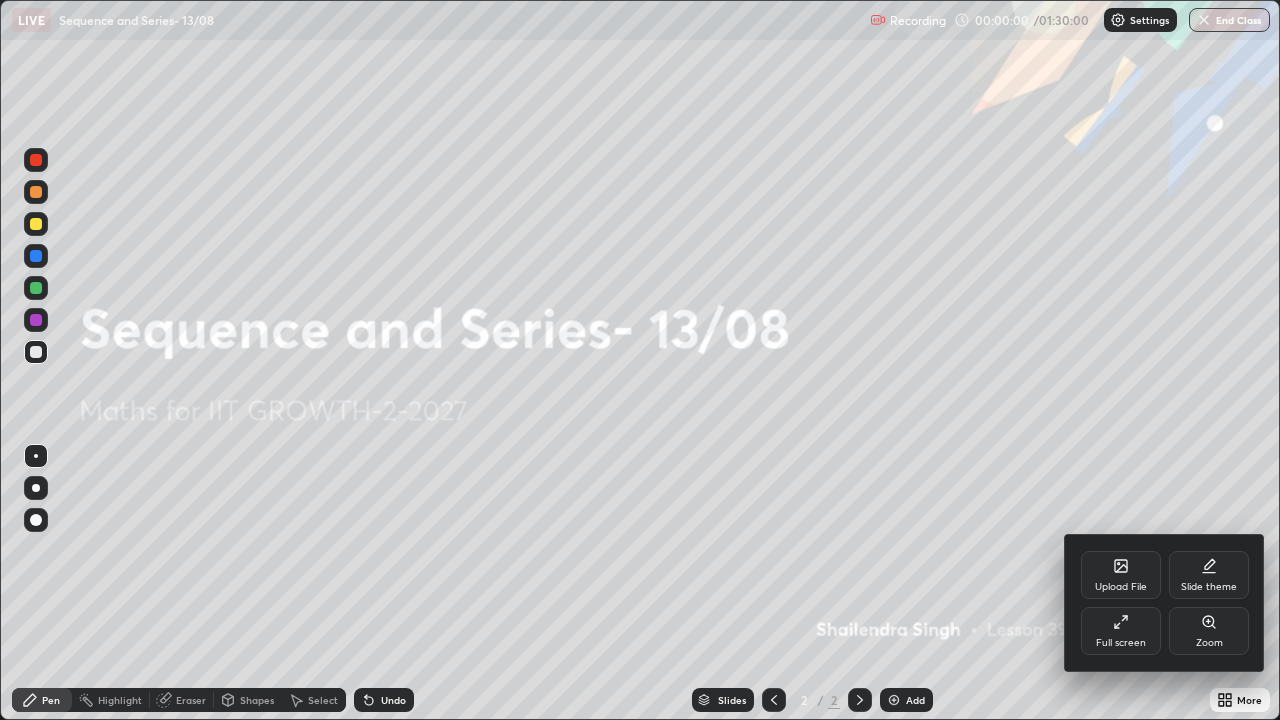 click 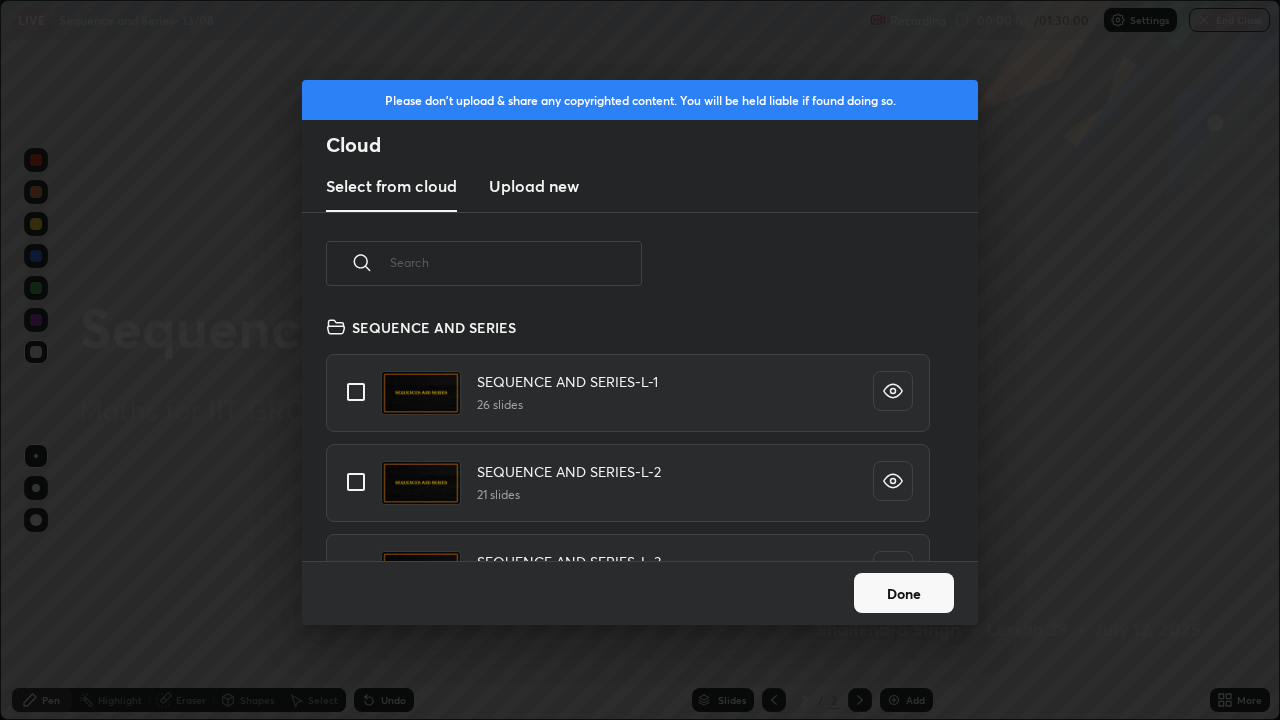 scroll, scrollTop: 7, scrollLeft: 11, axis: both 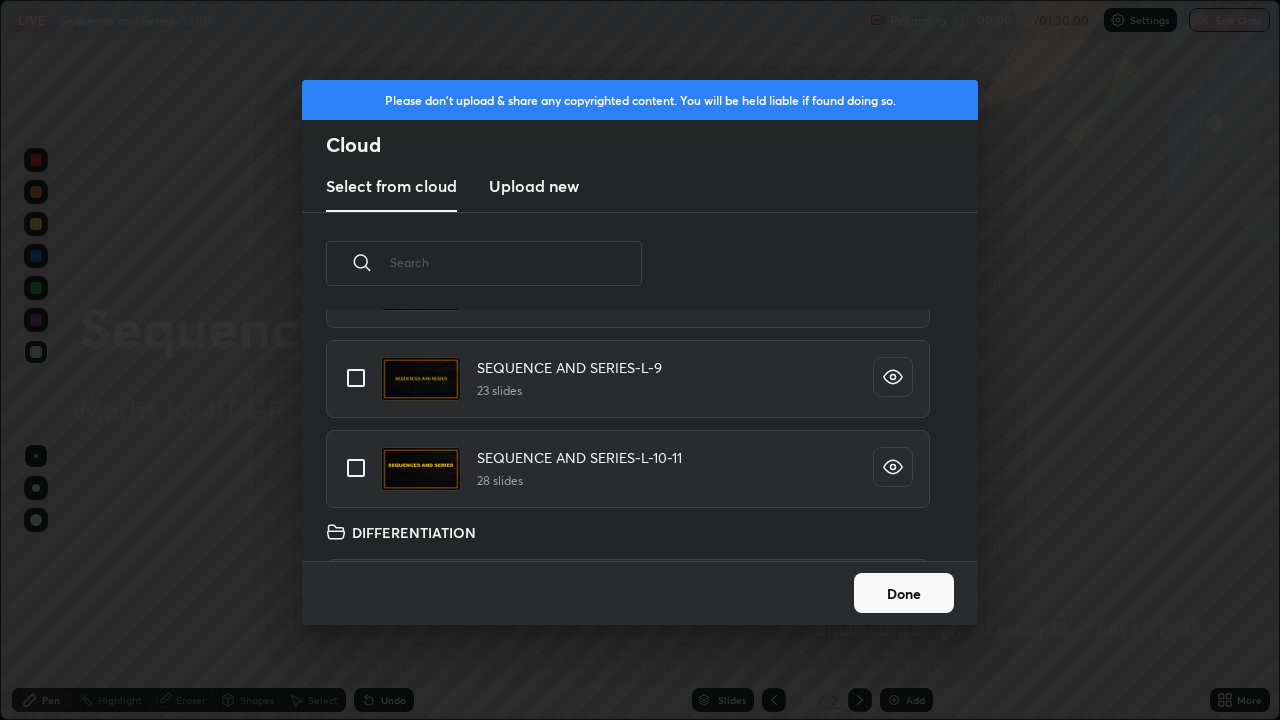 click at bounding box center (356, 468) 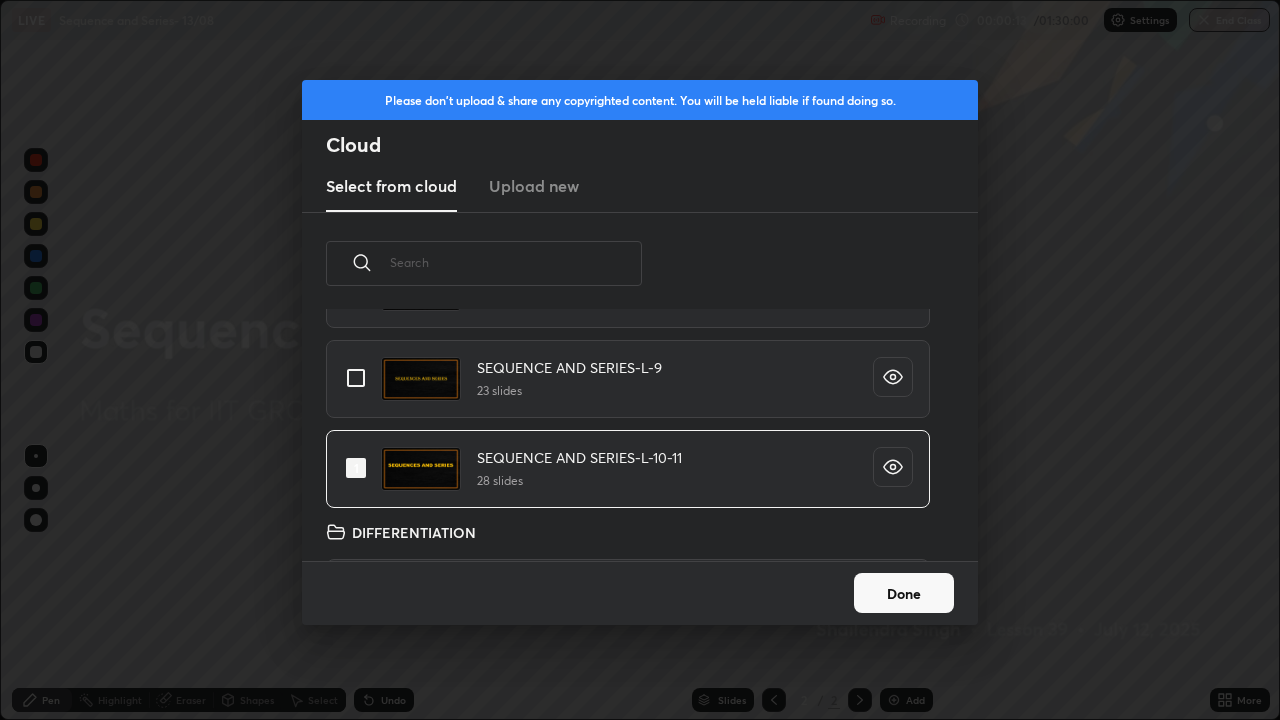 click on "Done" at bounding box center [904, 593] 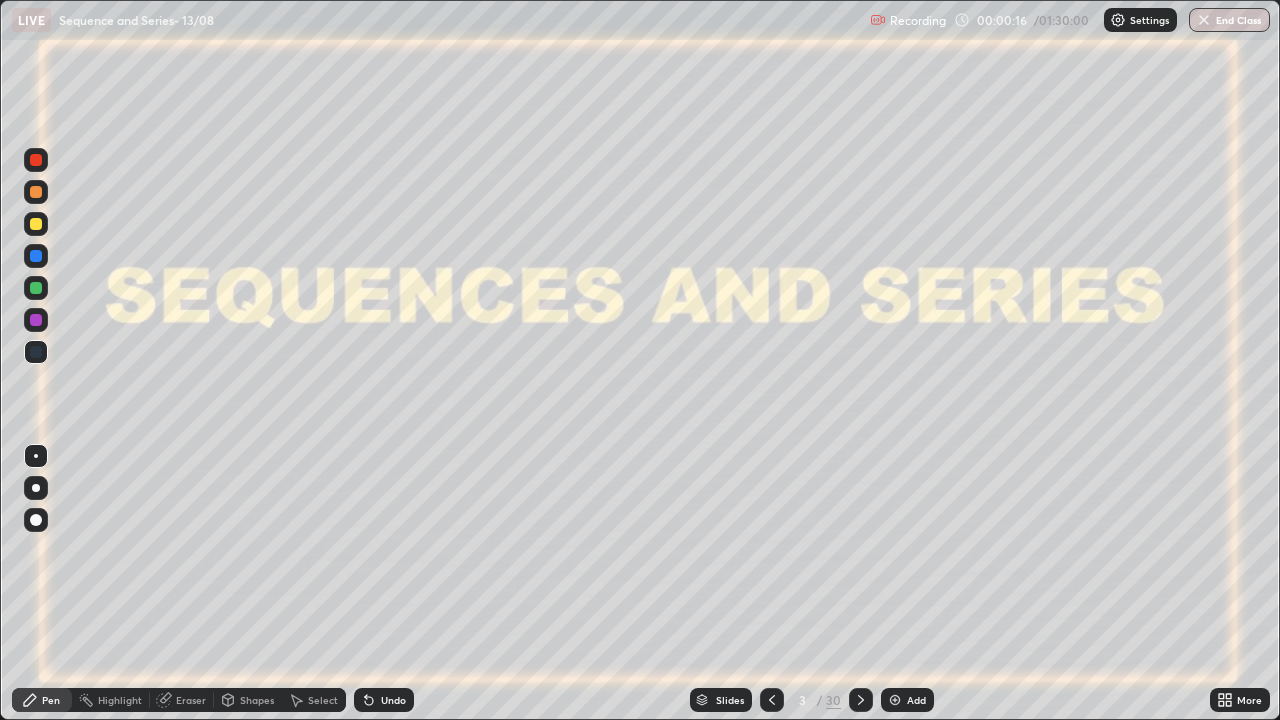 click on "Slides" at bounding box center (730, 700) 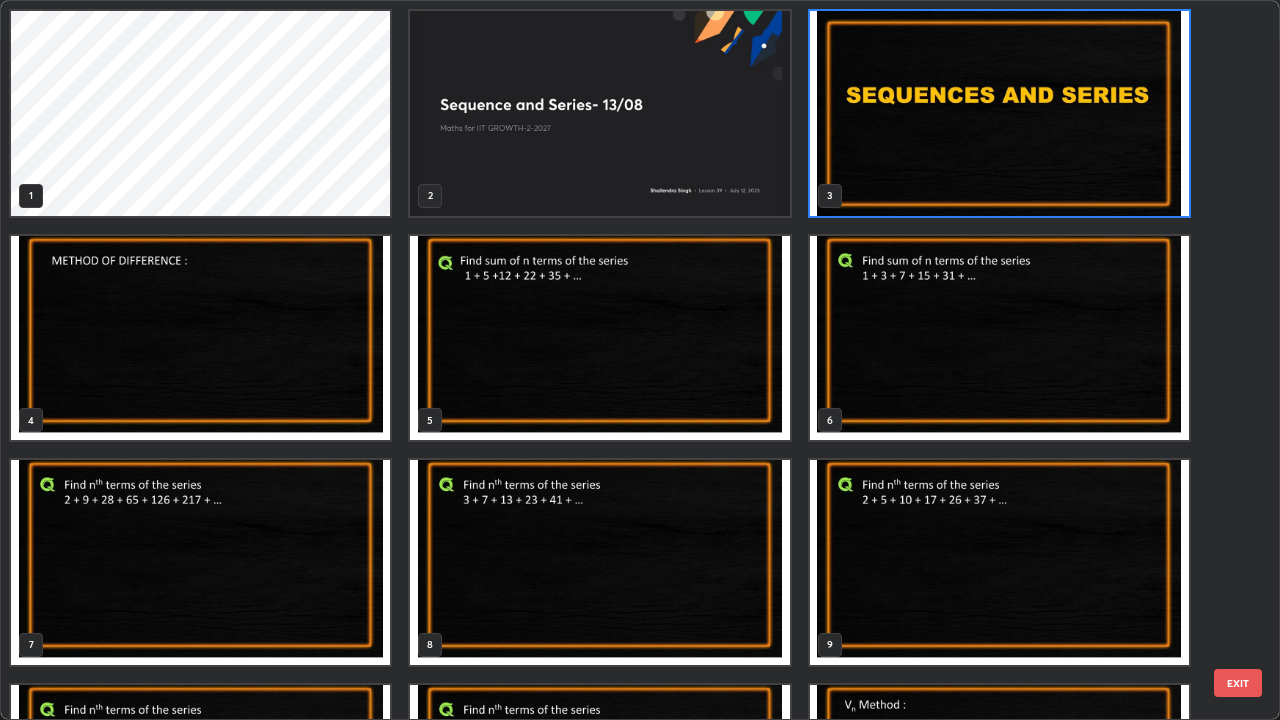 scroll, scrollTop: 7, scrollLeft: 11, axis: both 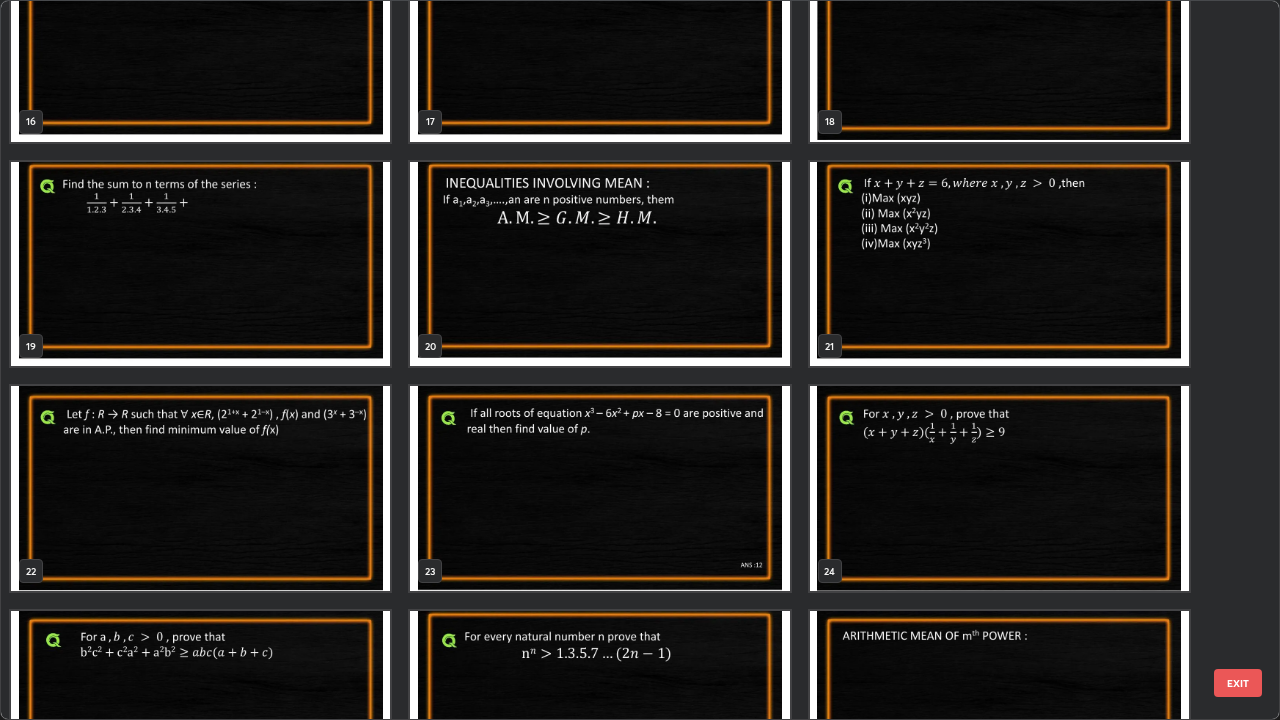click at bounding box center [200, 488] 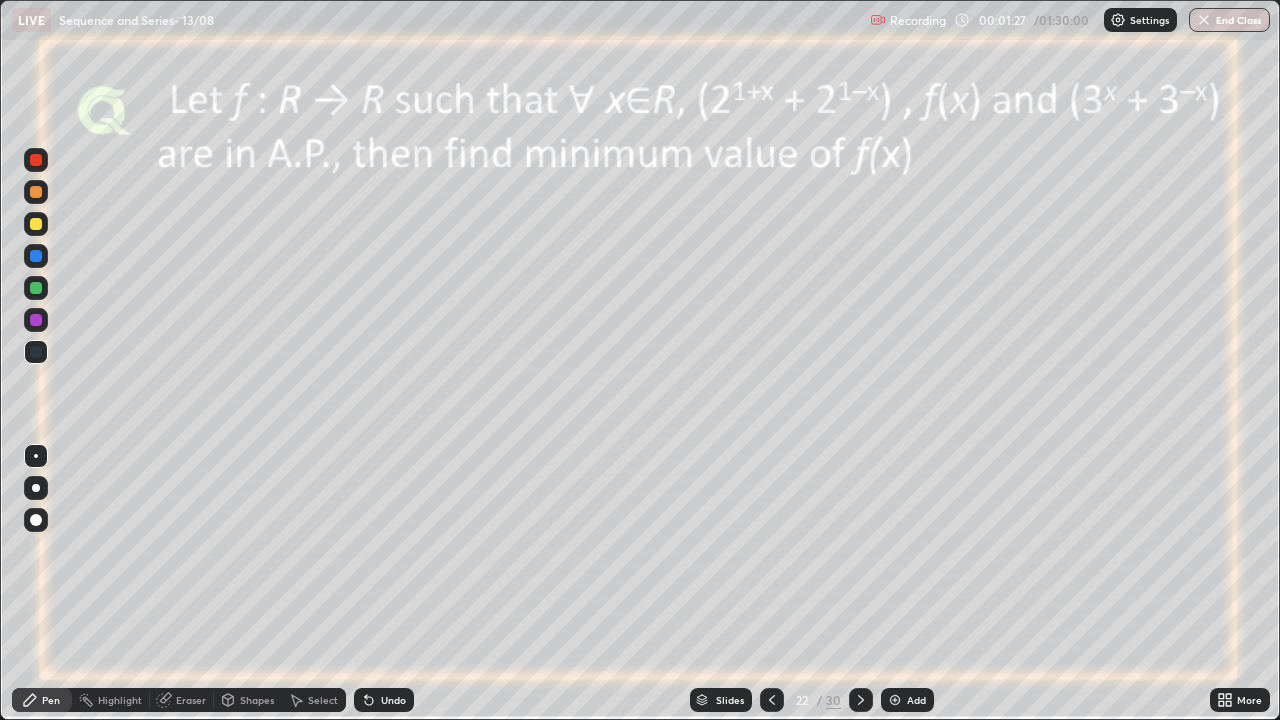 click at bounding box center (36, 288) 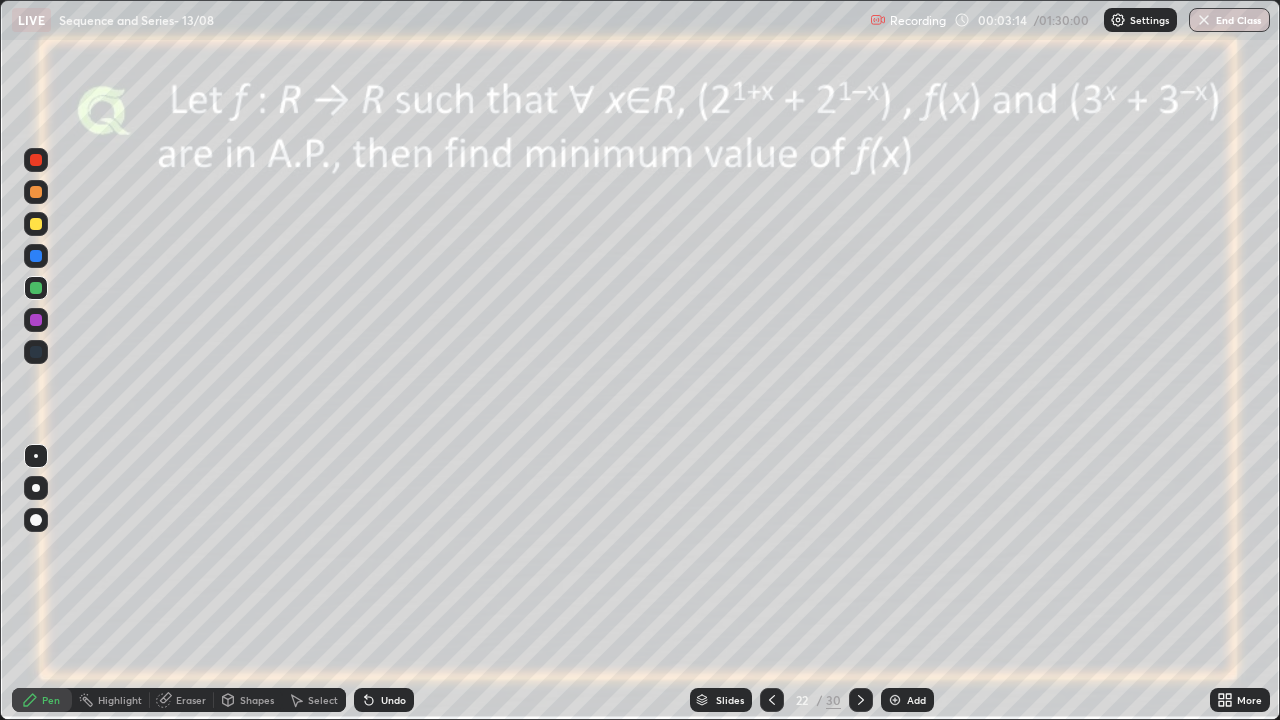 click at bounding box center [36, 320] 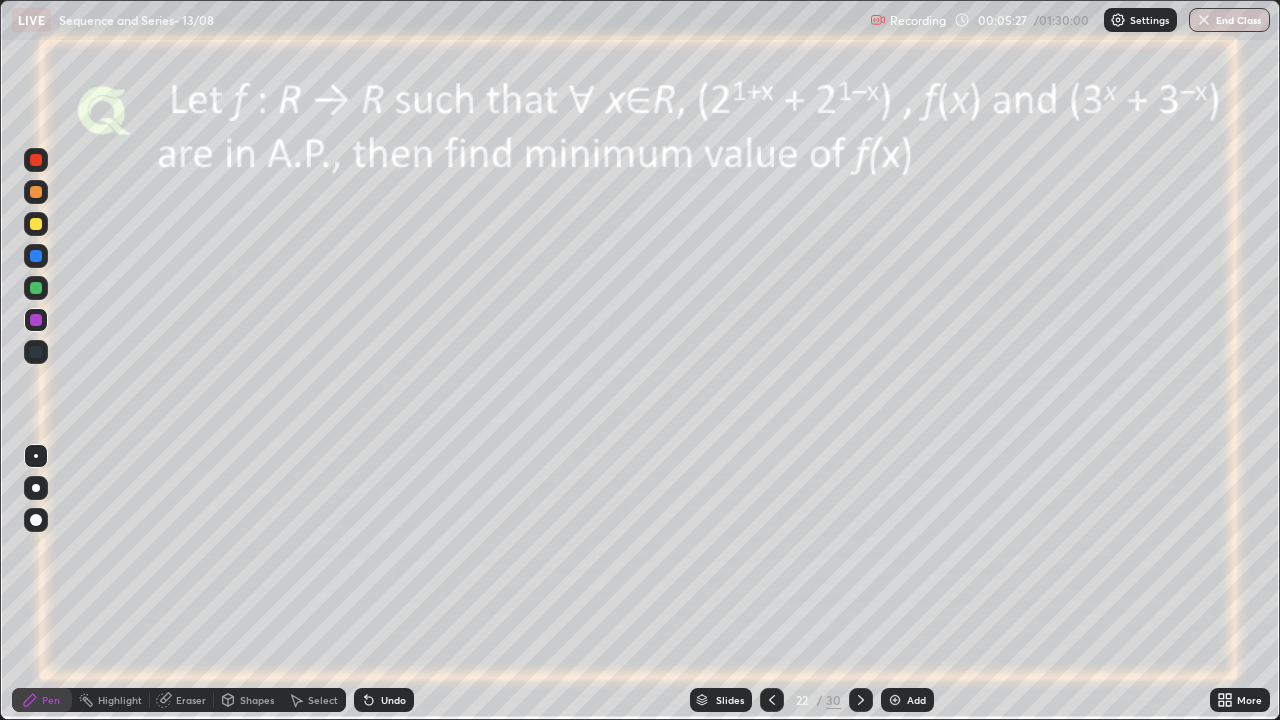 click at bounding box center [895, 700] 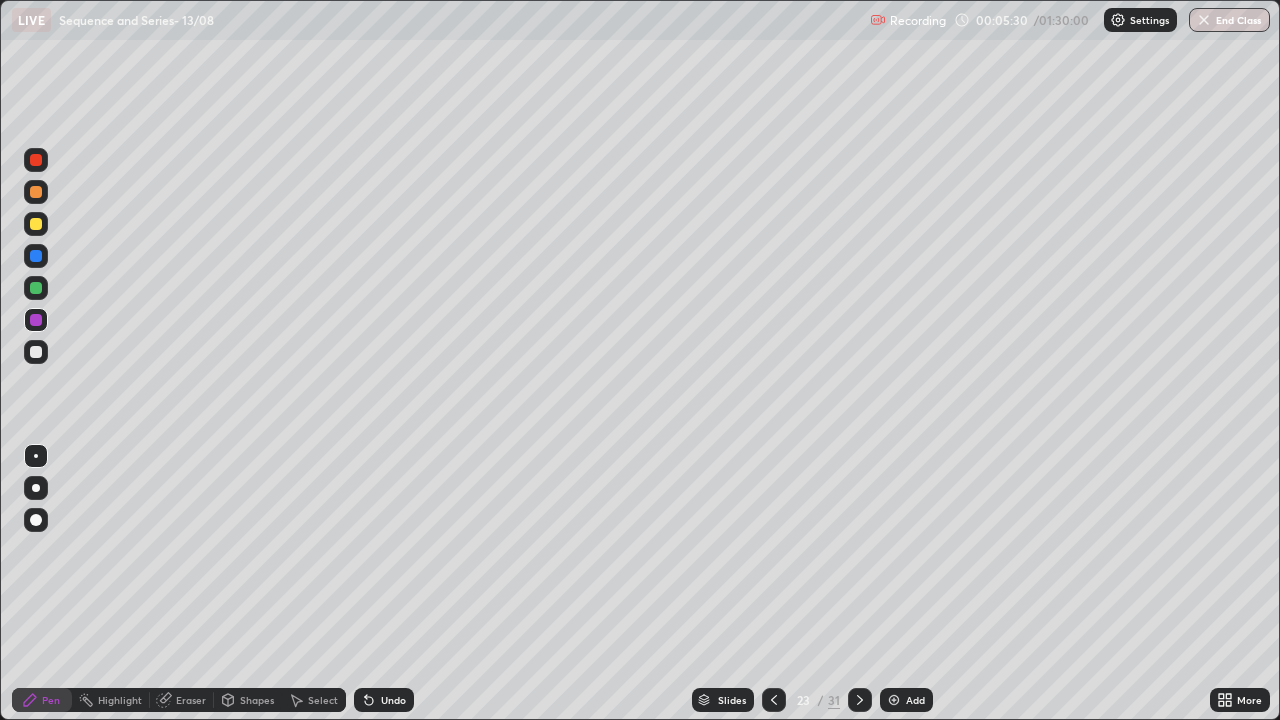 click at bounding box center [36, 224] 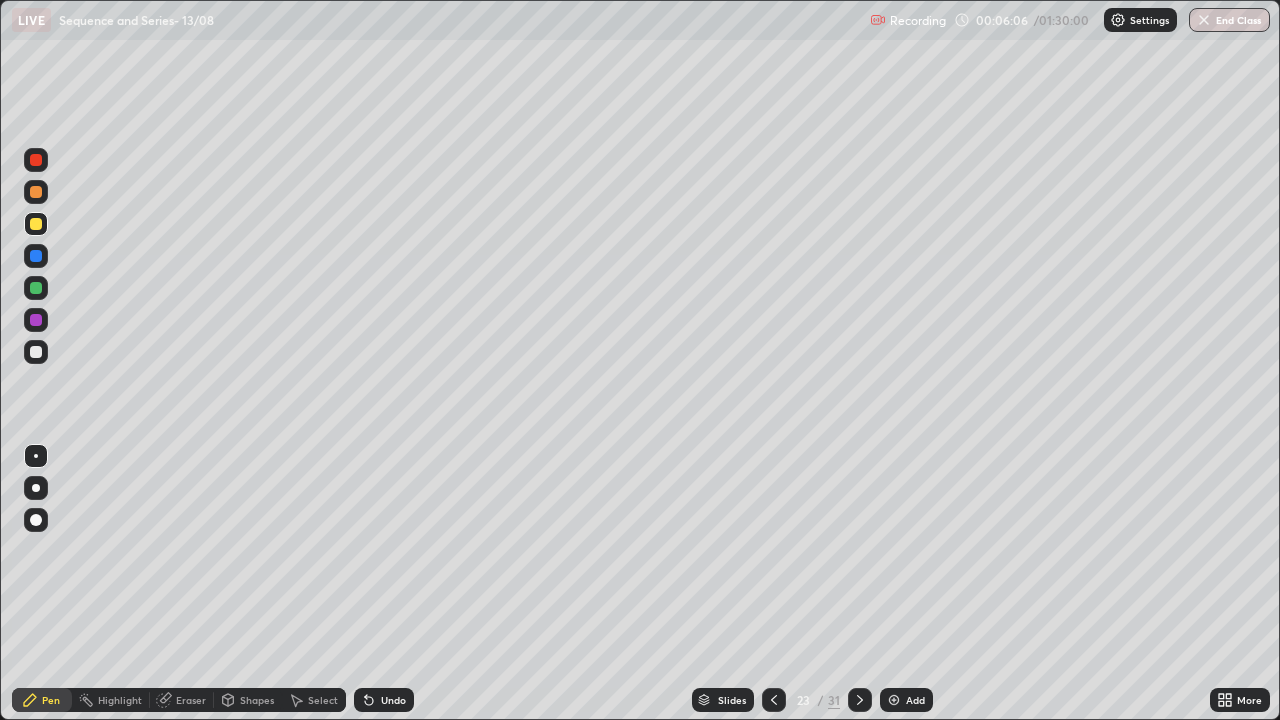 click on "Undo" at bounding box center (393, 700) 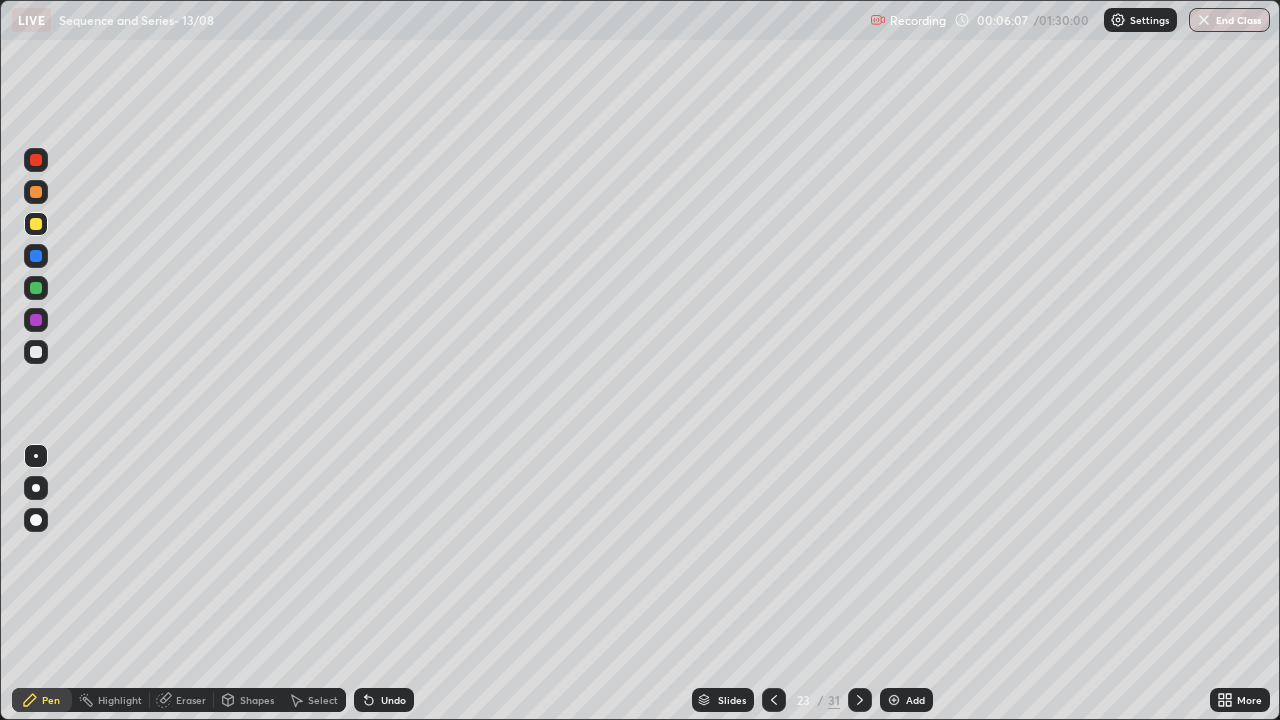 click on "Undo" at bounding box center (384, 700) 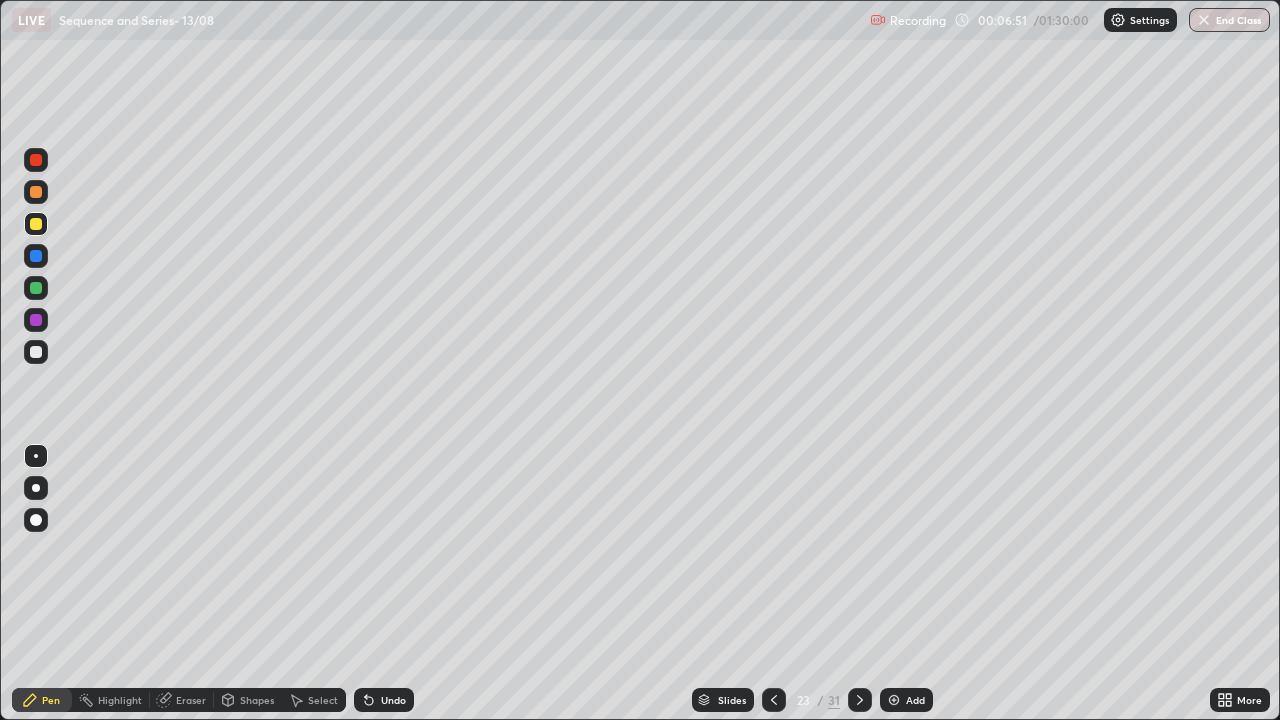 click 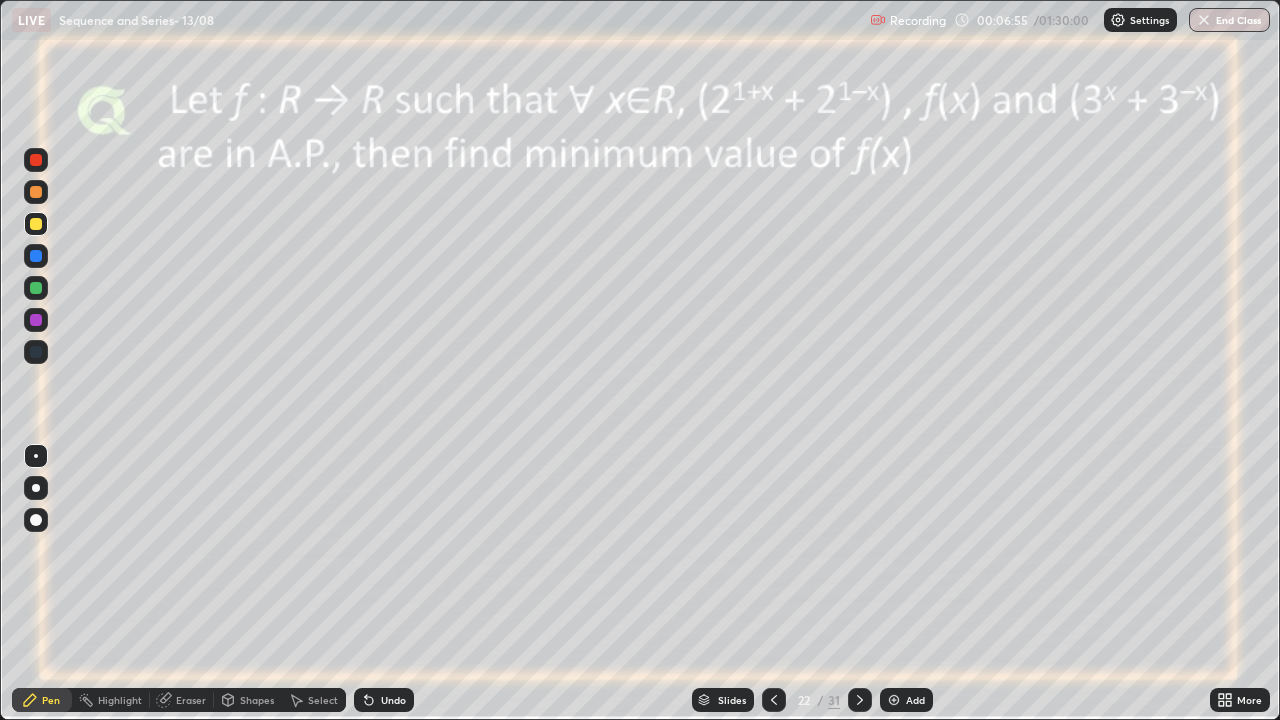 click 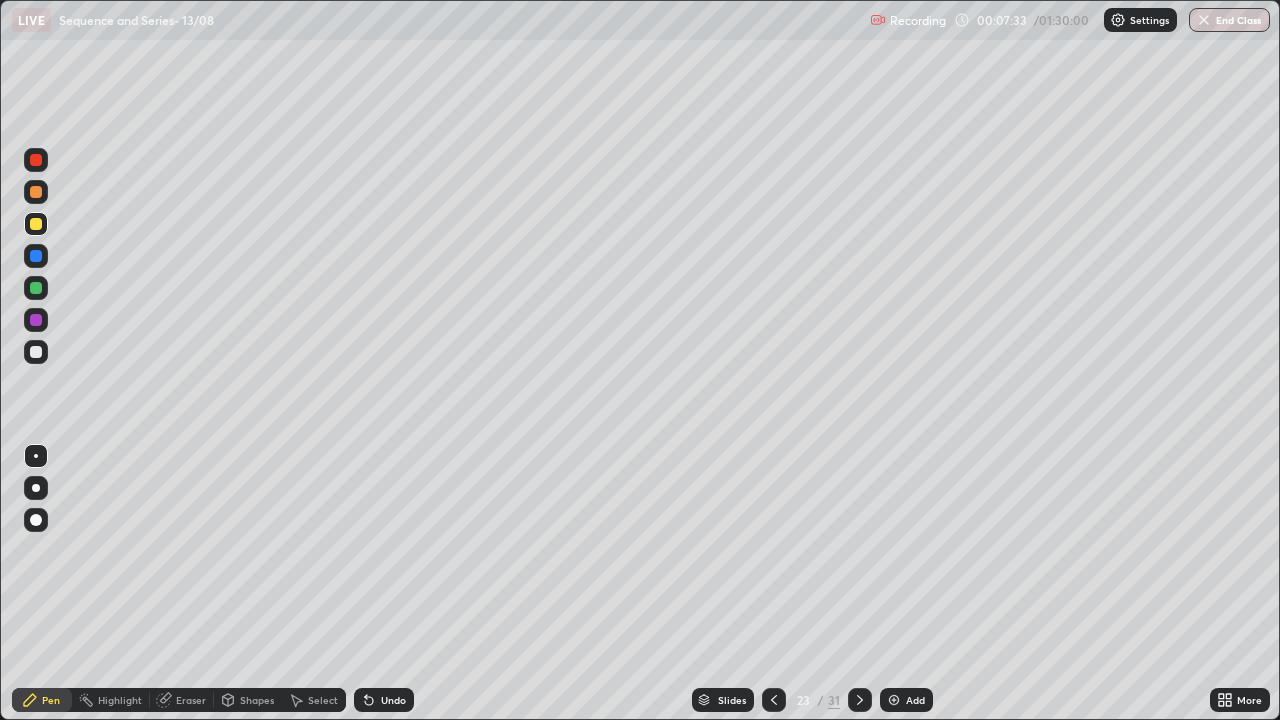 click 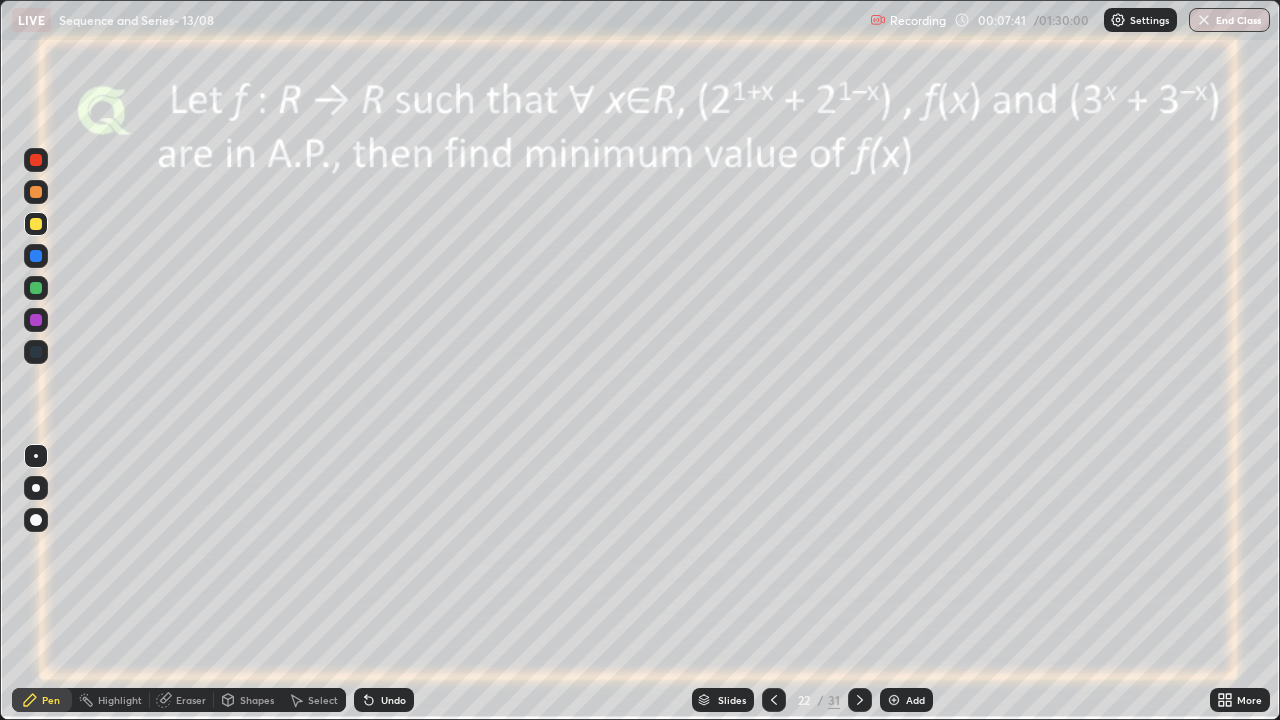 click 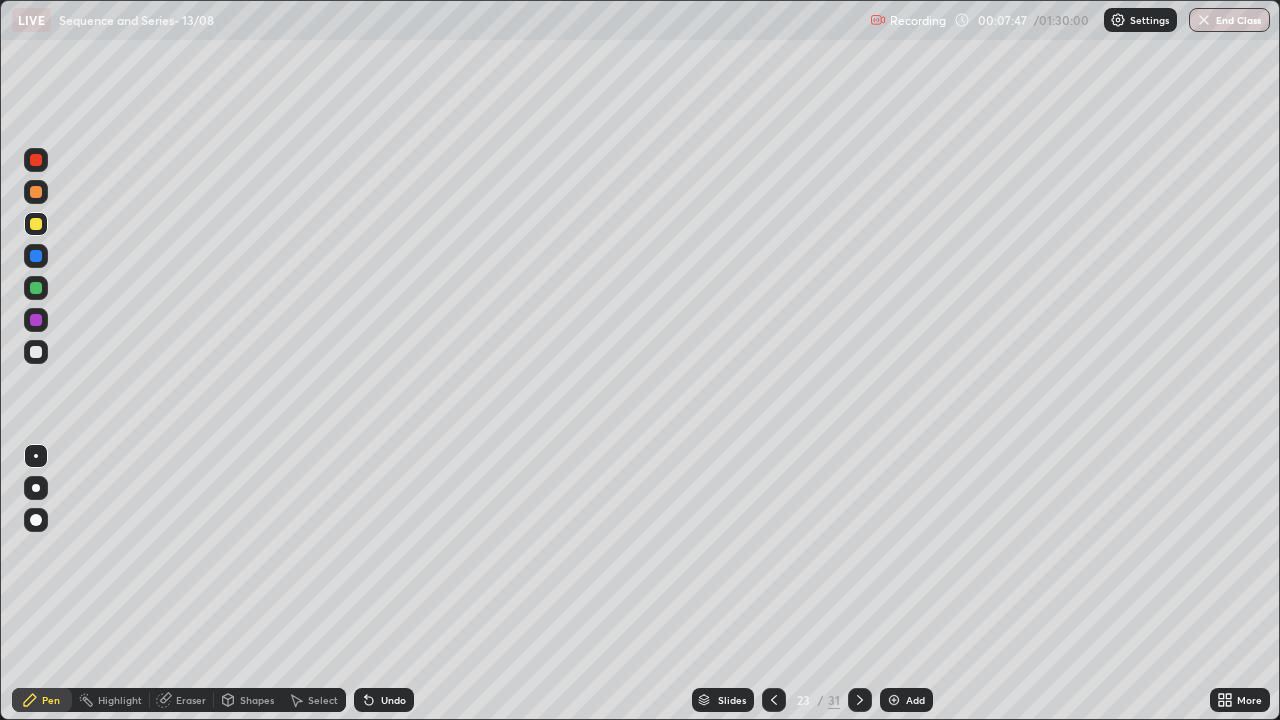 click at bounding box center [36, 320] 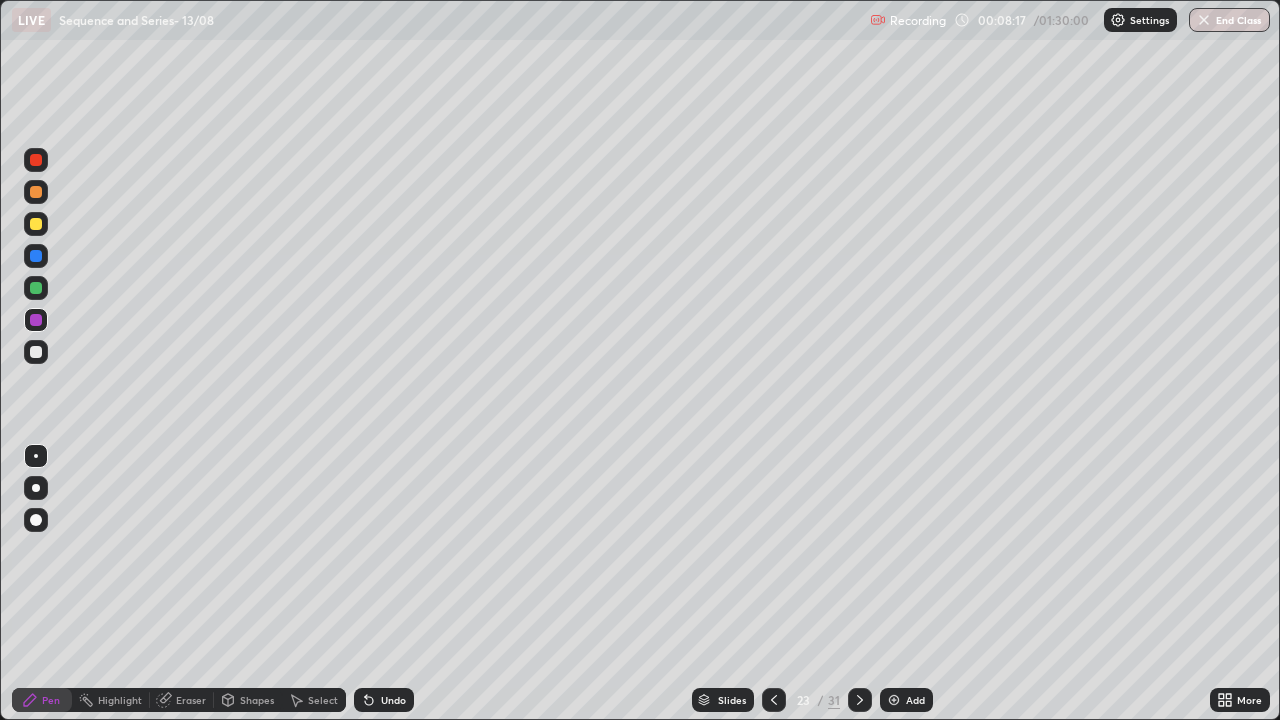 click at bounding box center (894, 700) 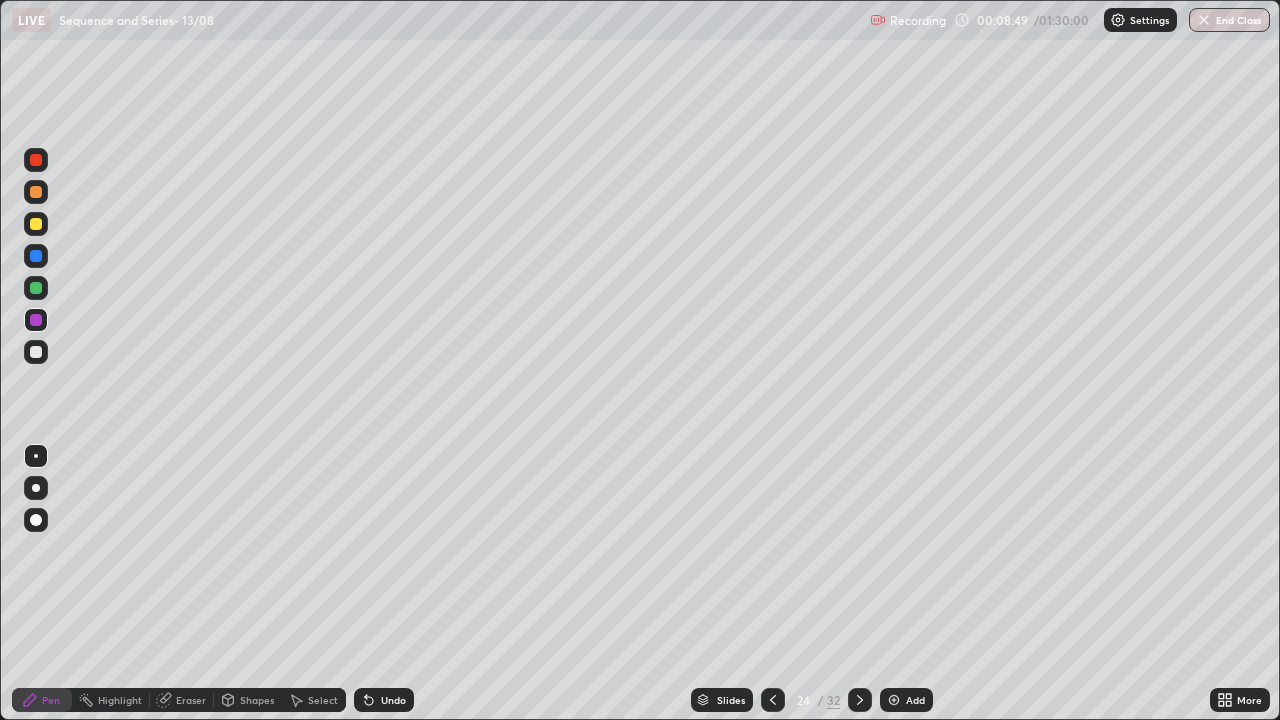 click at bounding box center [36, 288] 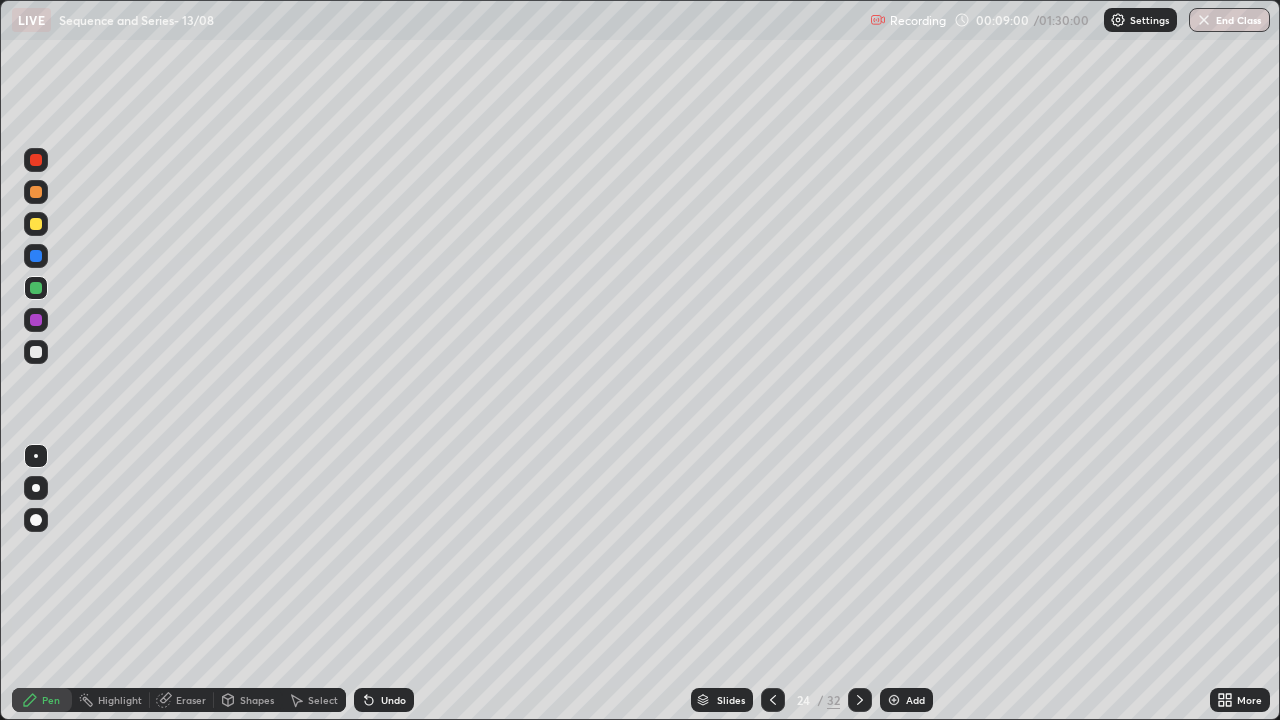 click on "Eraser" at bounding box center (191, 700) 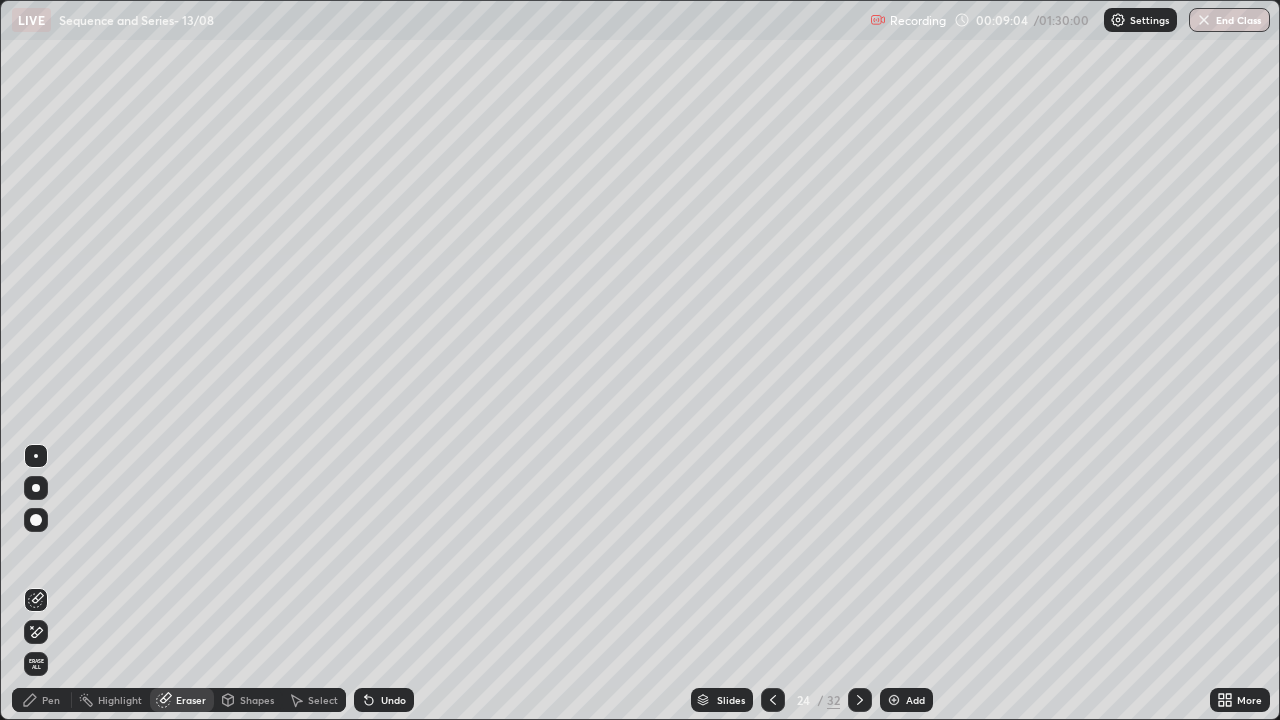 click on "Pen" at bounding box center (42, 700) 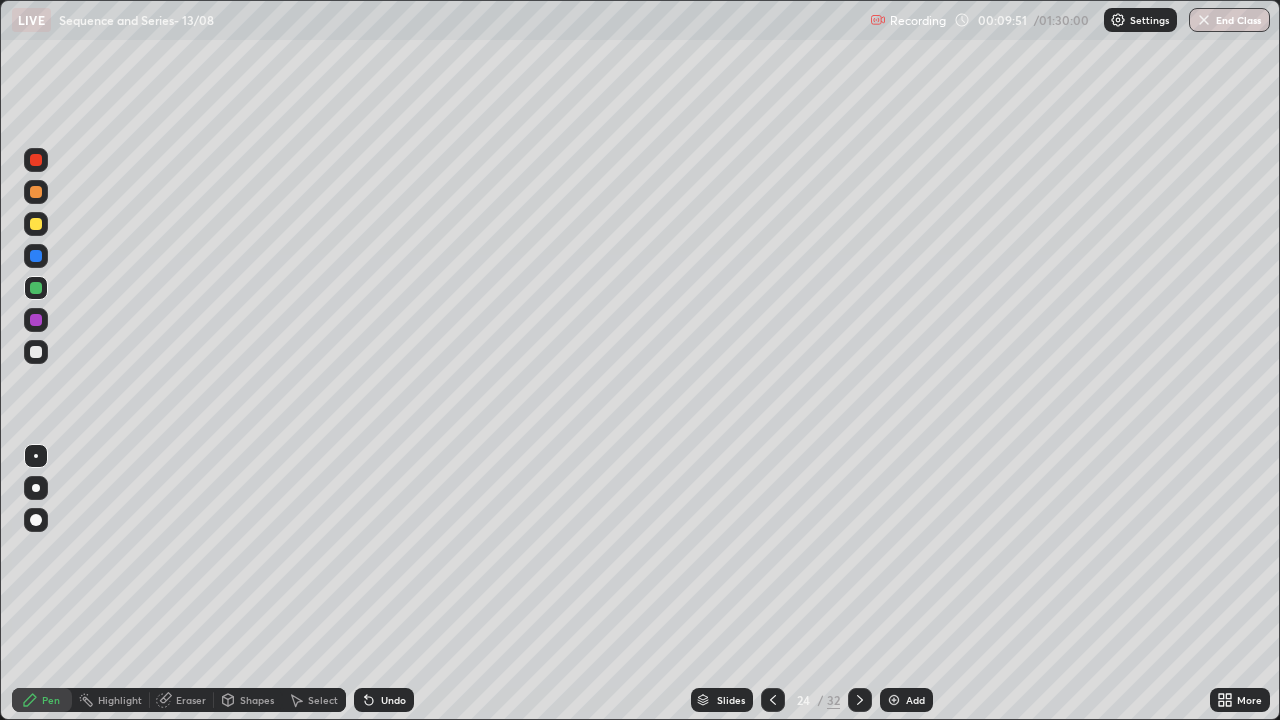click 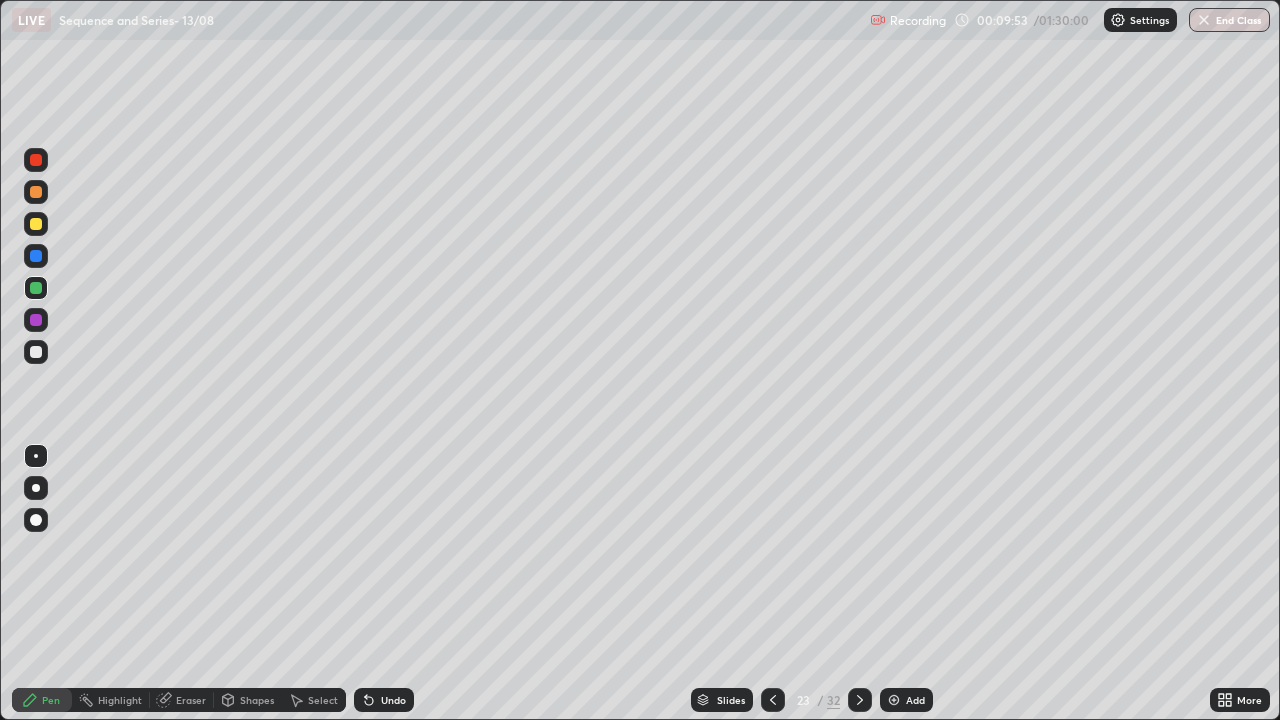 click 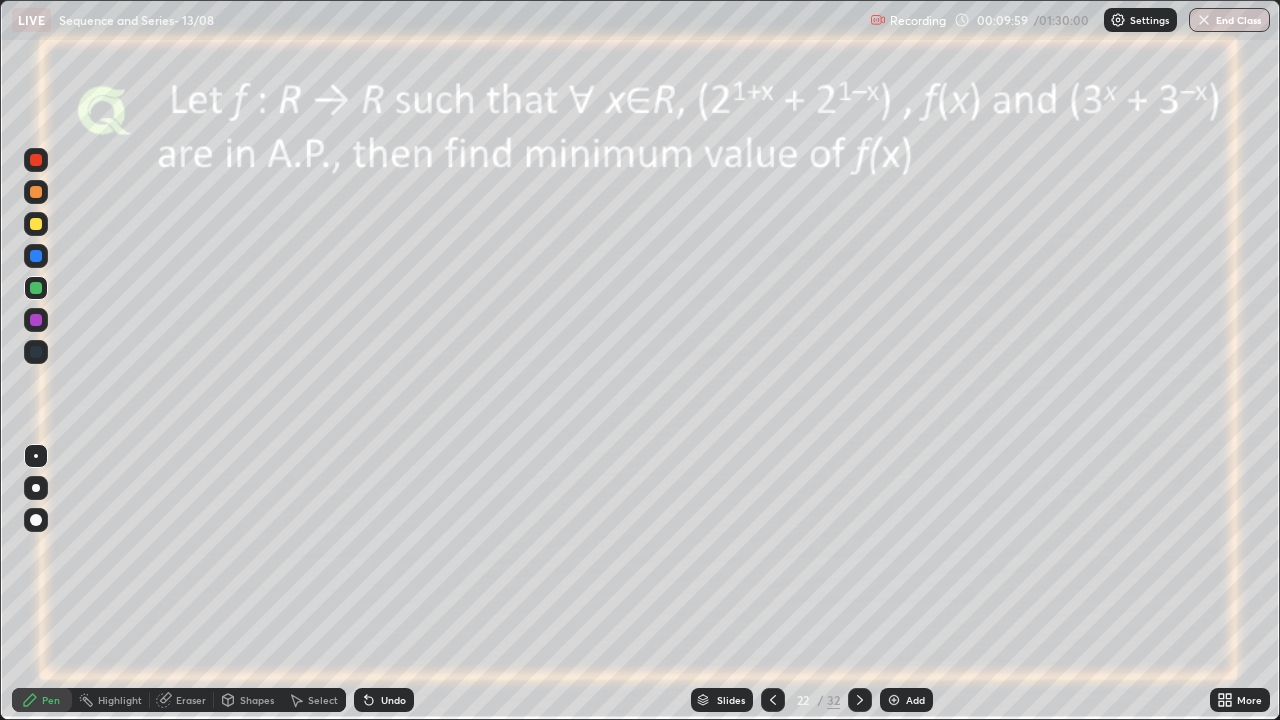 click 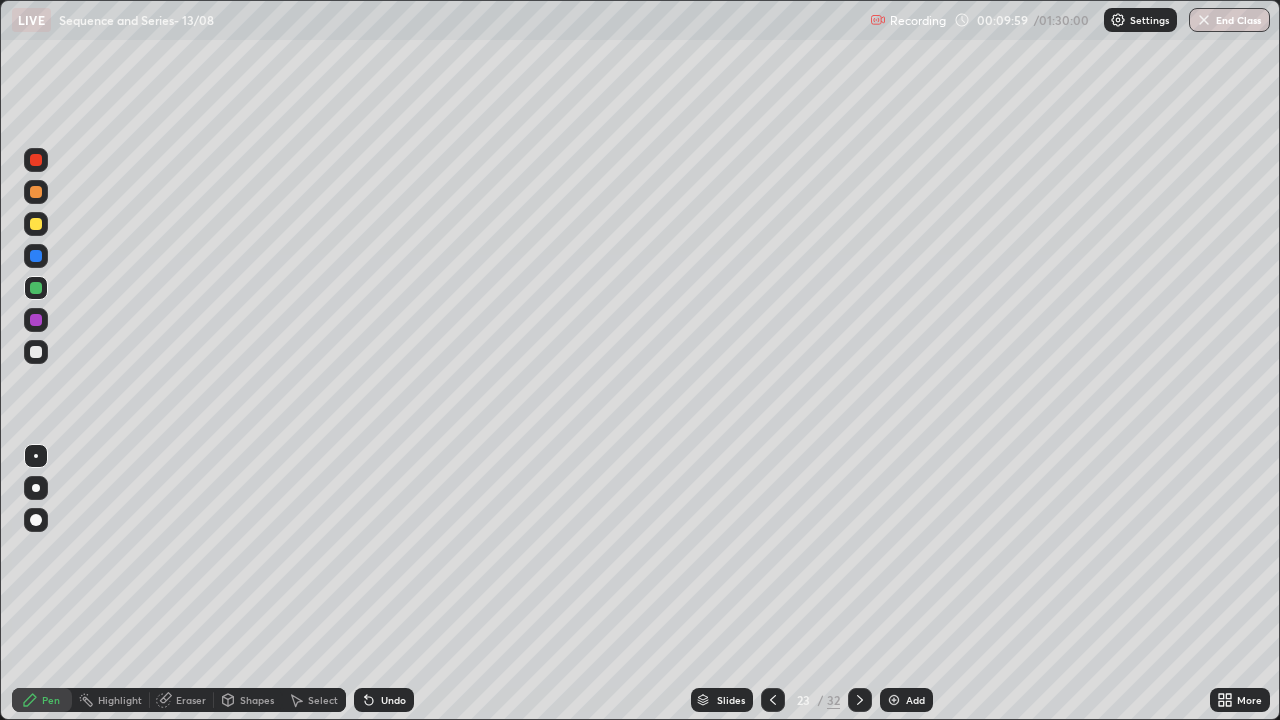 click 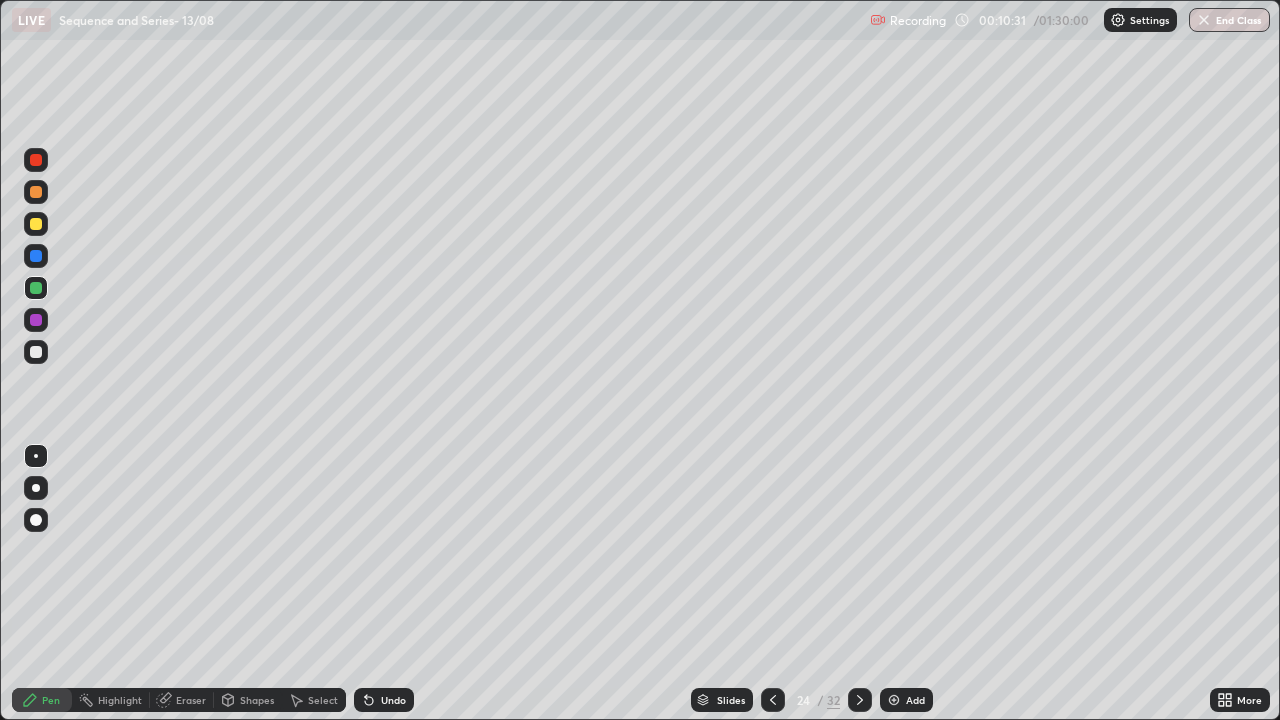 click 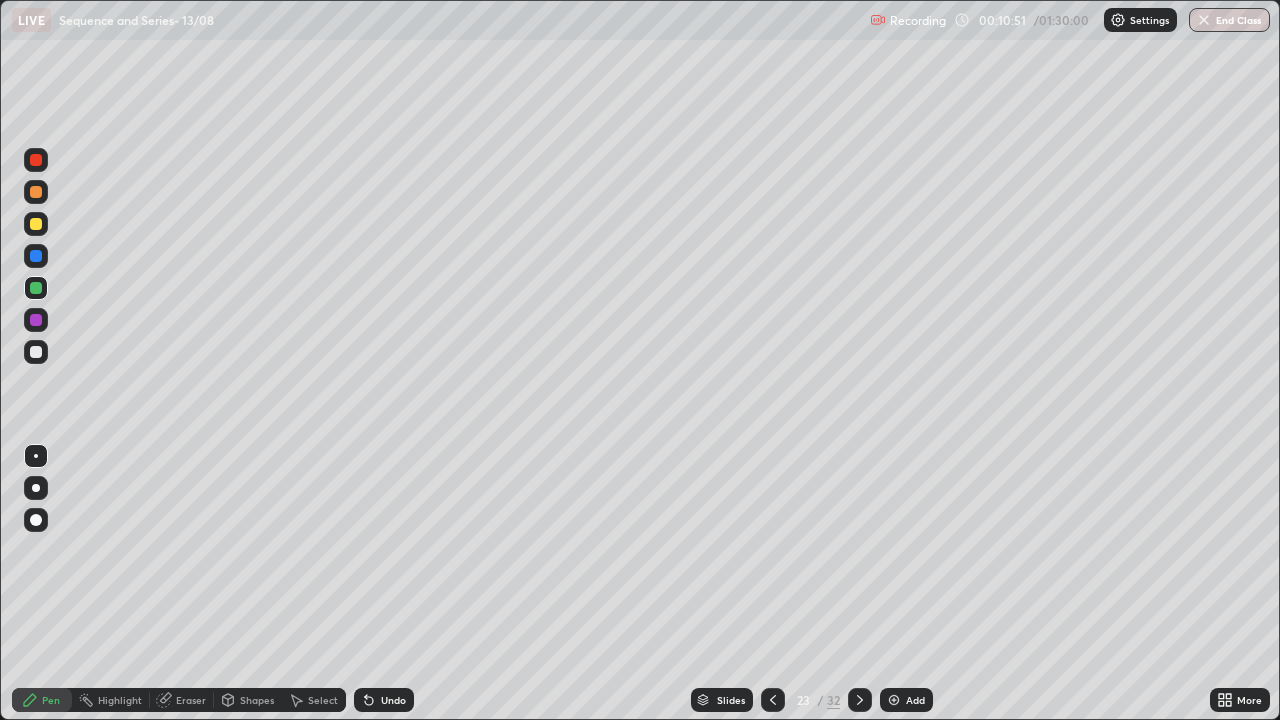 click 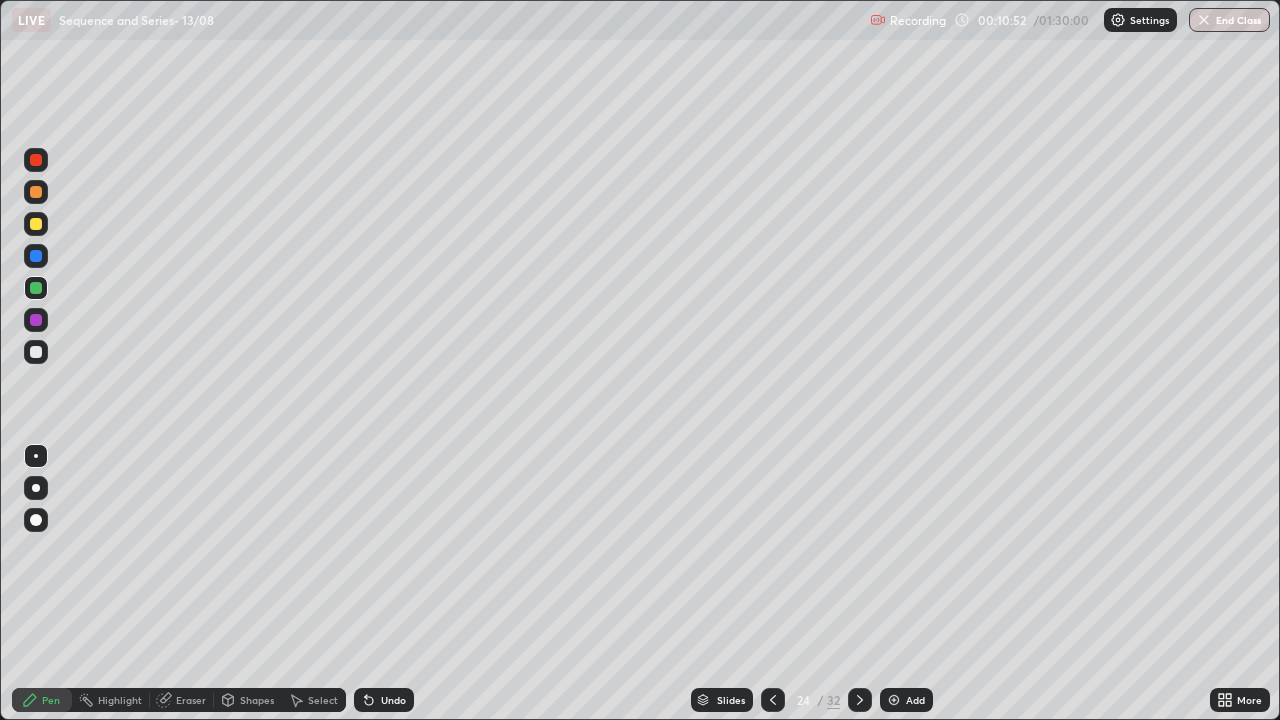 click at bounding box center [894, 700] 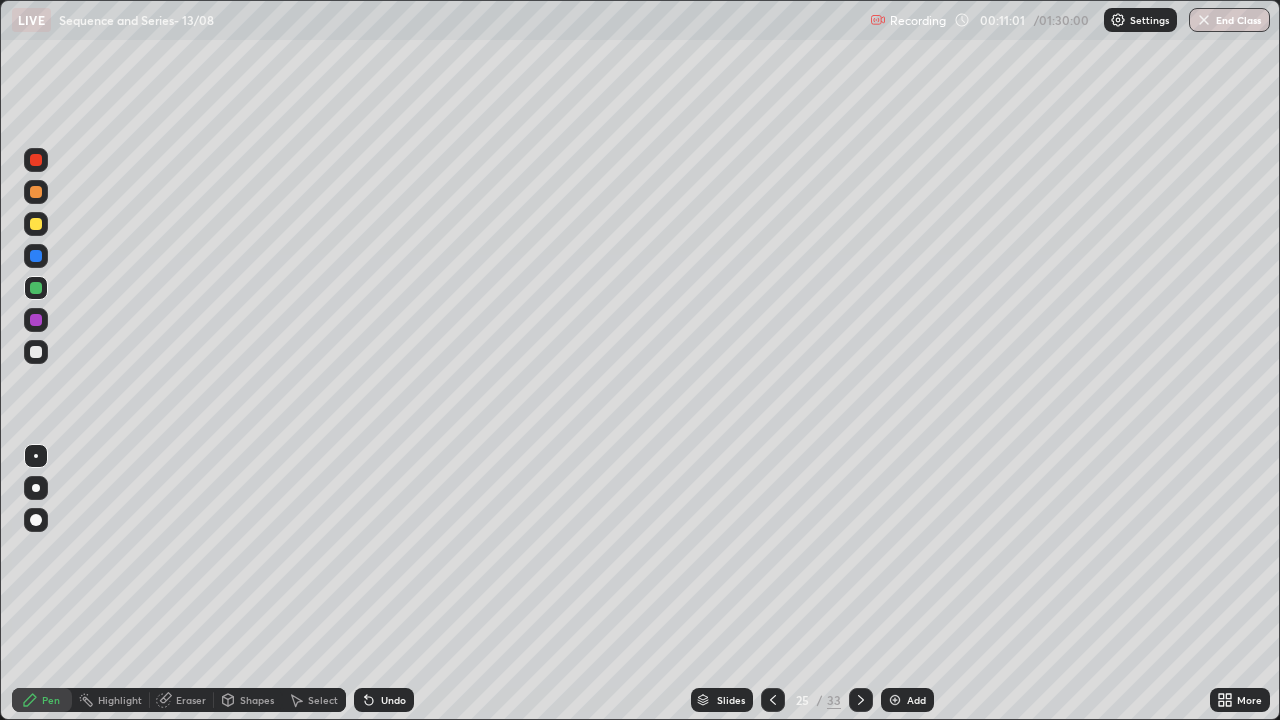 click at bounding box center (36, 256) 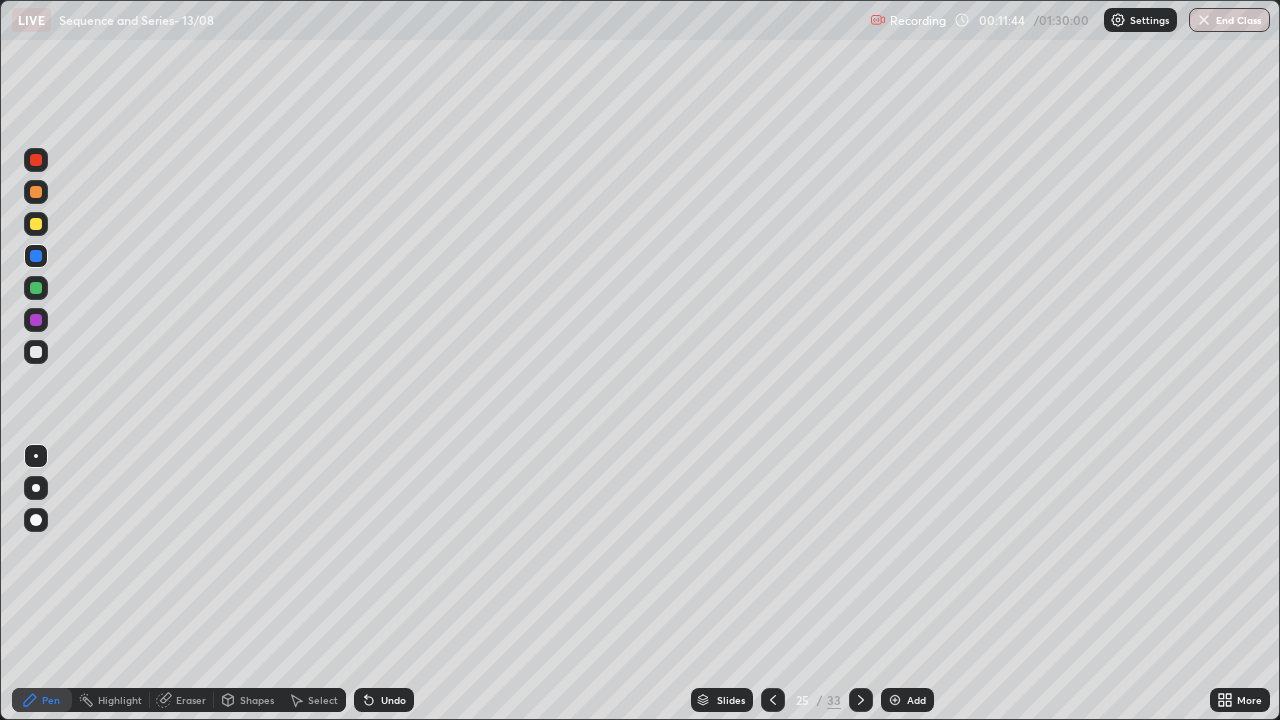 click 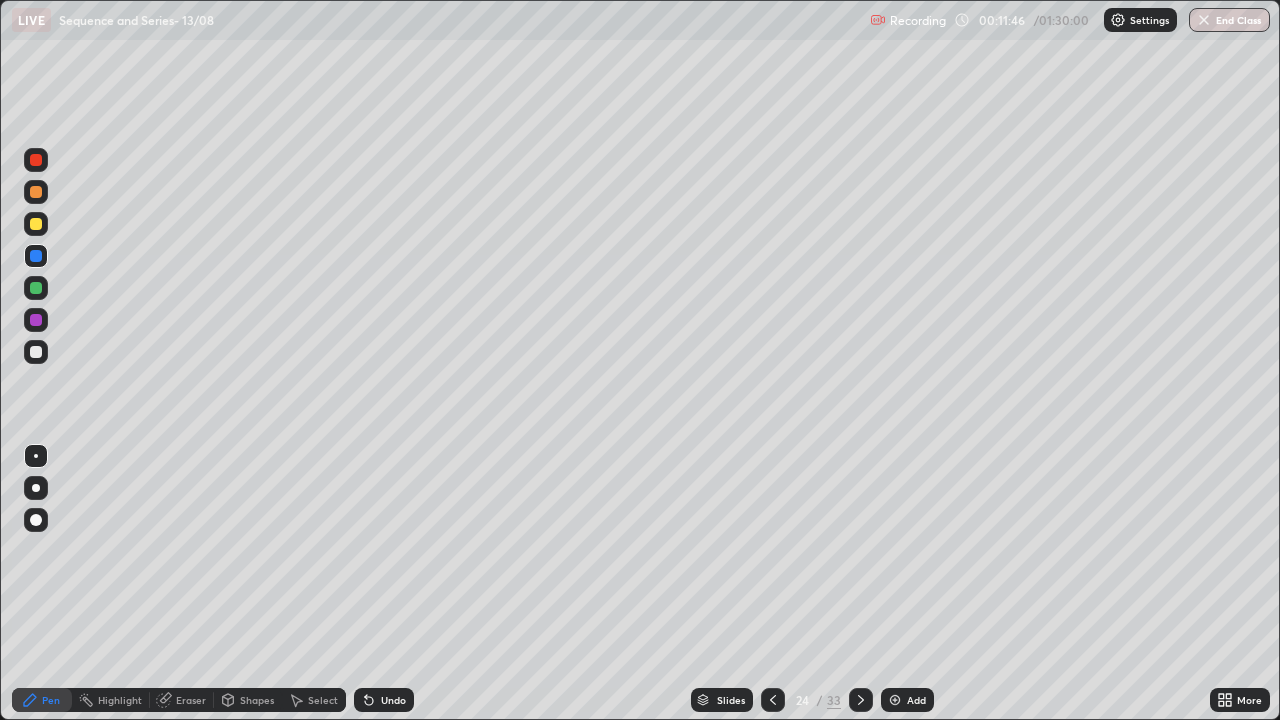 click 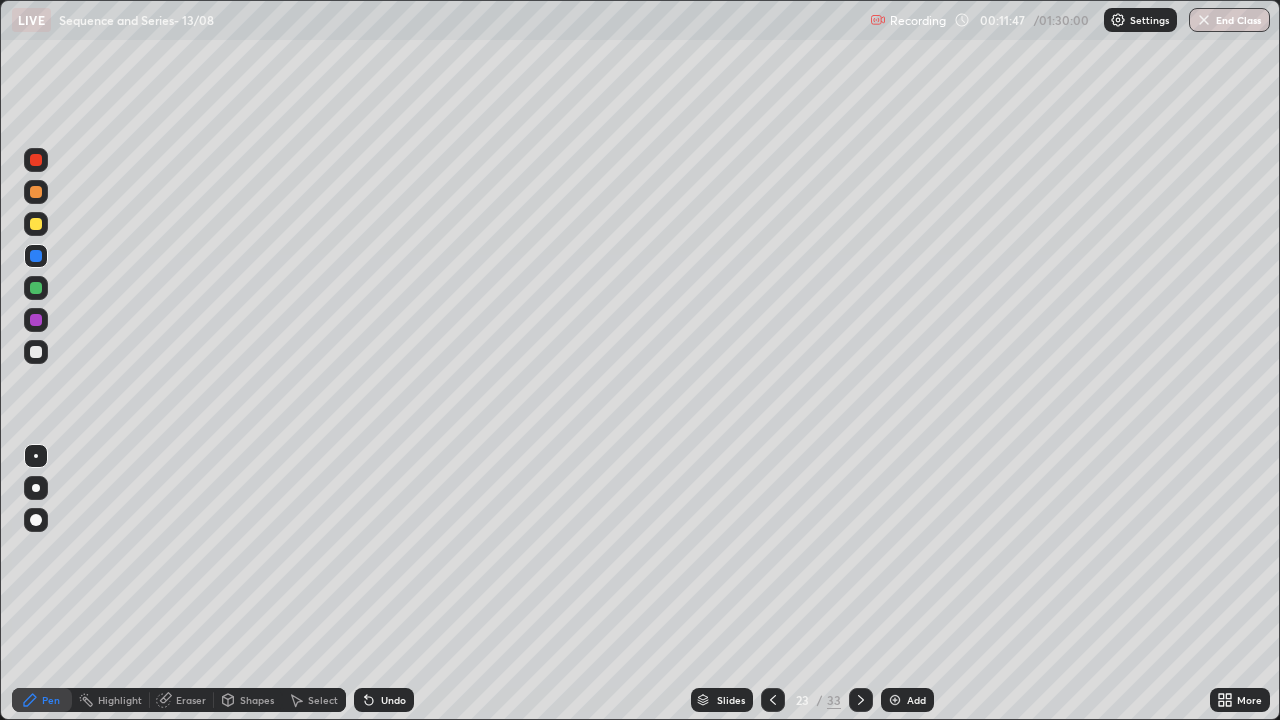 click 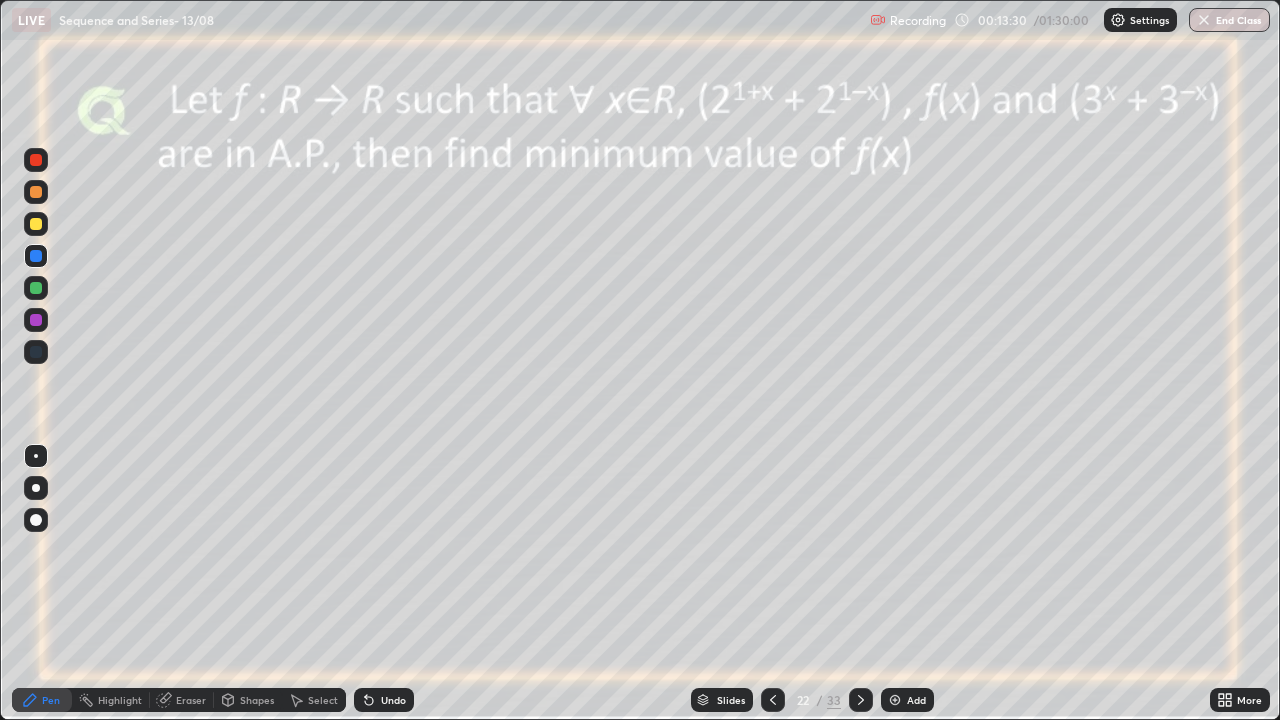 click on "Shapes" at bounding box center [257, 700] 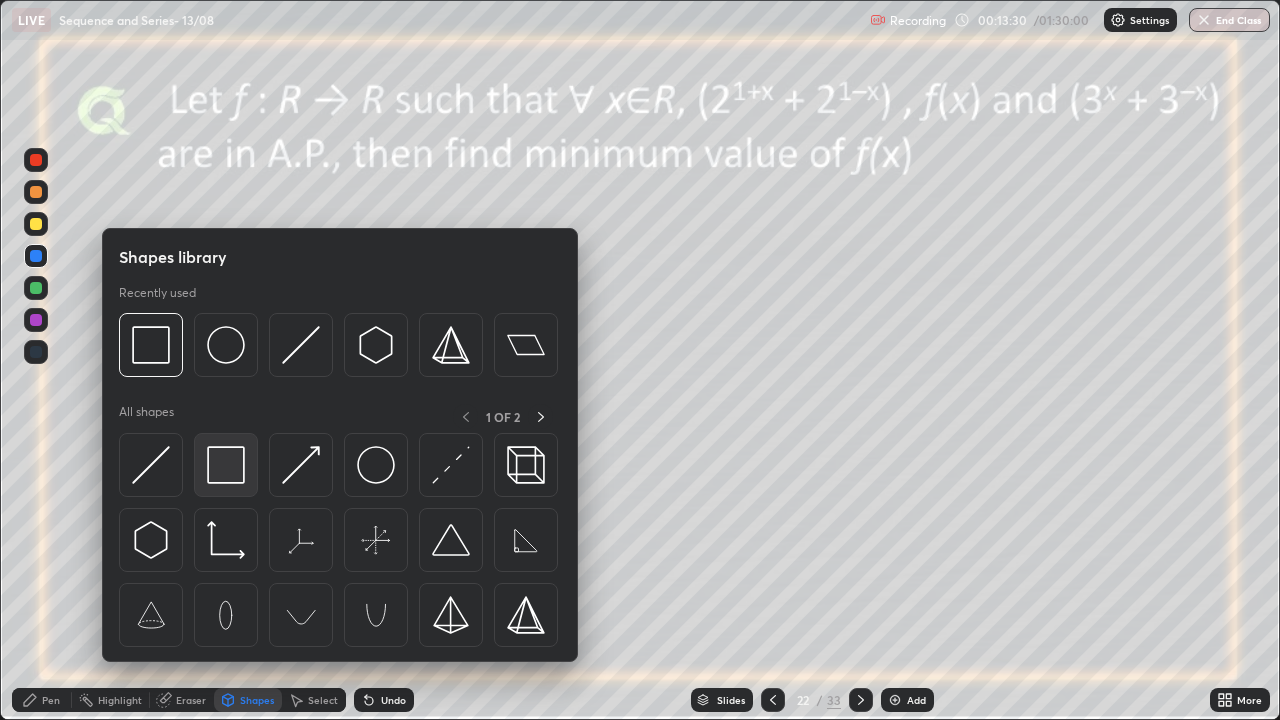 click at bounding box center (226, 465) 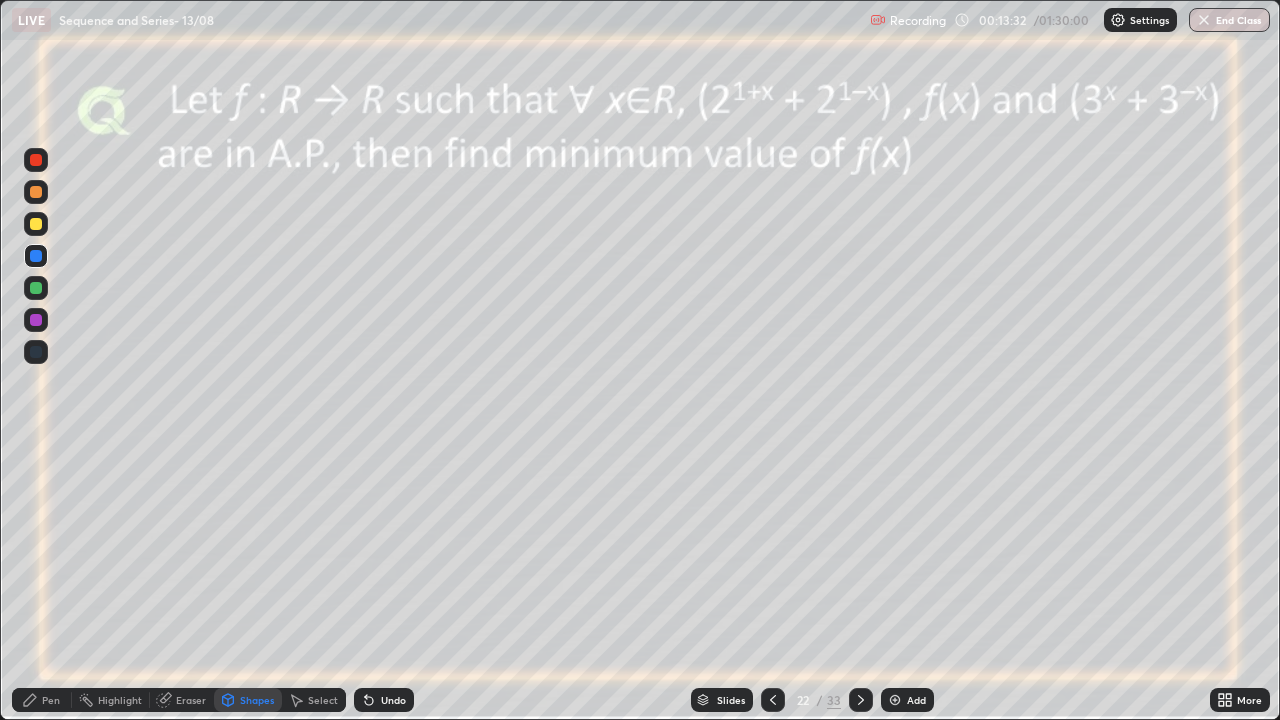 click at bounding box center (36, 160) 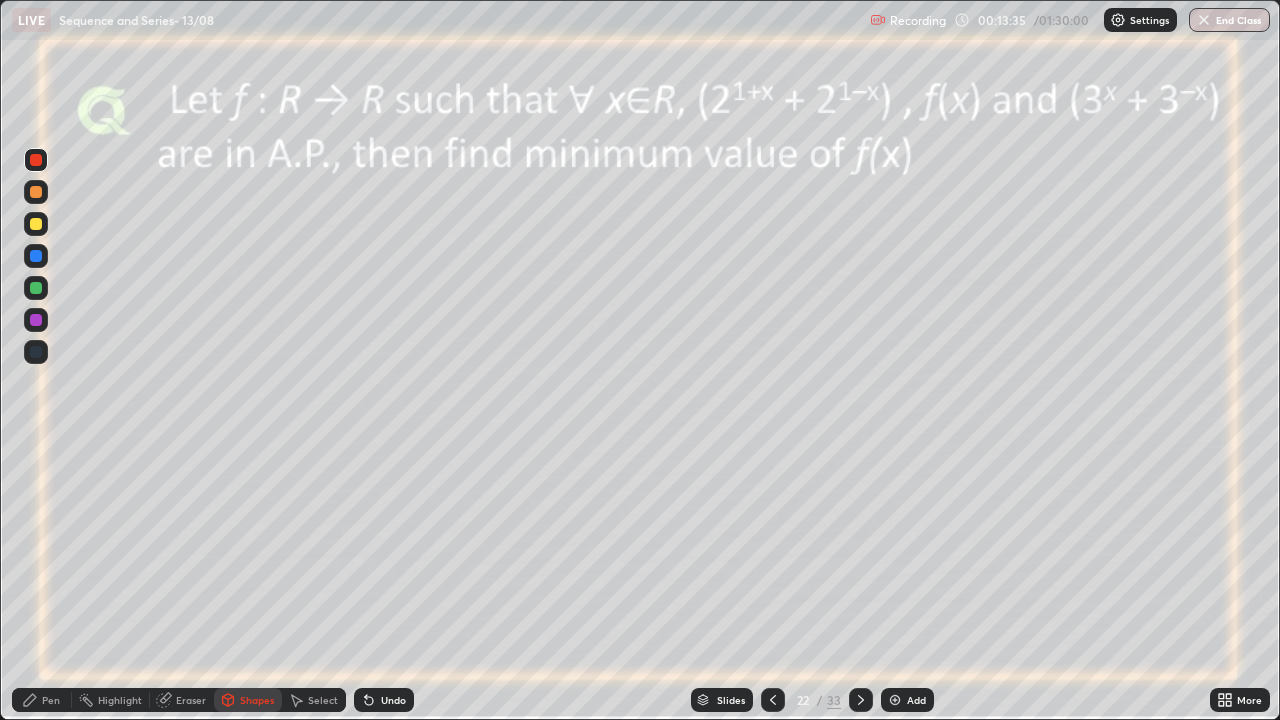 click at bounding box center [36, 256] 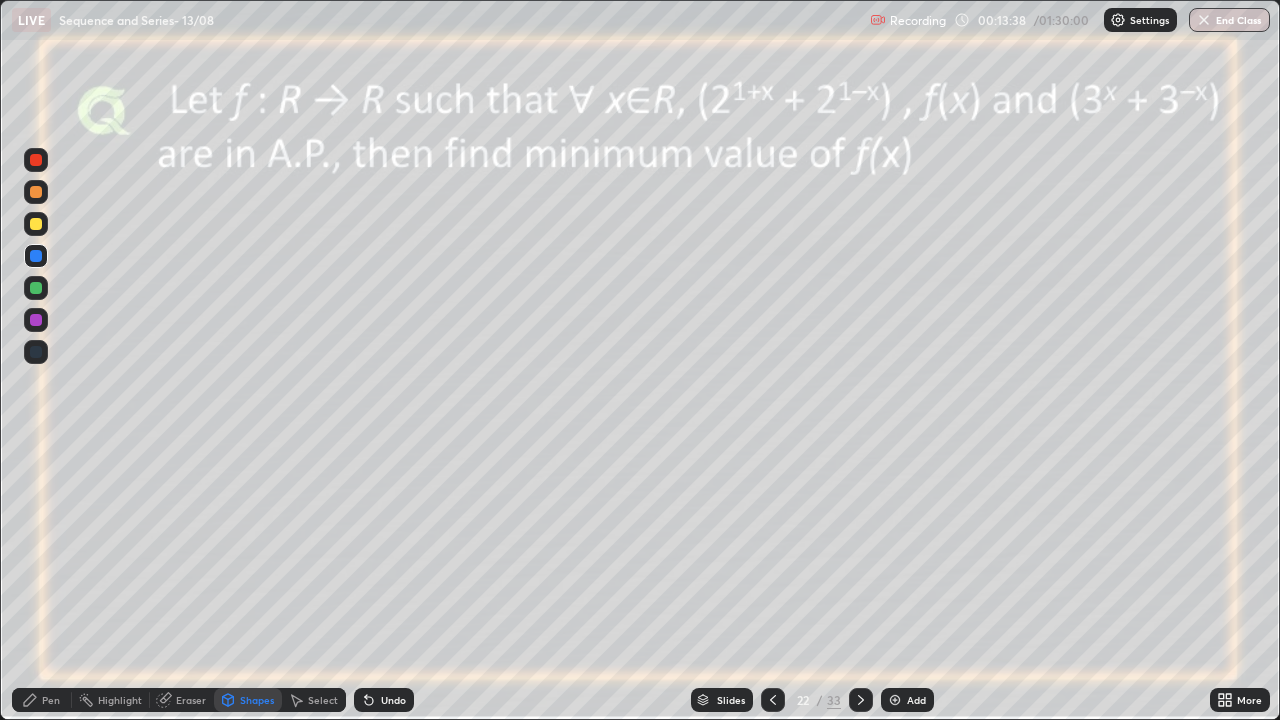 click at bounding box center [36, 320] 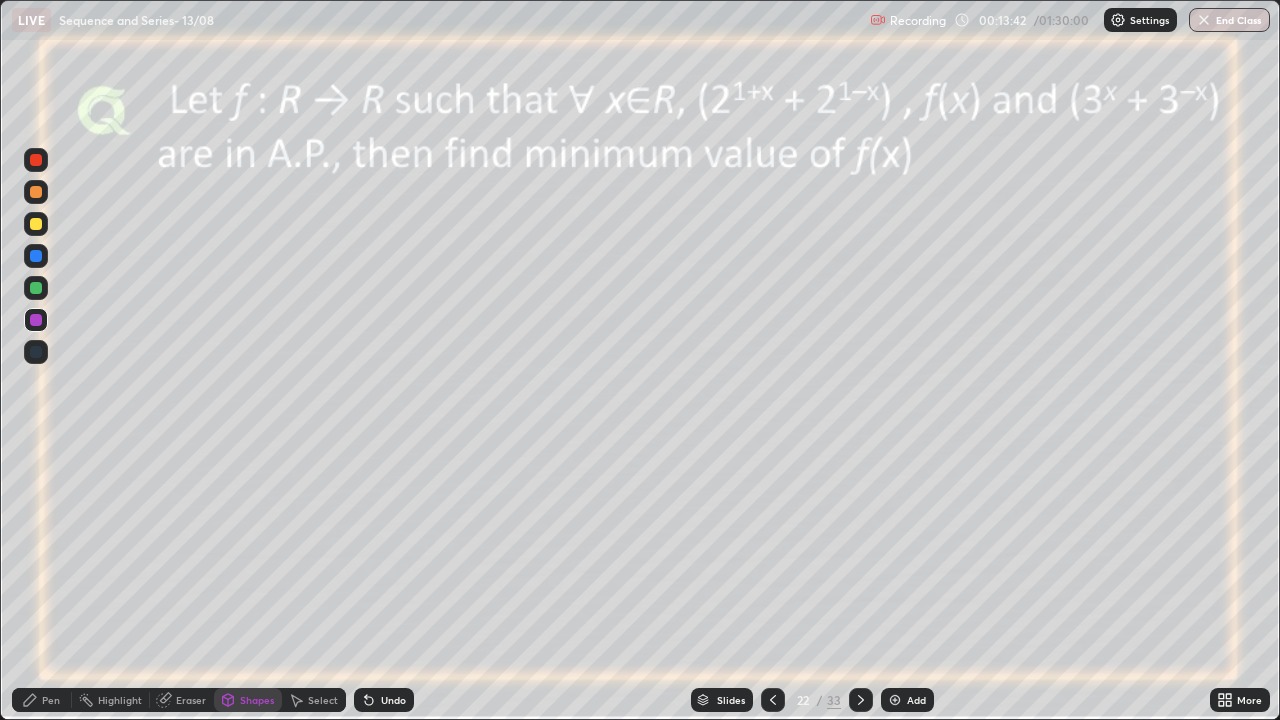 click on "Pen" at bounding box center (51, 700) 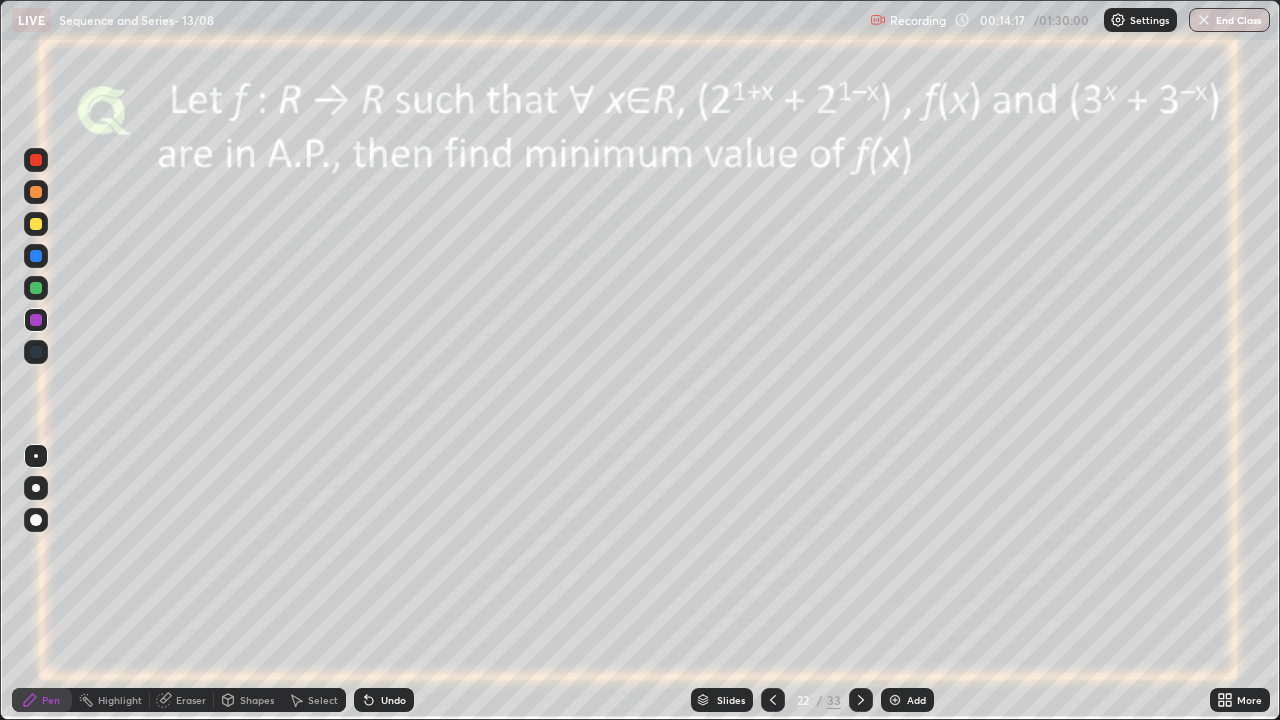 click 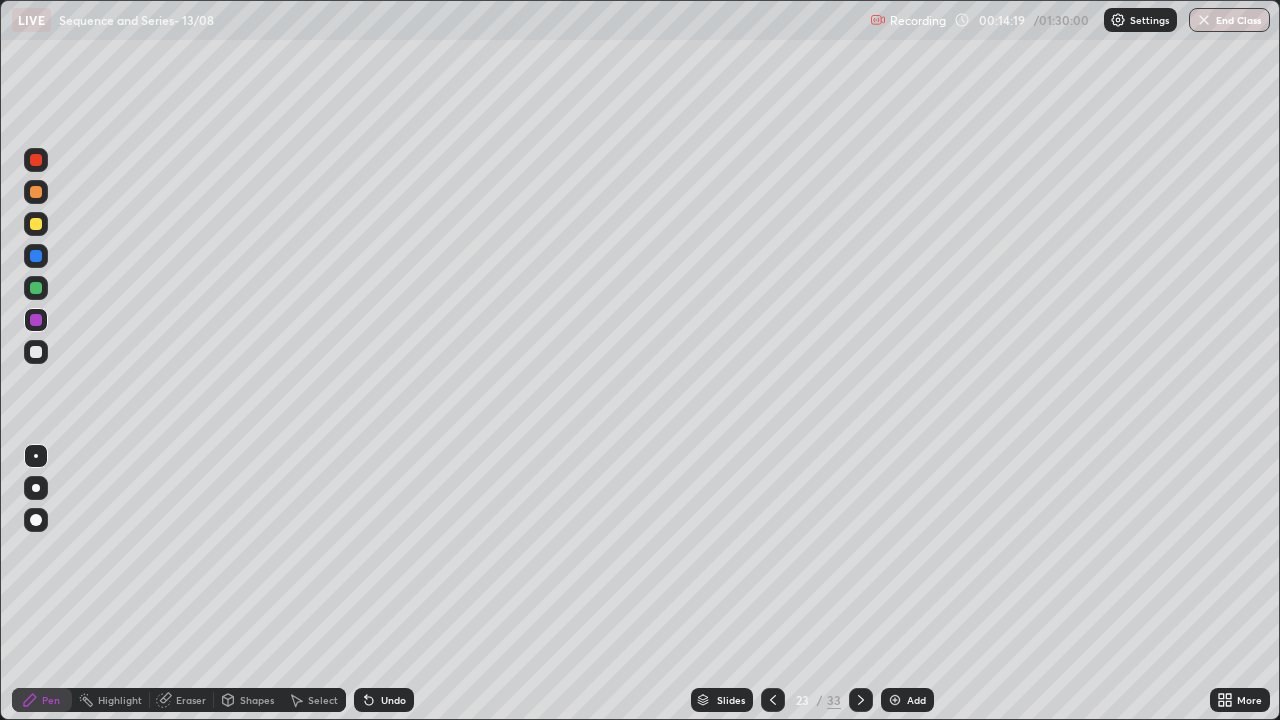 click 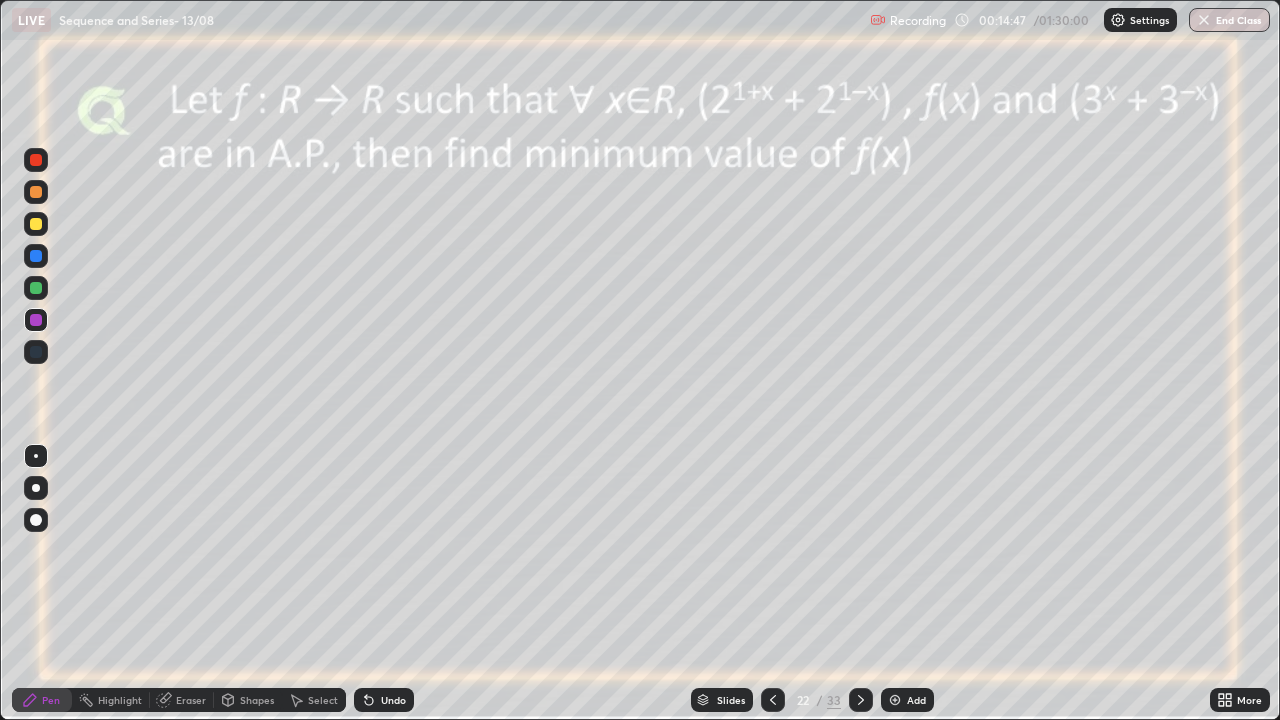 click 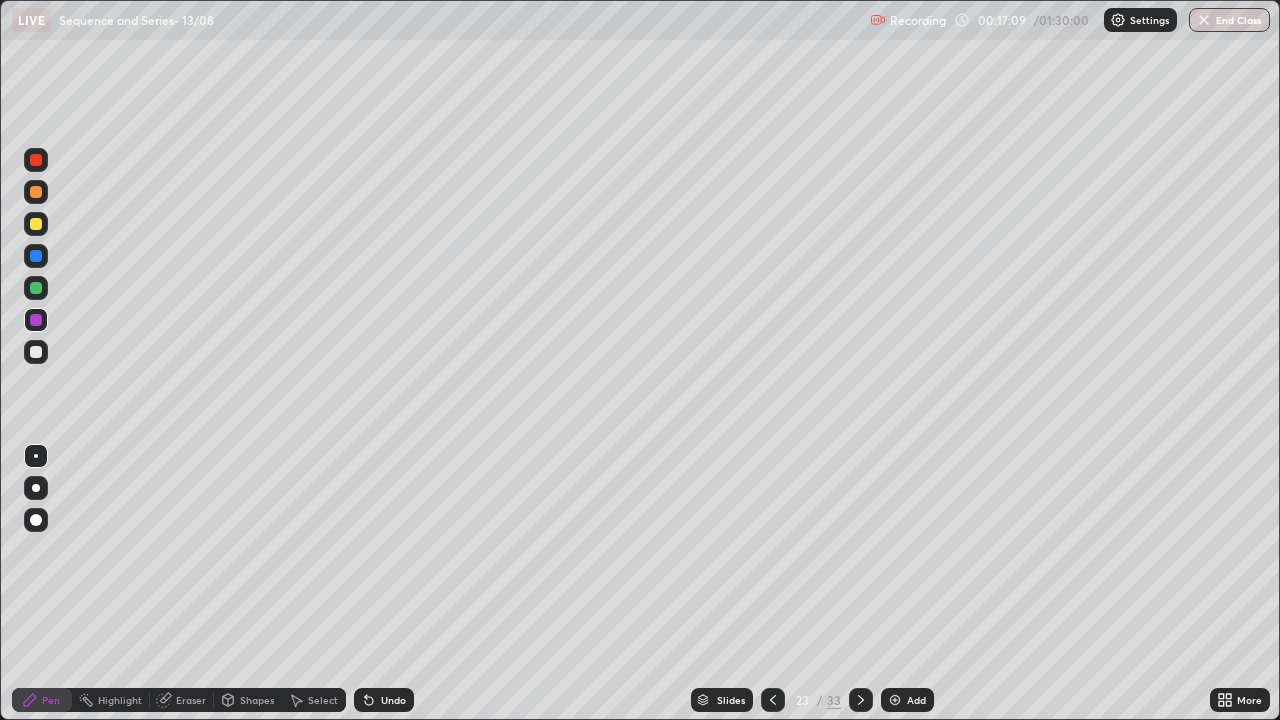 click 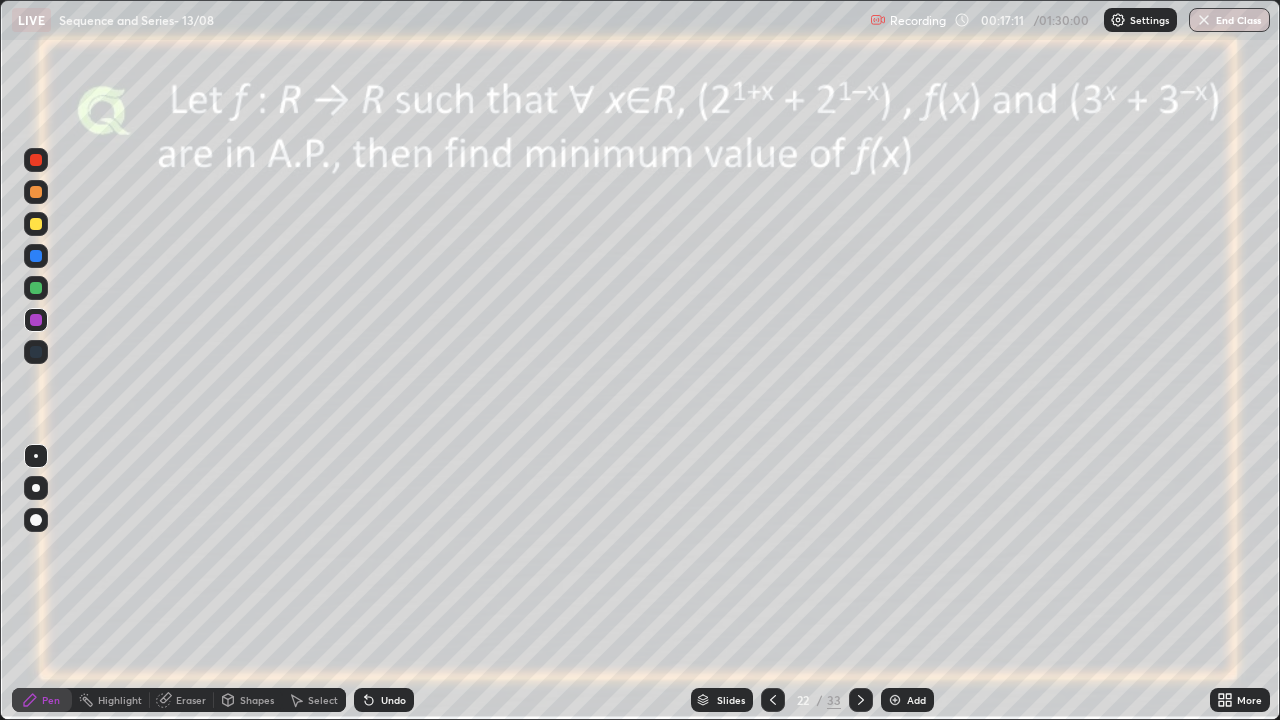 click on "Shapes" at bounding box center [248, 700] 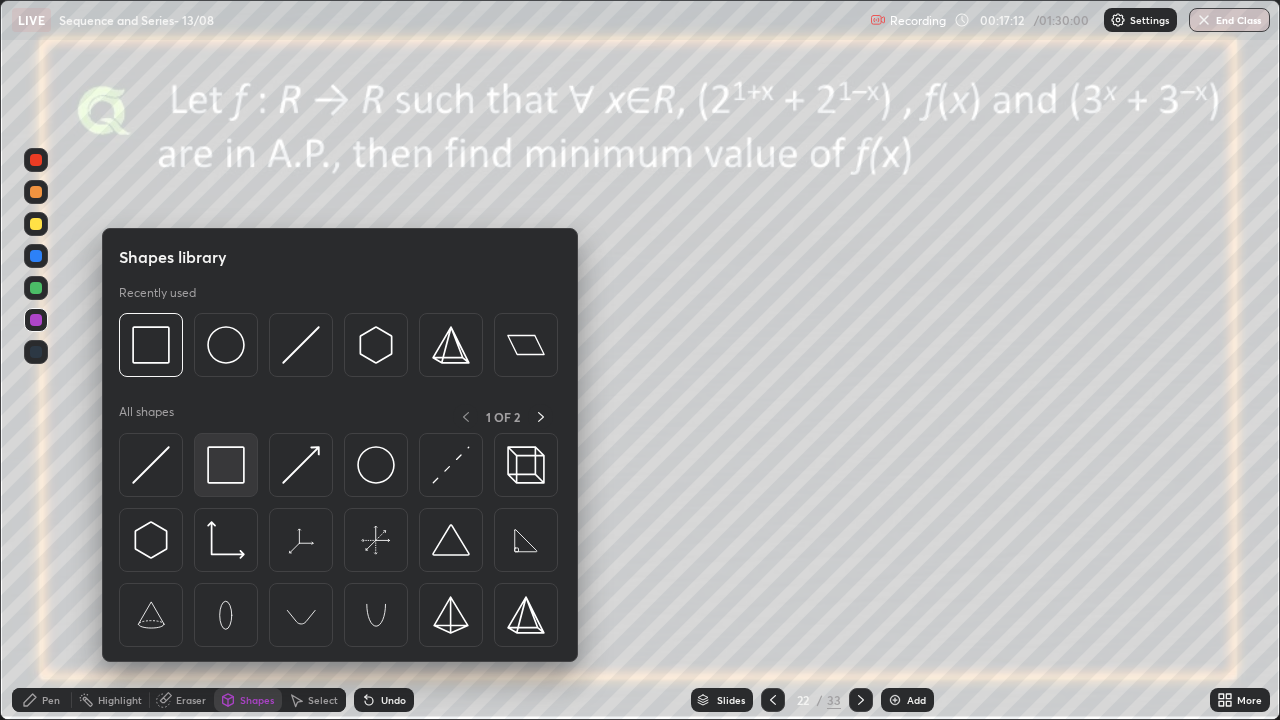 click at bounding box center (226, 465) 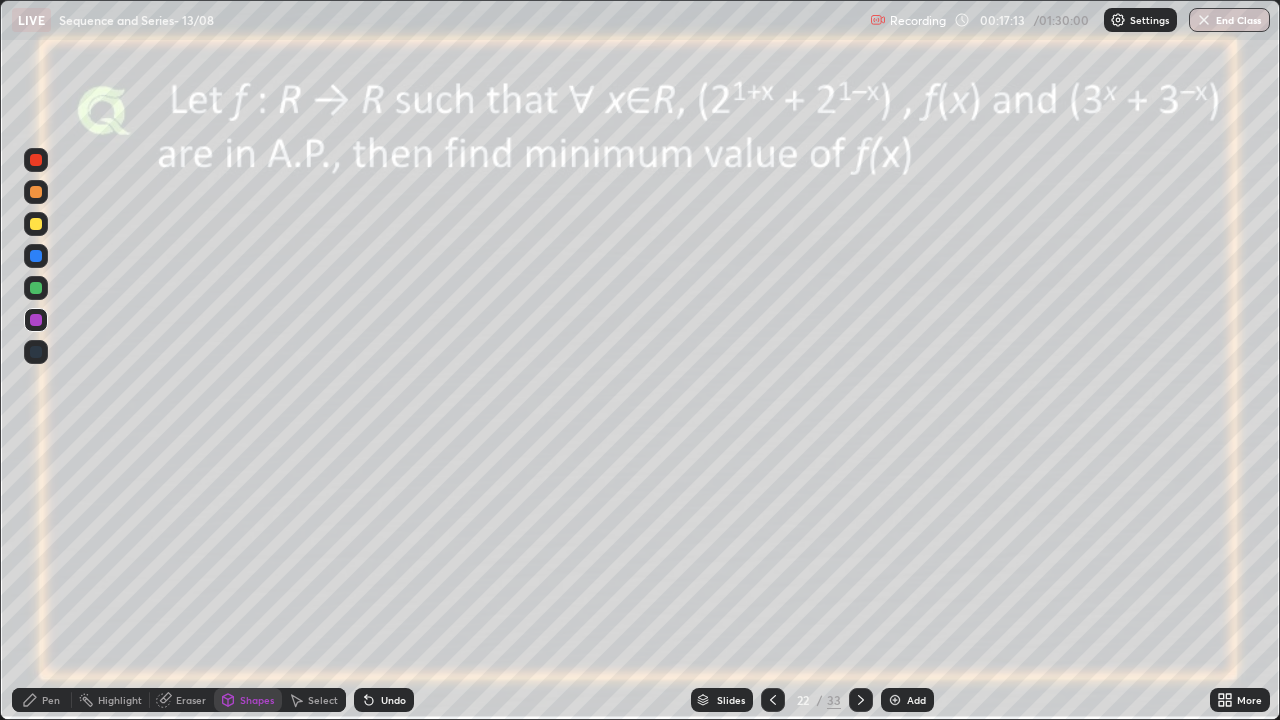 click at bounding box center [36, 288] 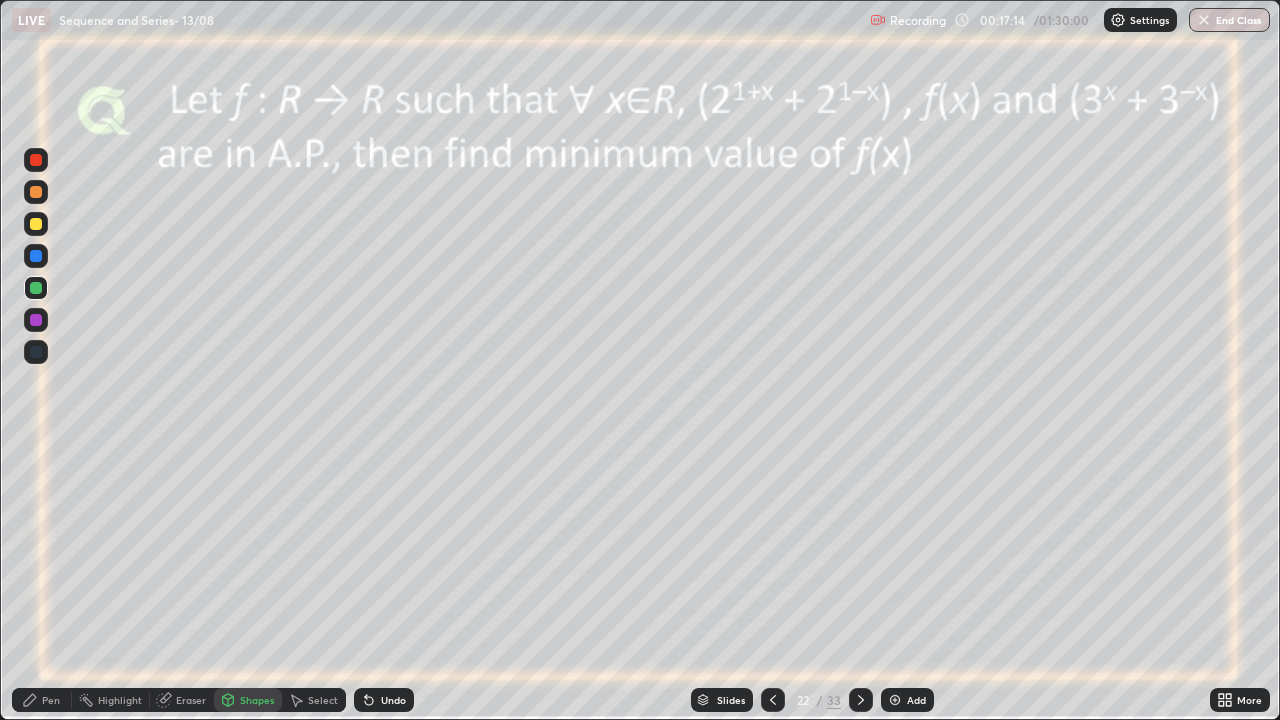 click at bounding box center [36, 224] 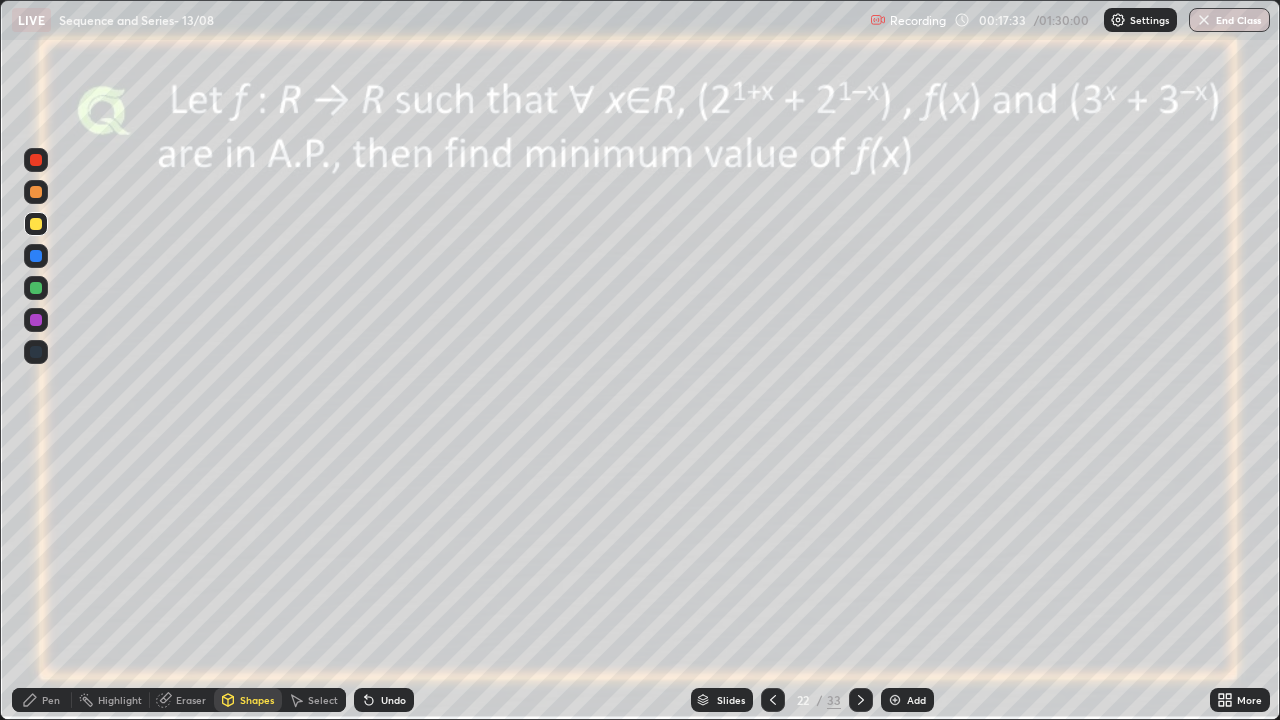 click 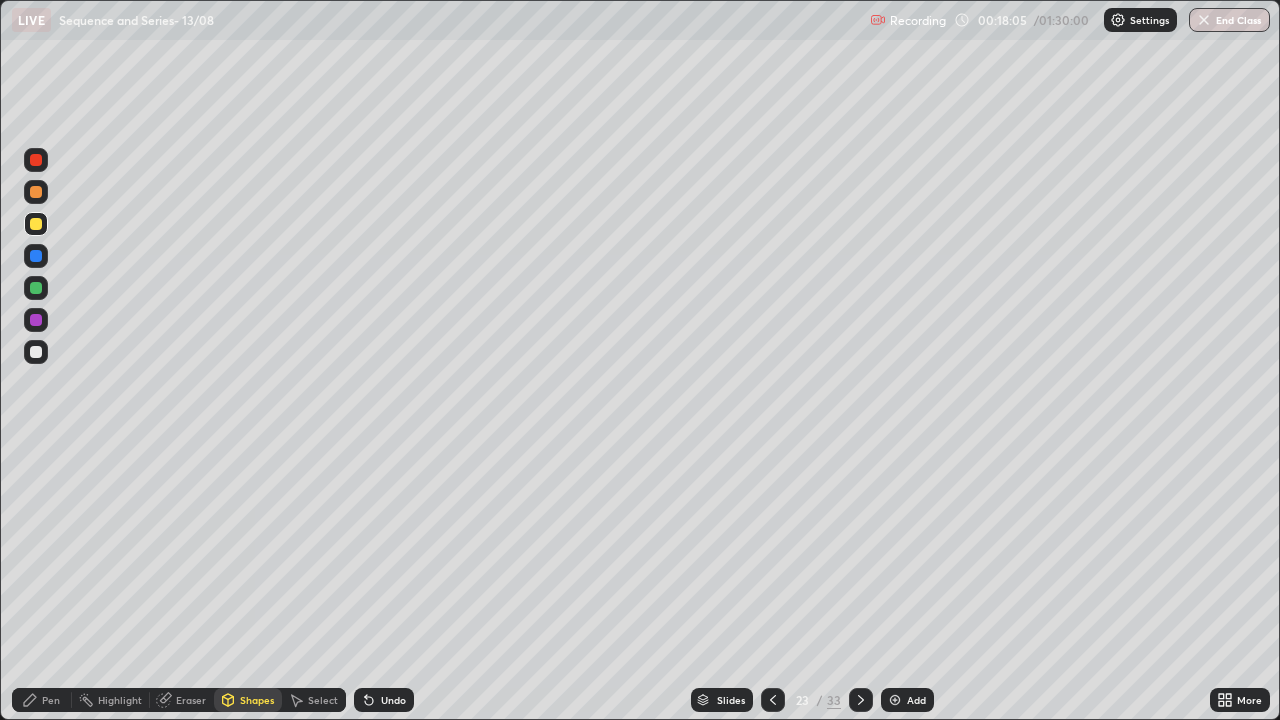 click 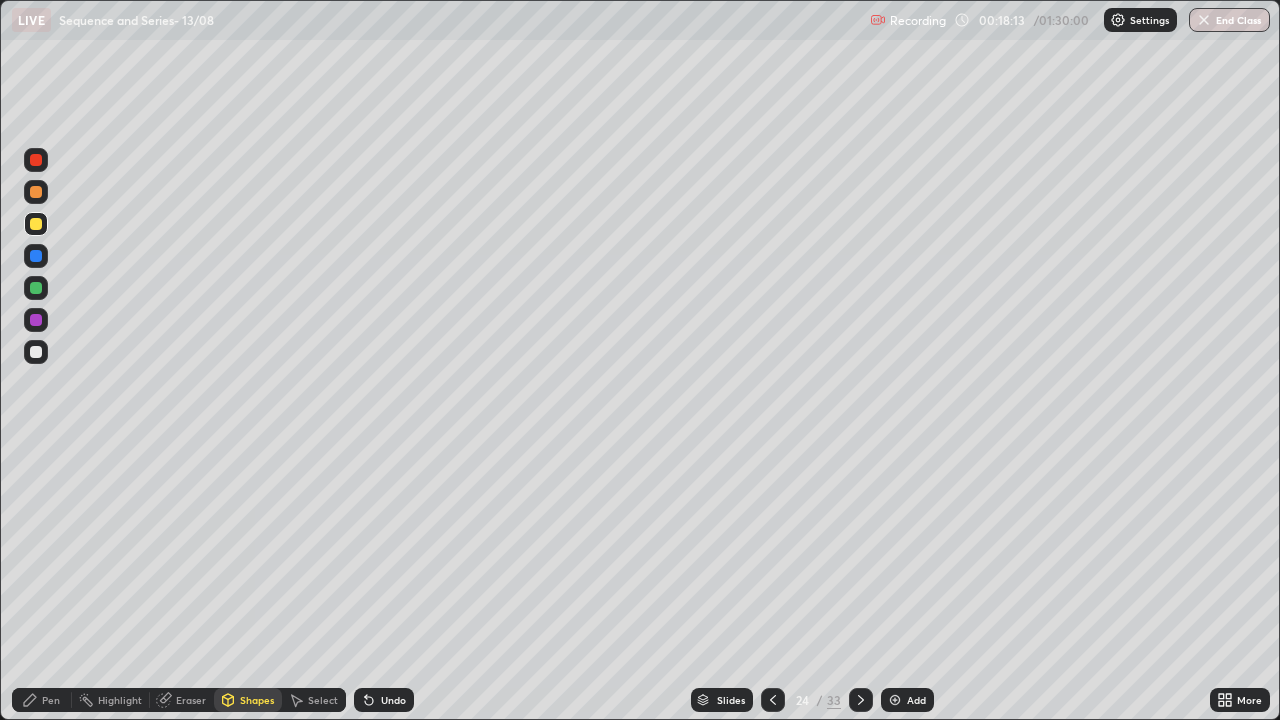click at bounding box center (773, 700) 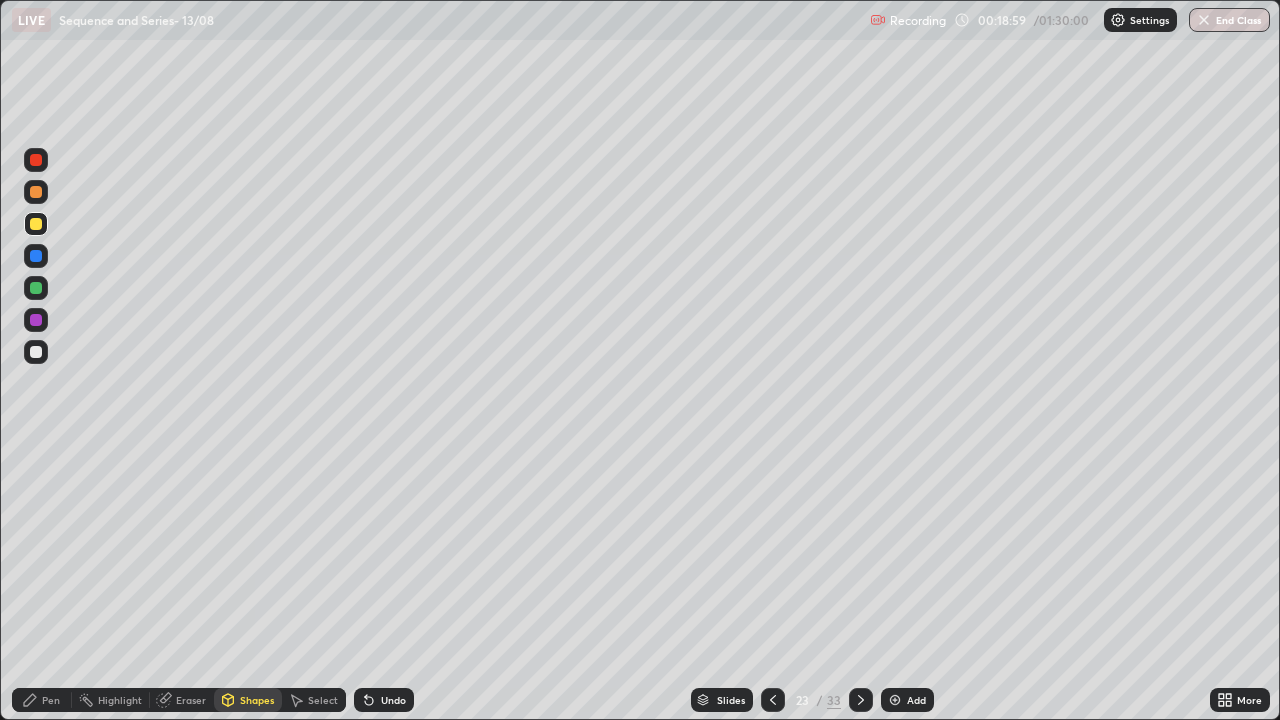 click at bounding box center (861, 700) 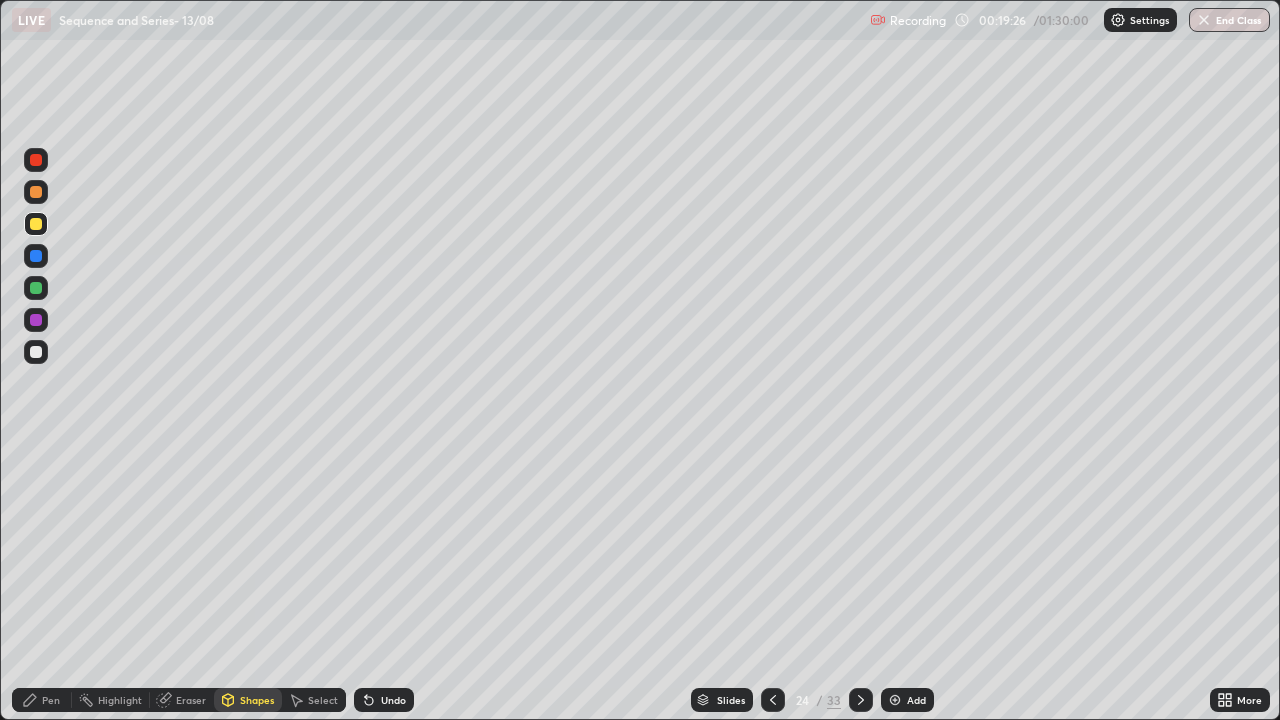 click at bounding box center [36, 352] 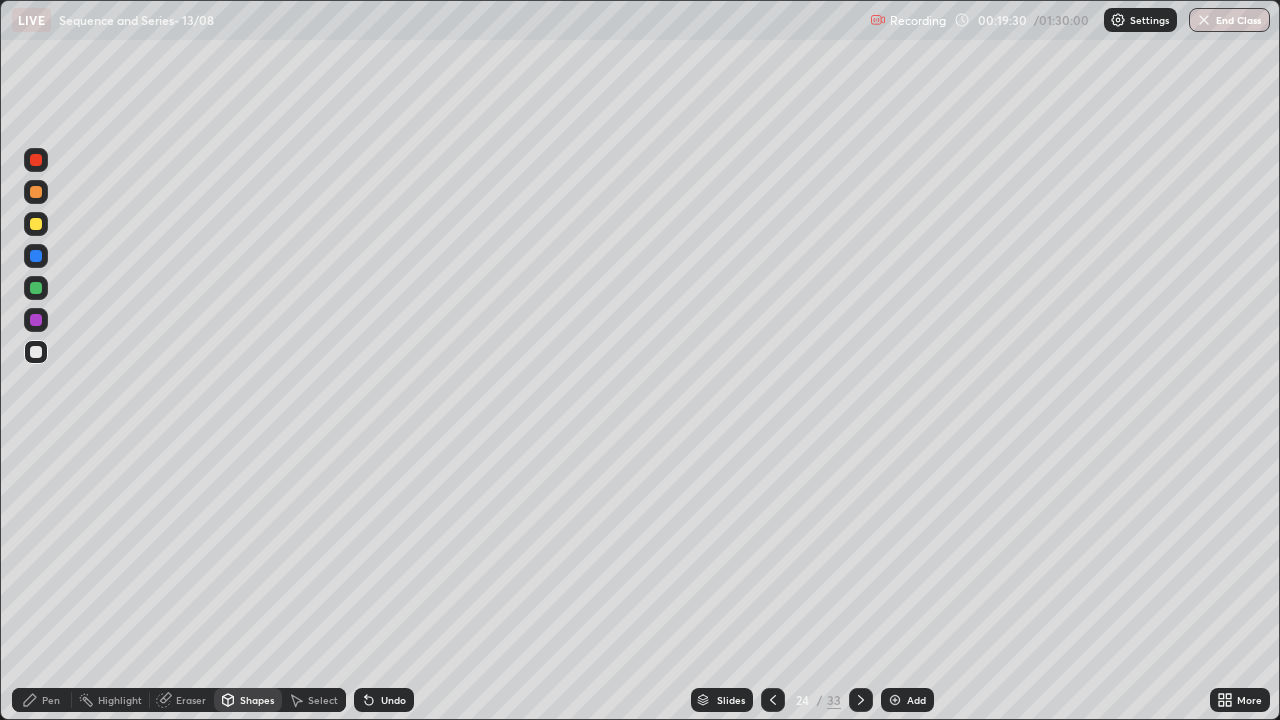 click 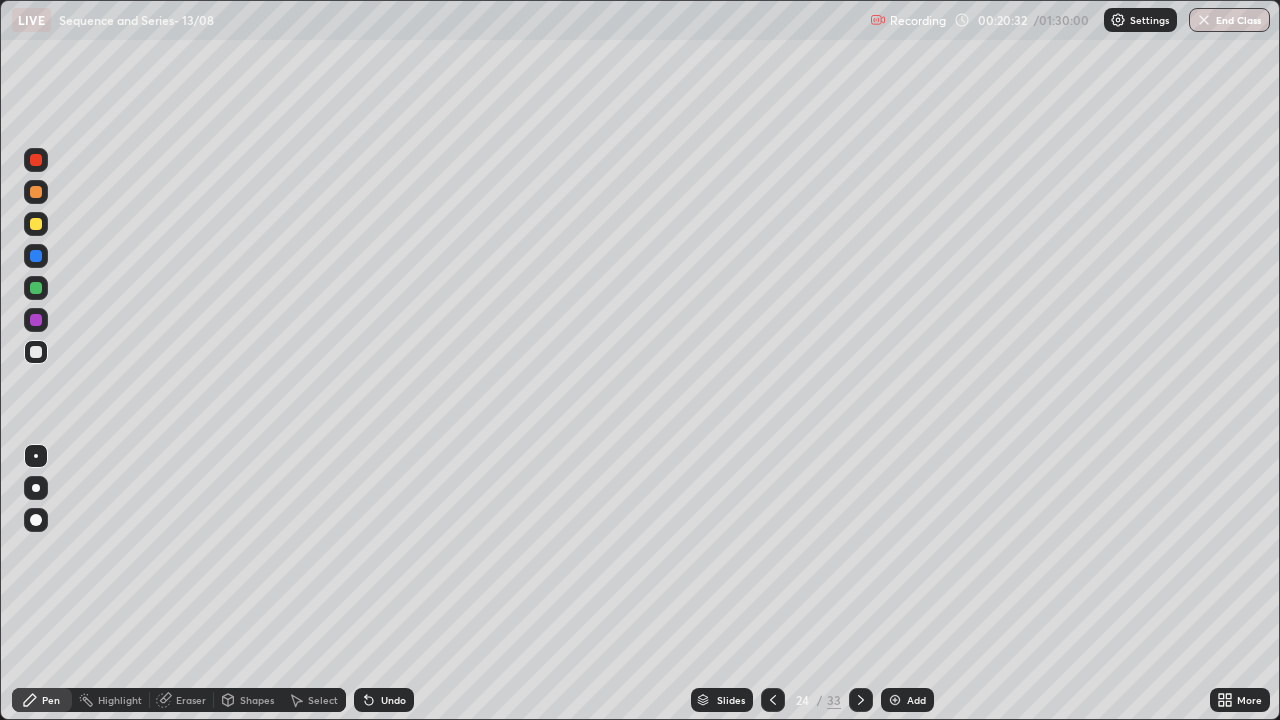 click 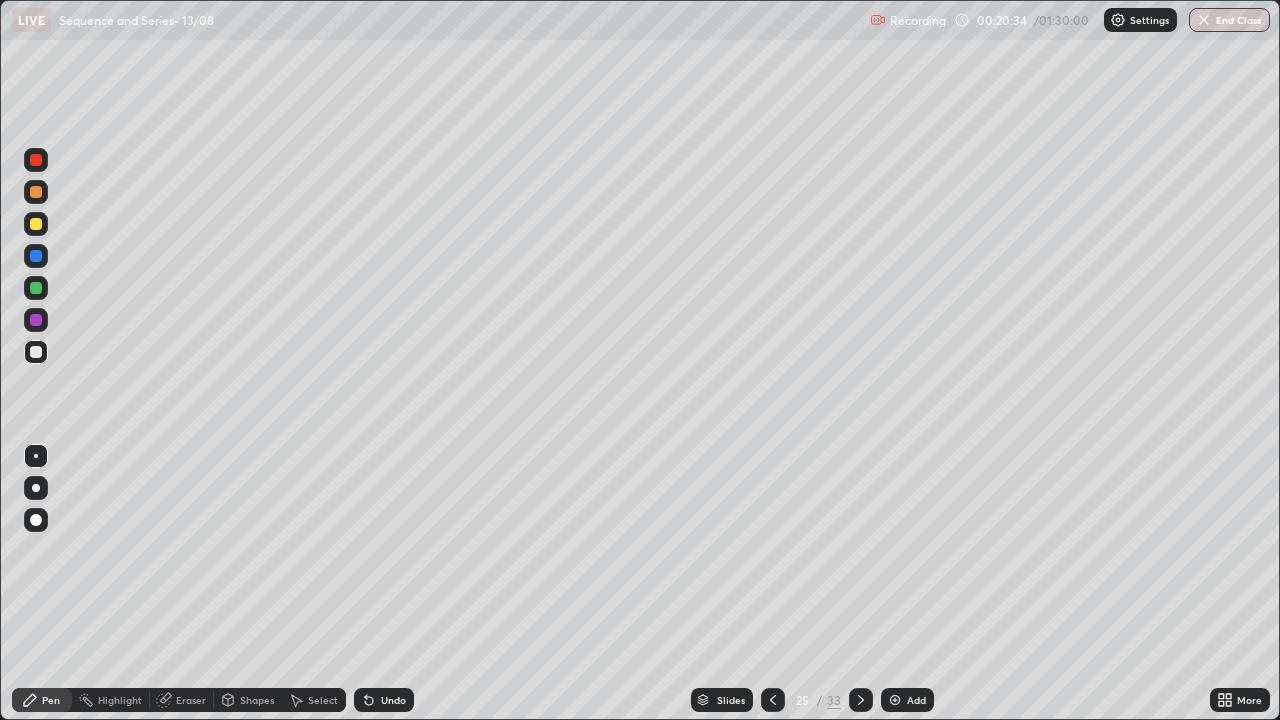 click 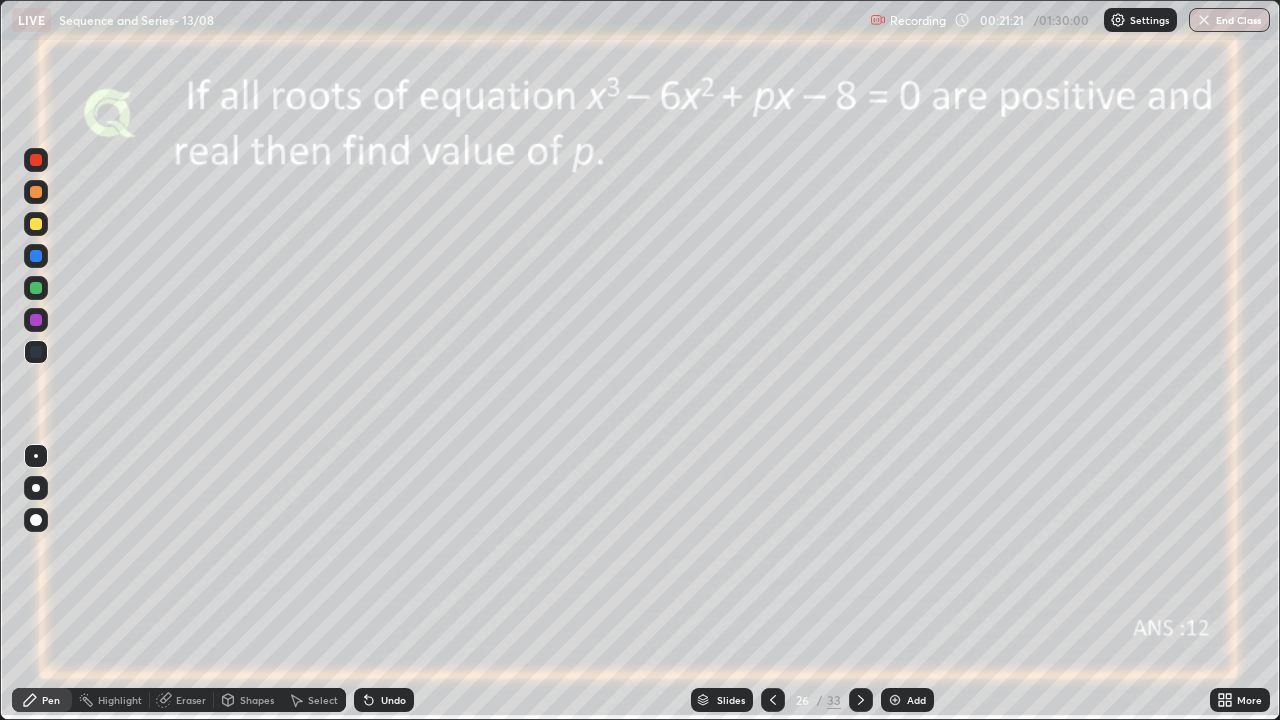 click at bounding box center (36, 320) 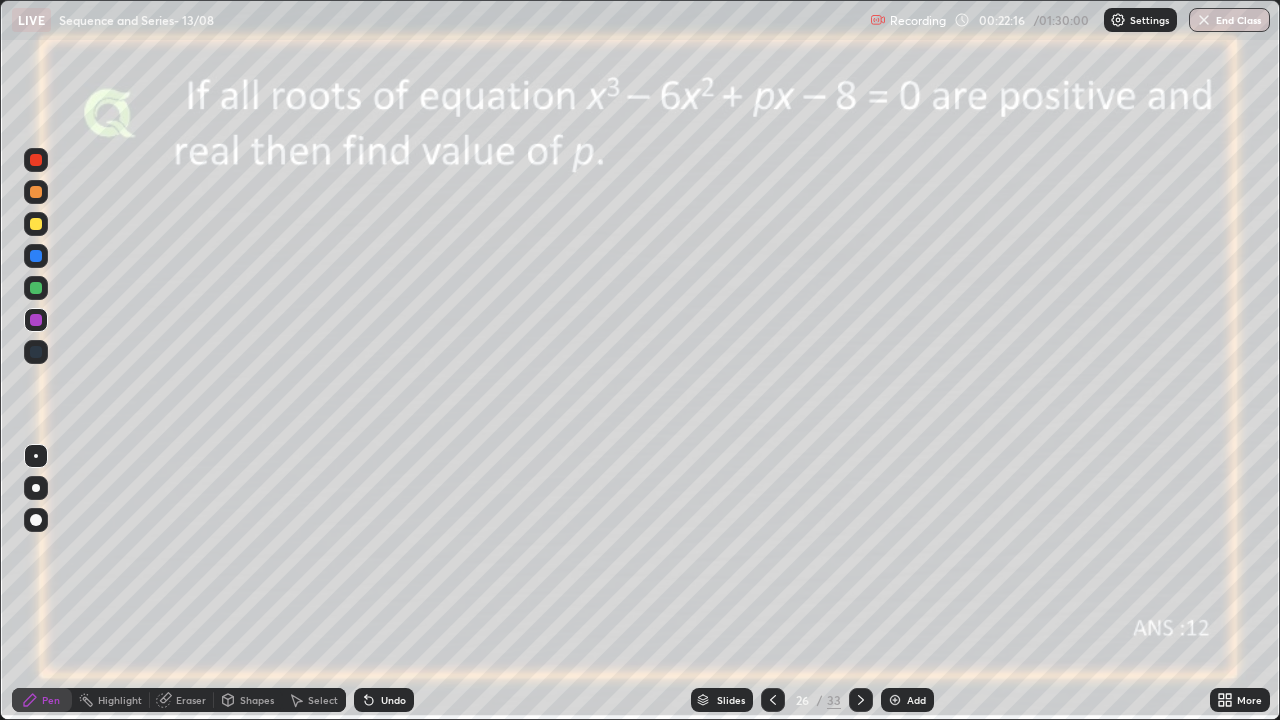click 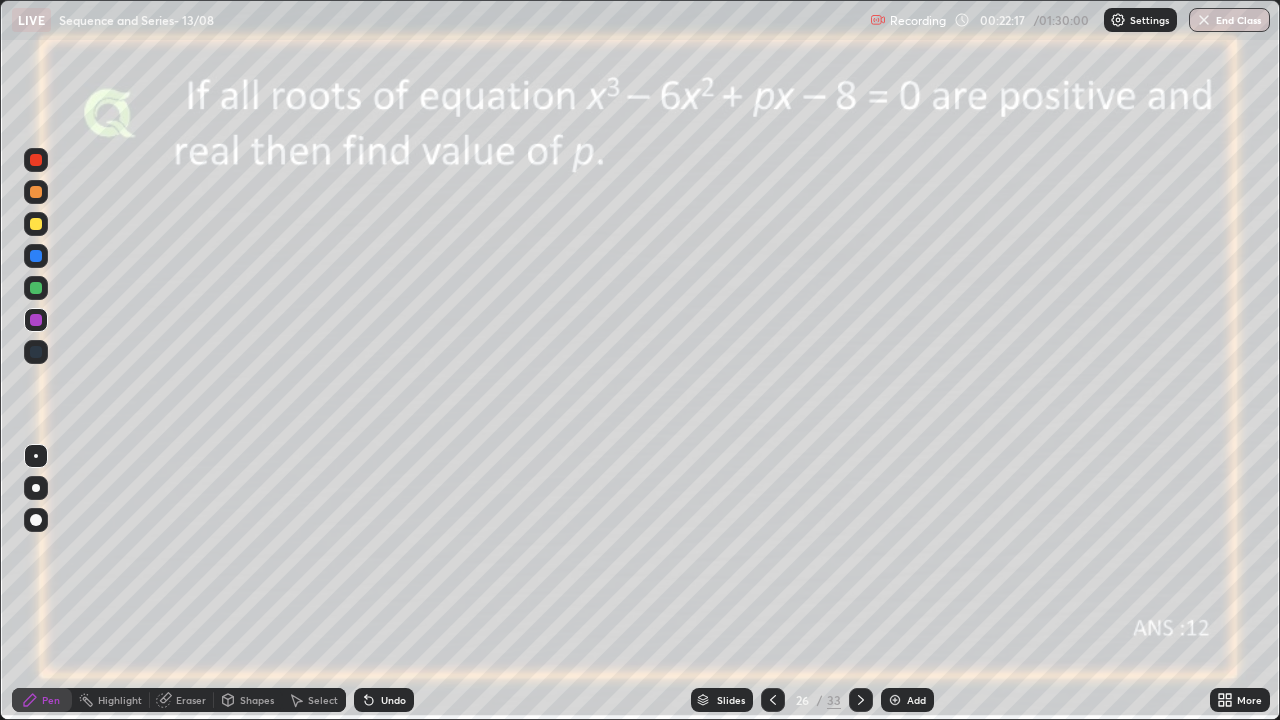 click at bounding box center [36, 160] 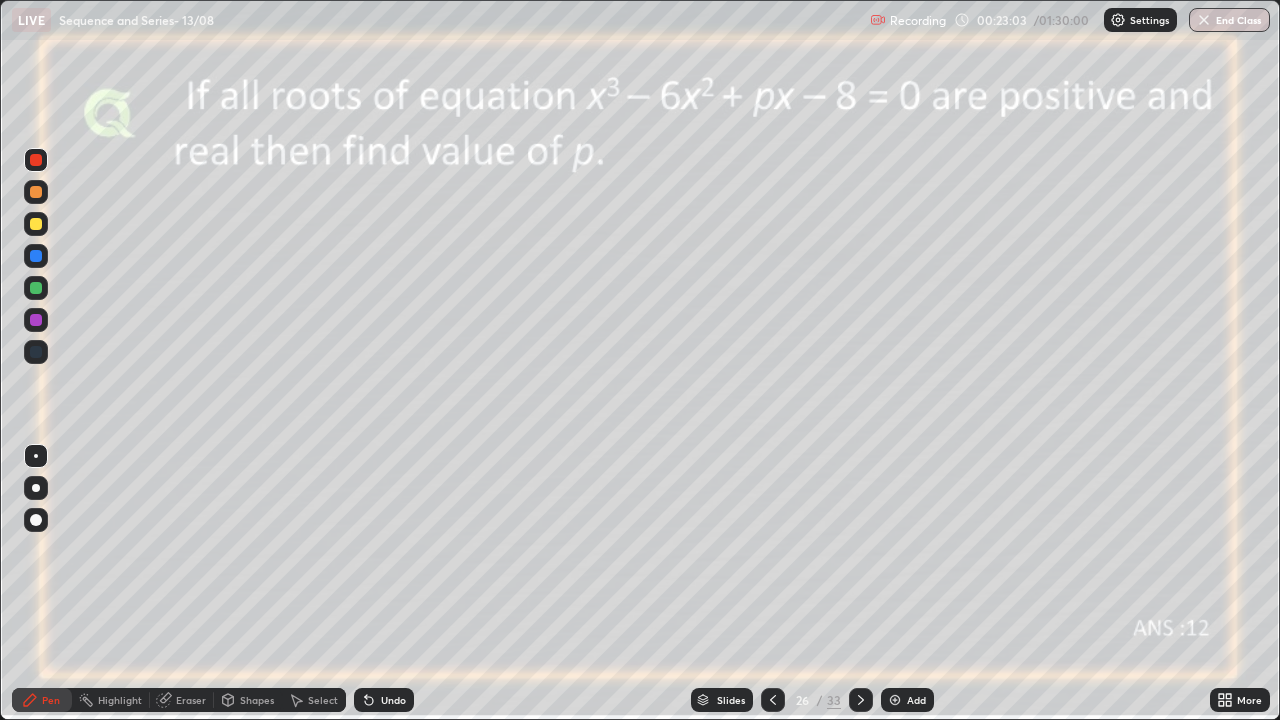 click at bounding box center [36, 320] 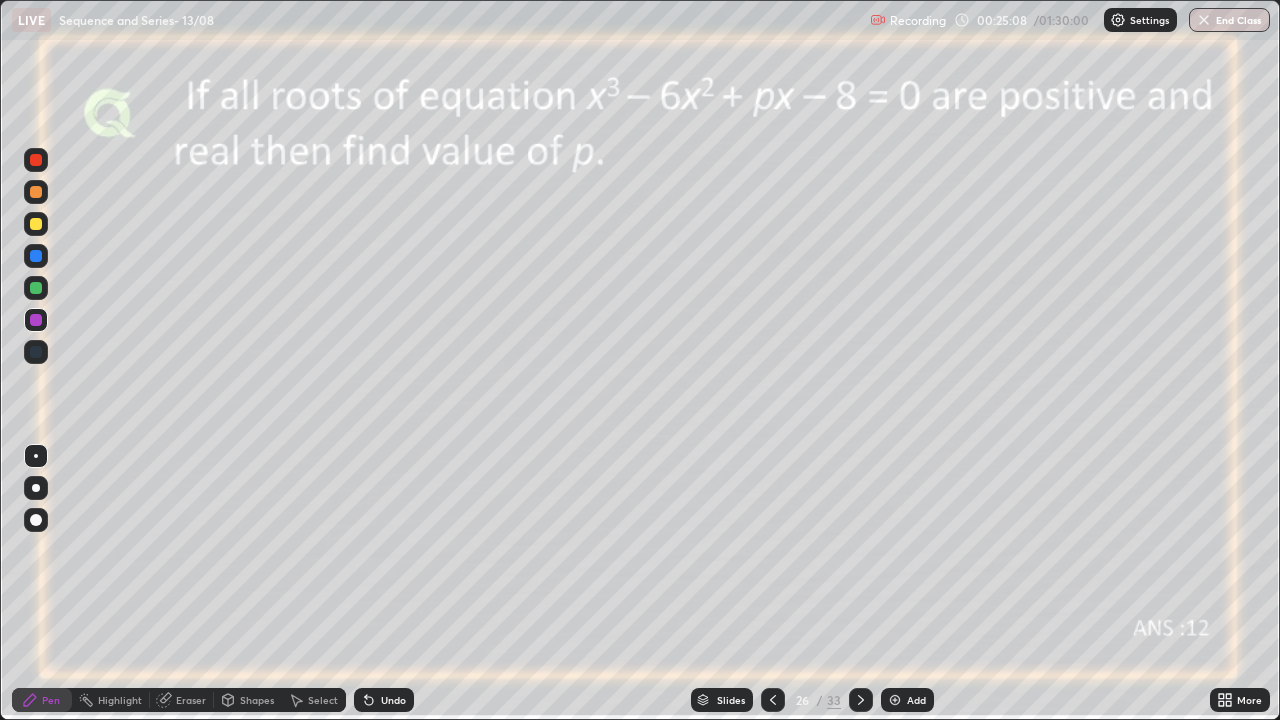 click at bounding box center (36, 224) 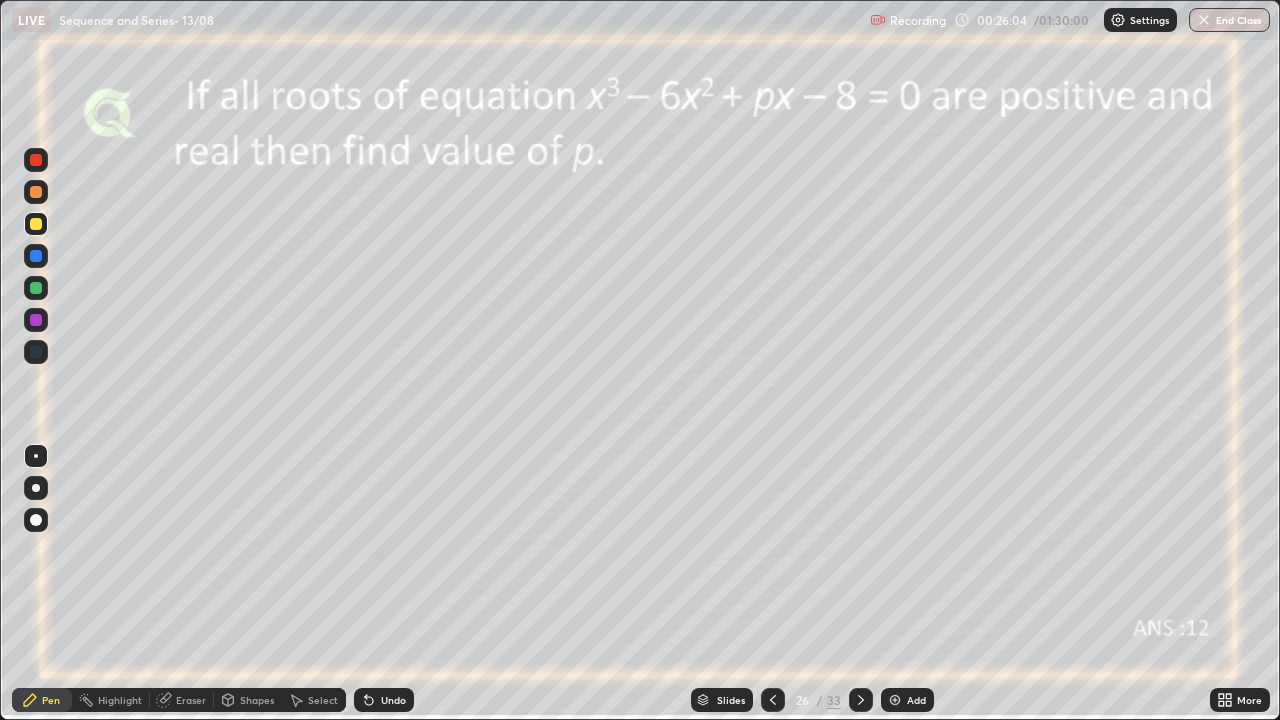 click at bounding box center [36, 320] 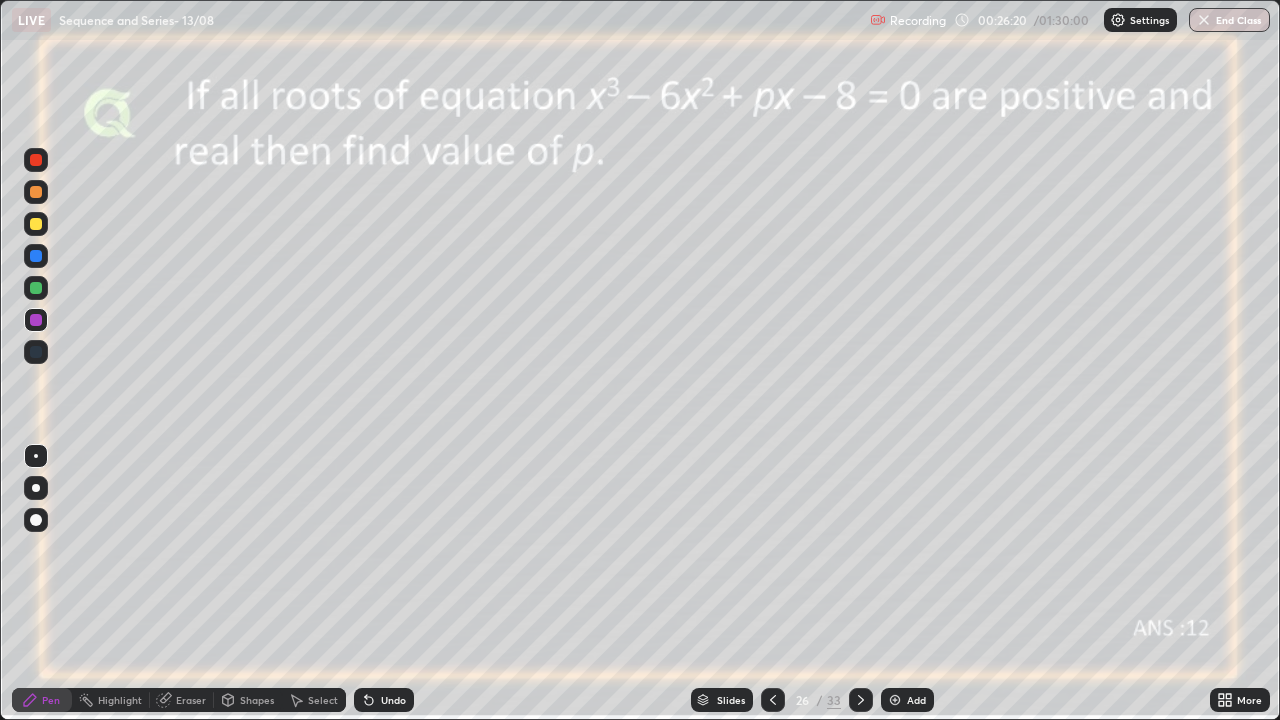 click at bounding box center (36, 256) 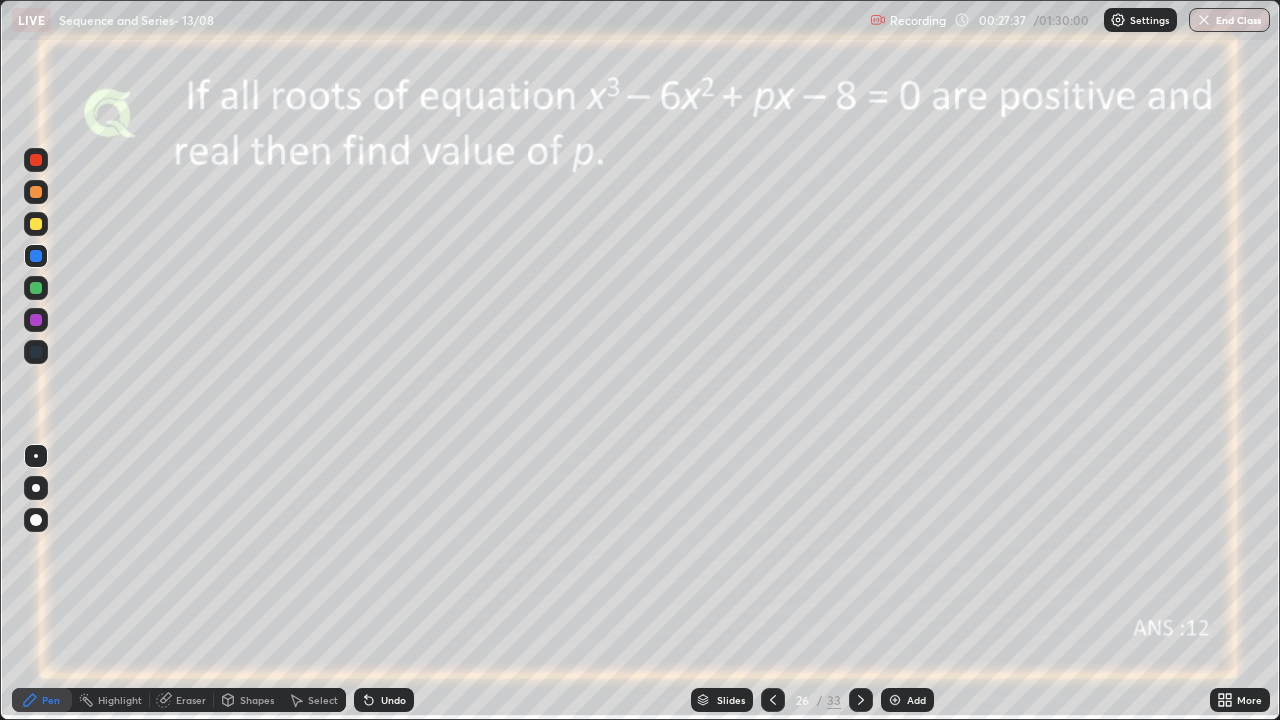 click at bounding box center (36, 320) 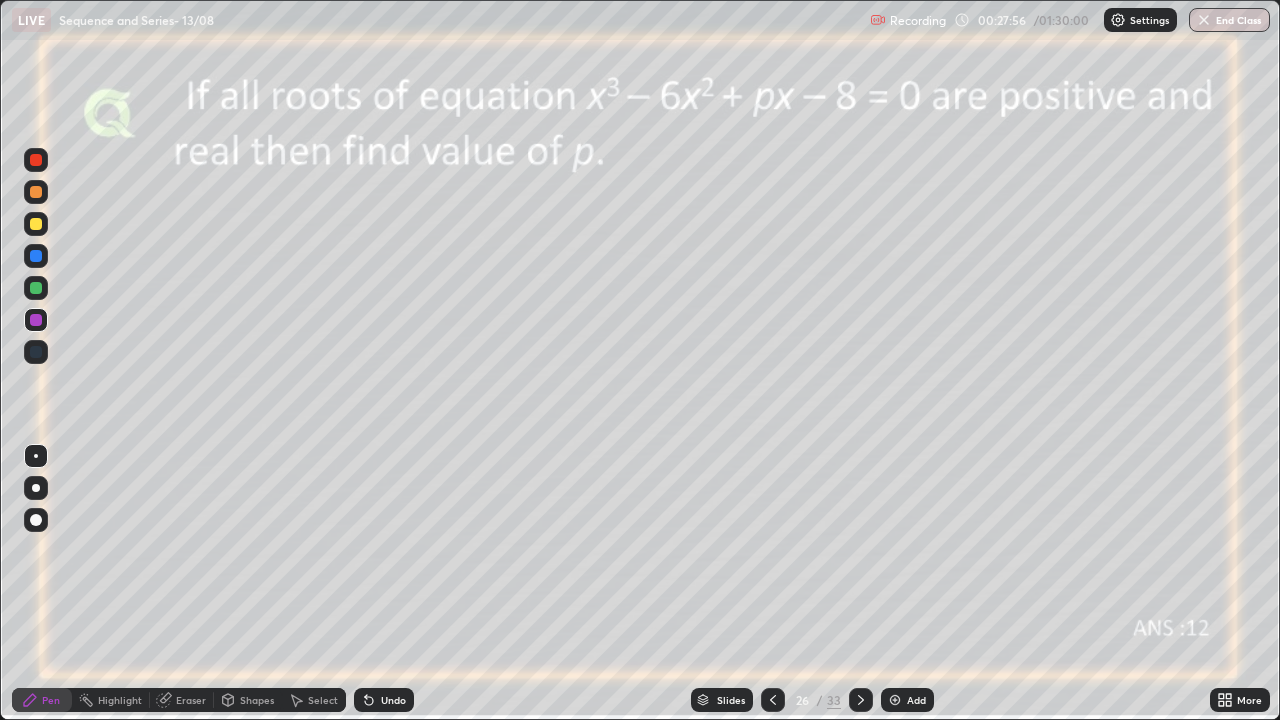 click at bounding box center (36, 288) 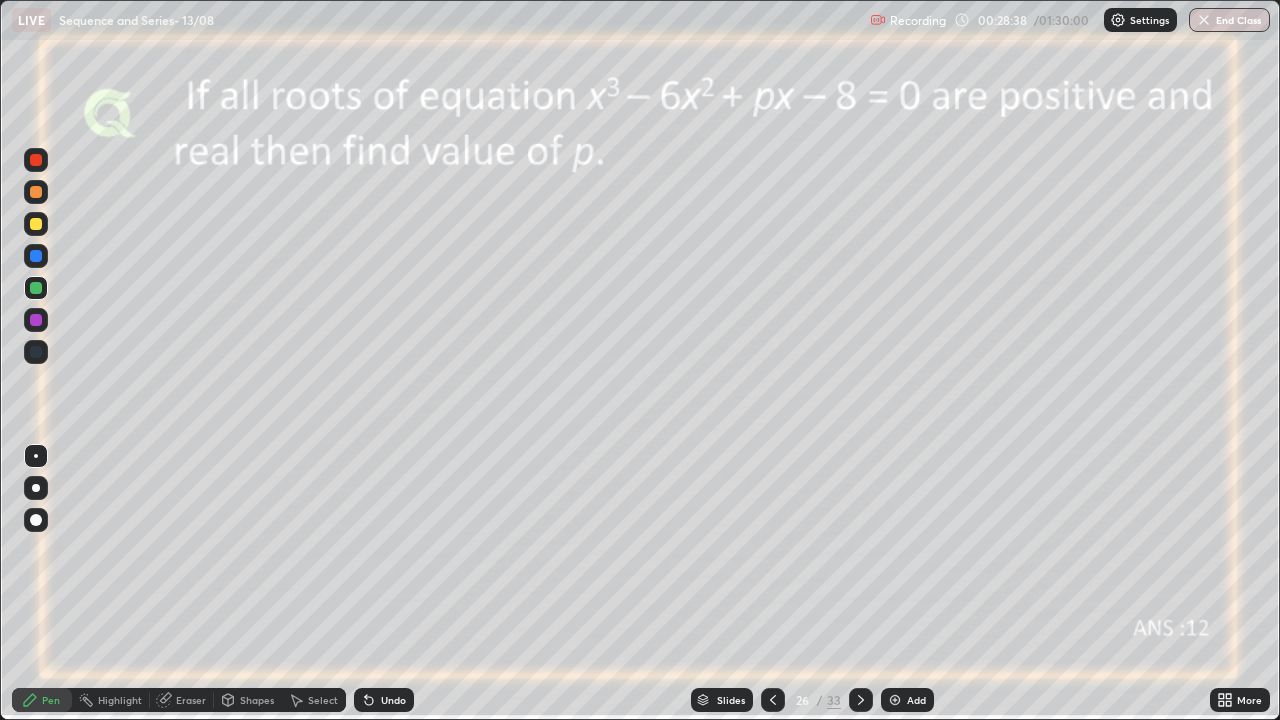 click at bounding box center (895, 700) 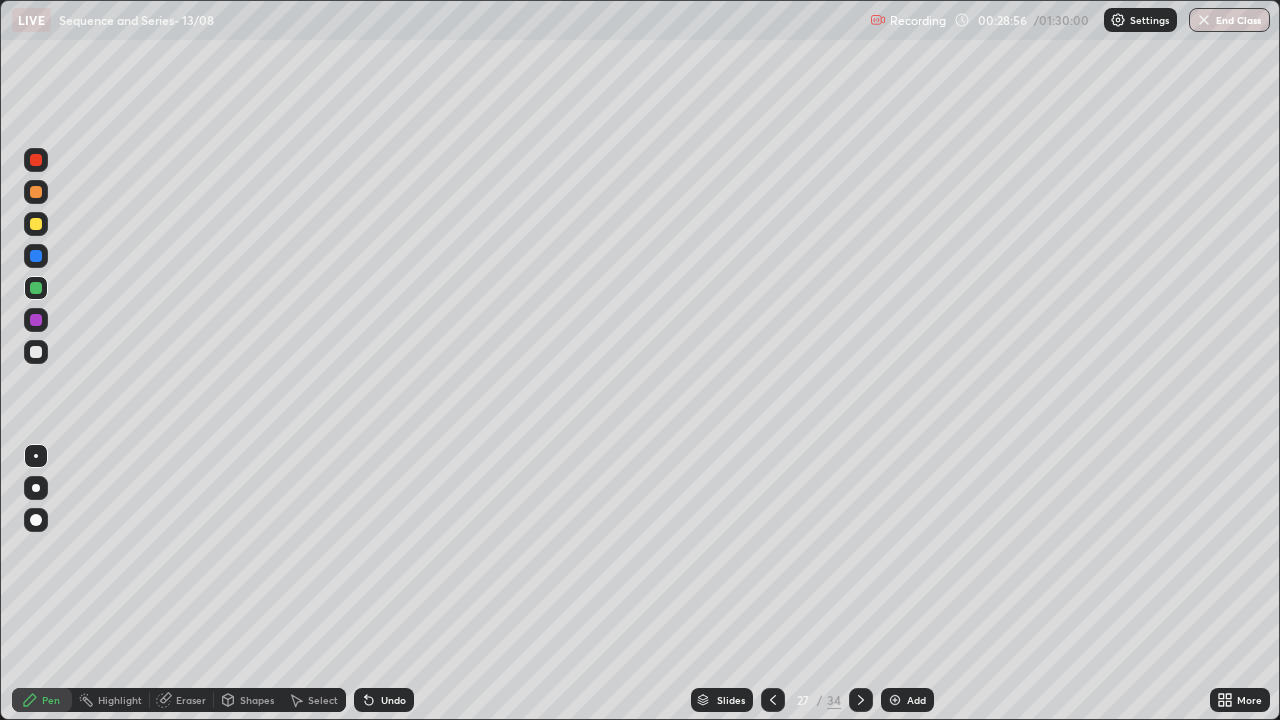 click 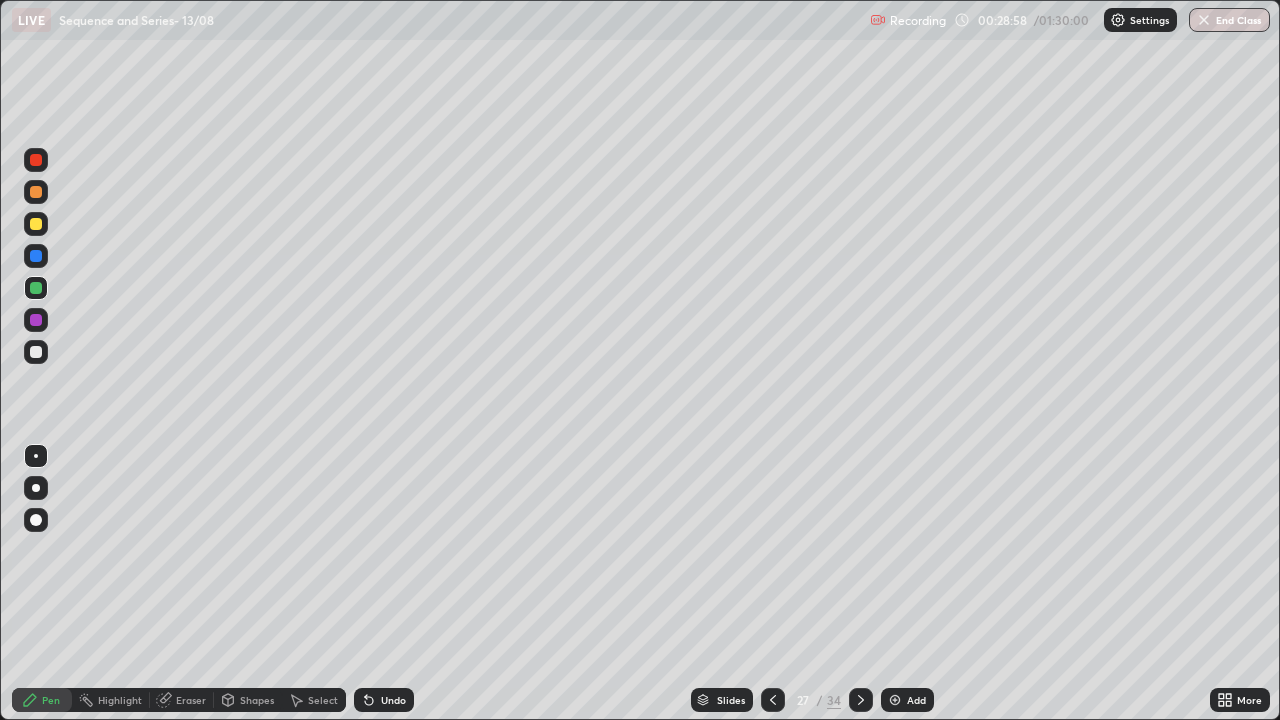 click on "Undo" at bounding box center [393, 700] 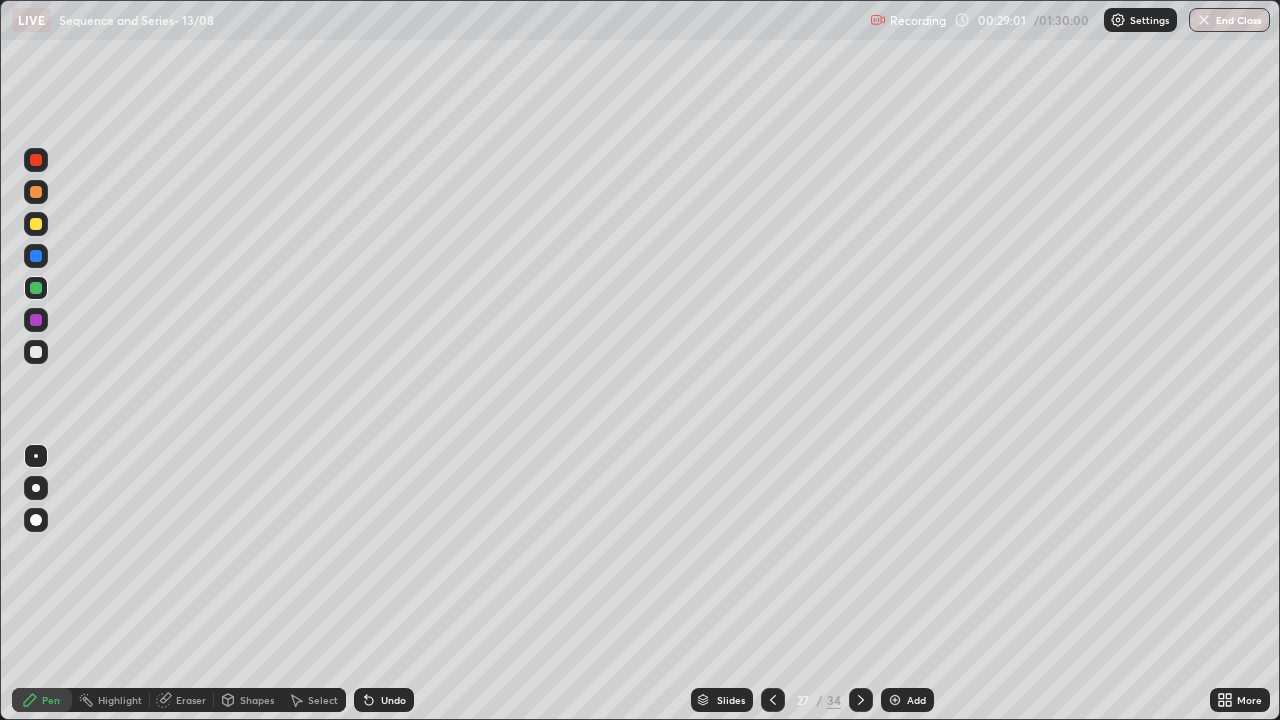 click at bounding box center (773, 700) 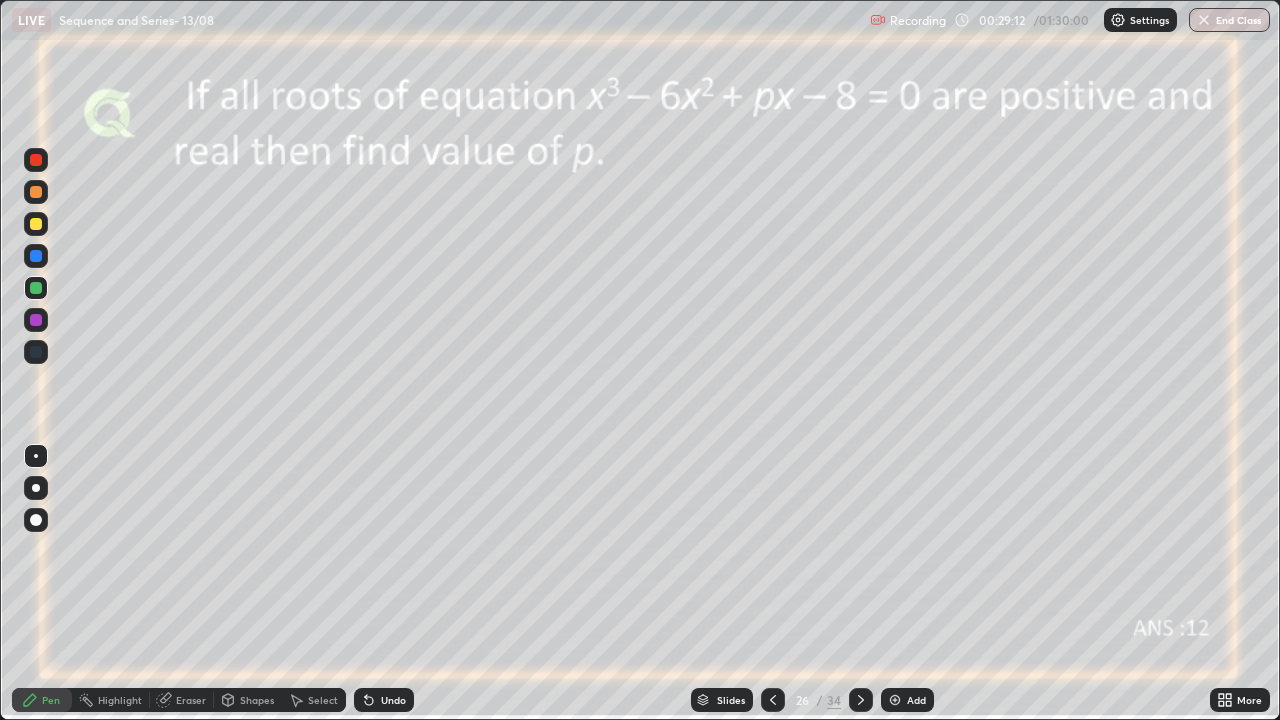 click 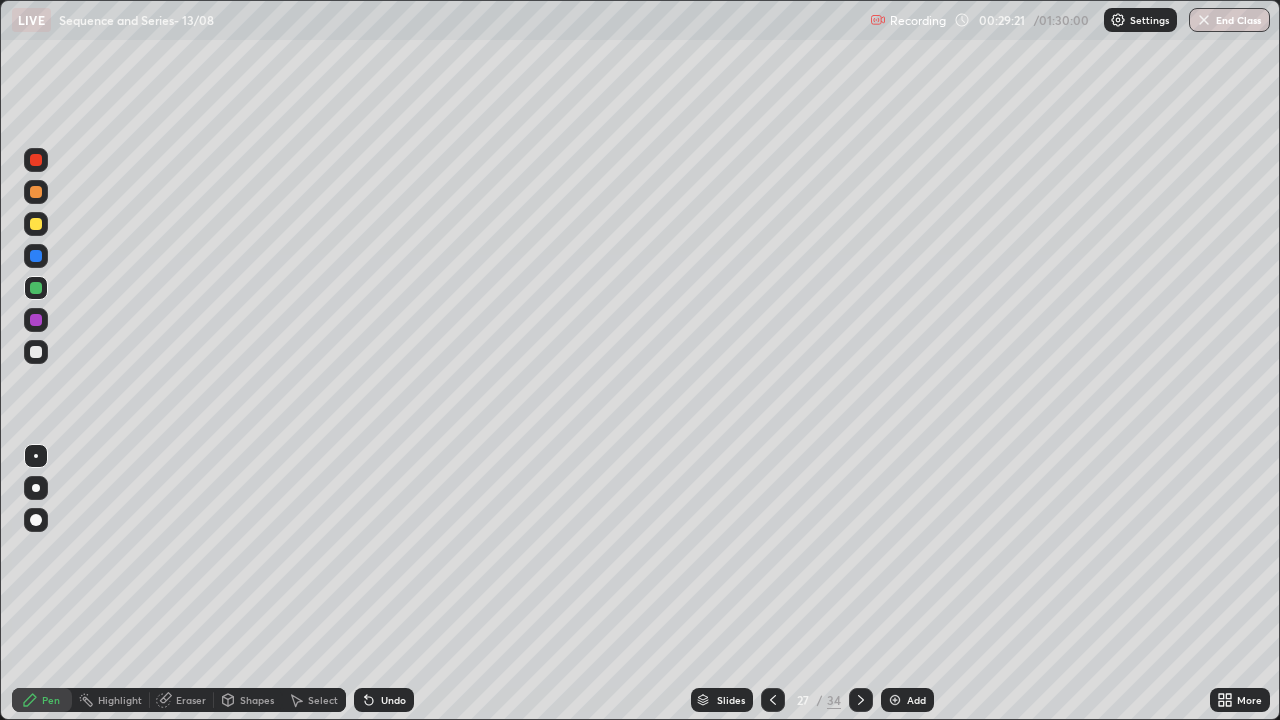 click 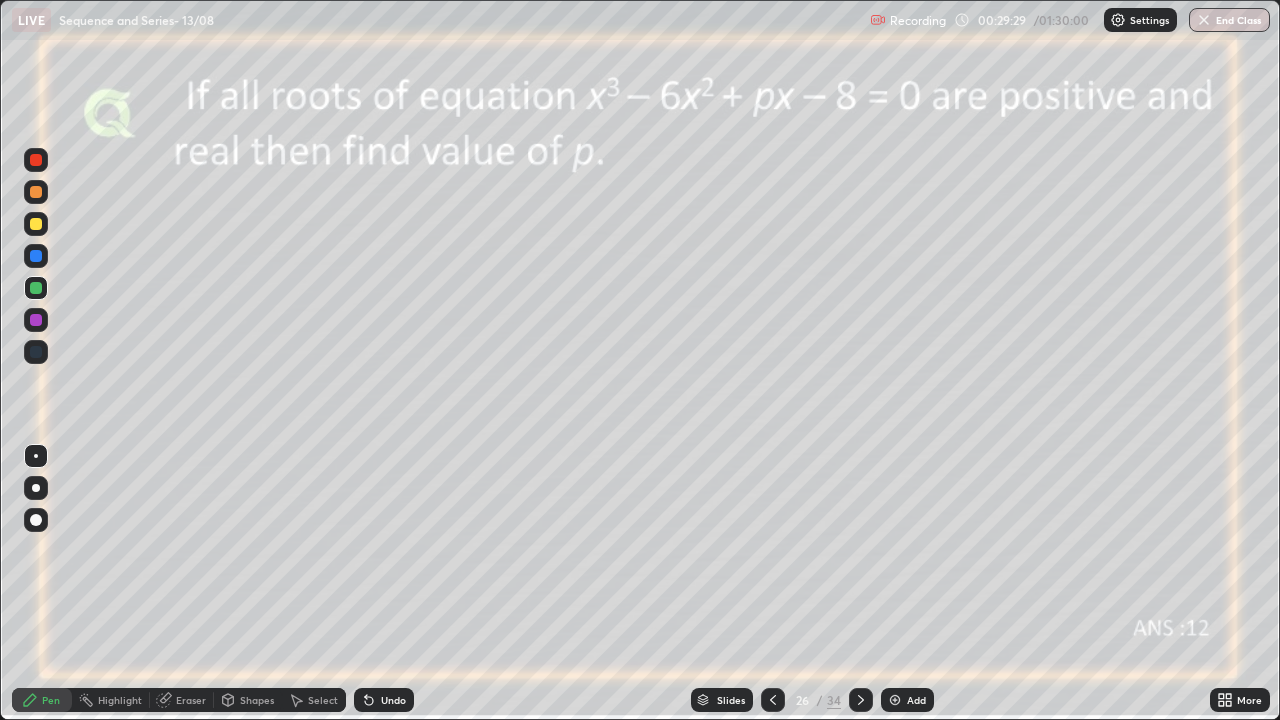 click 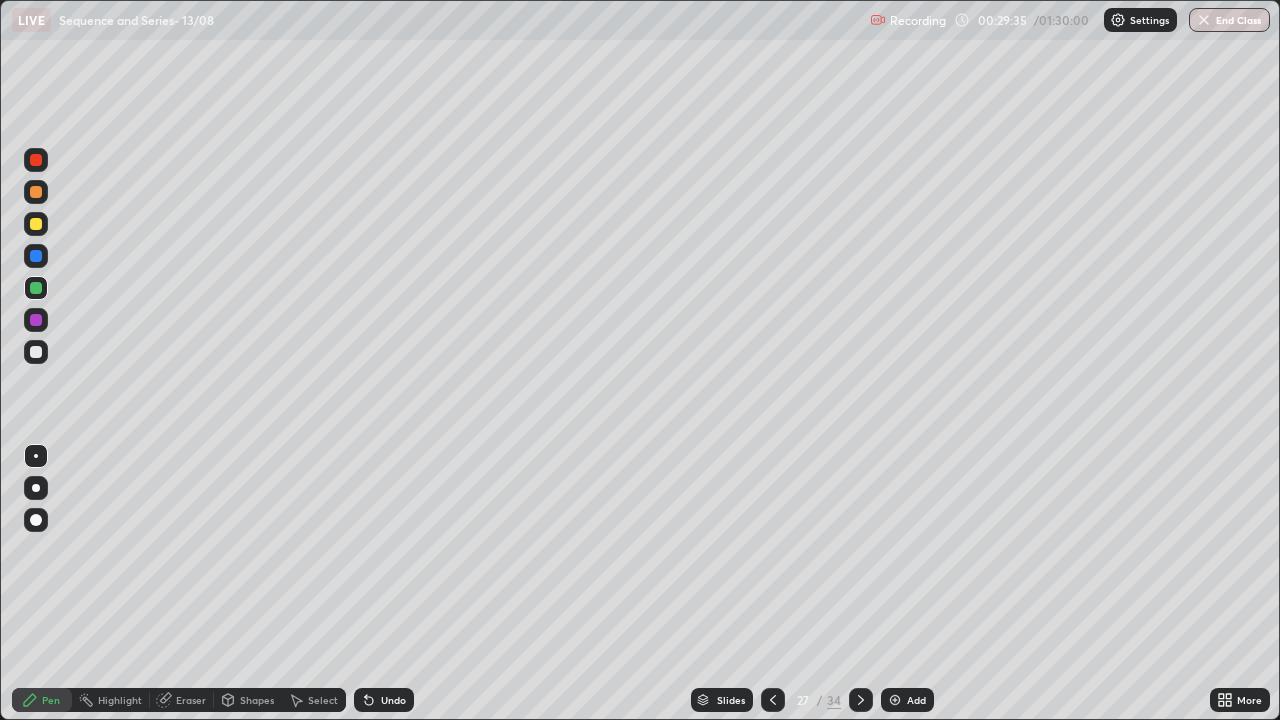 click 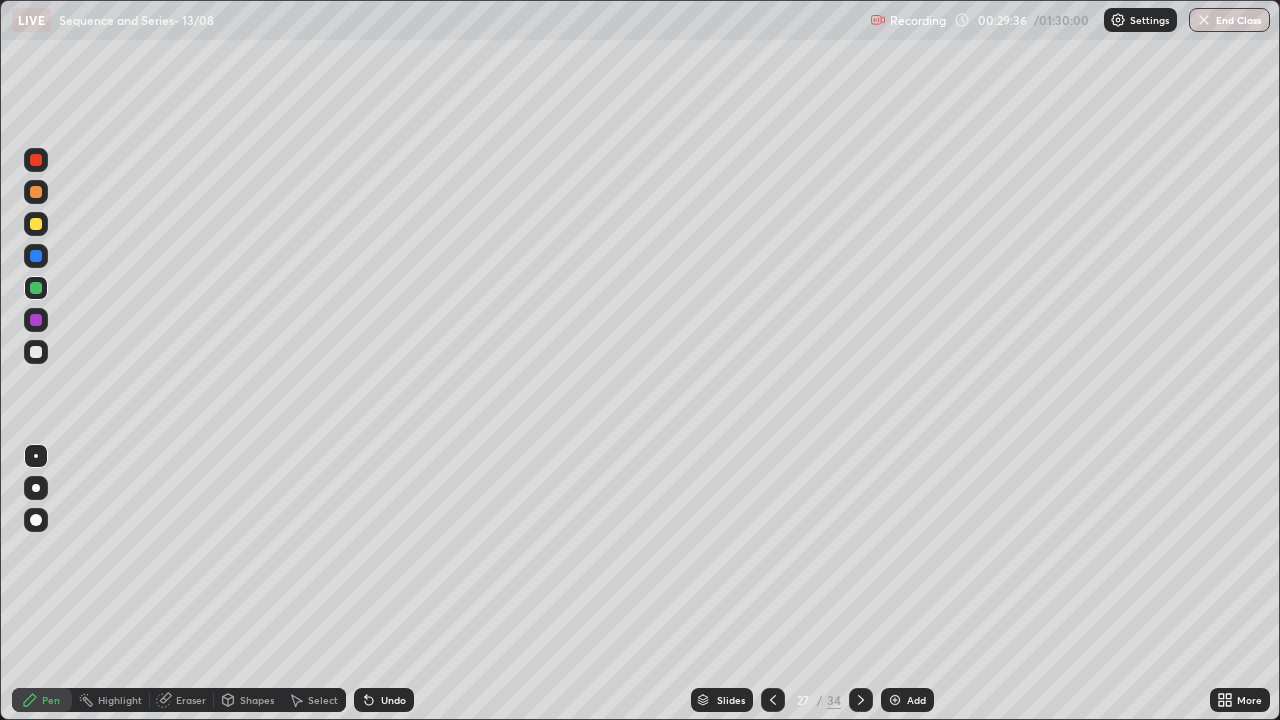 click 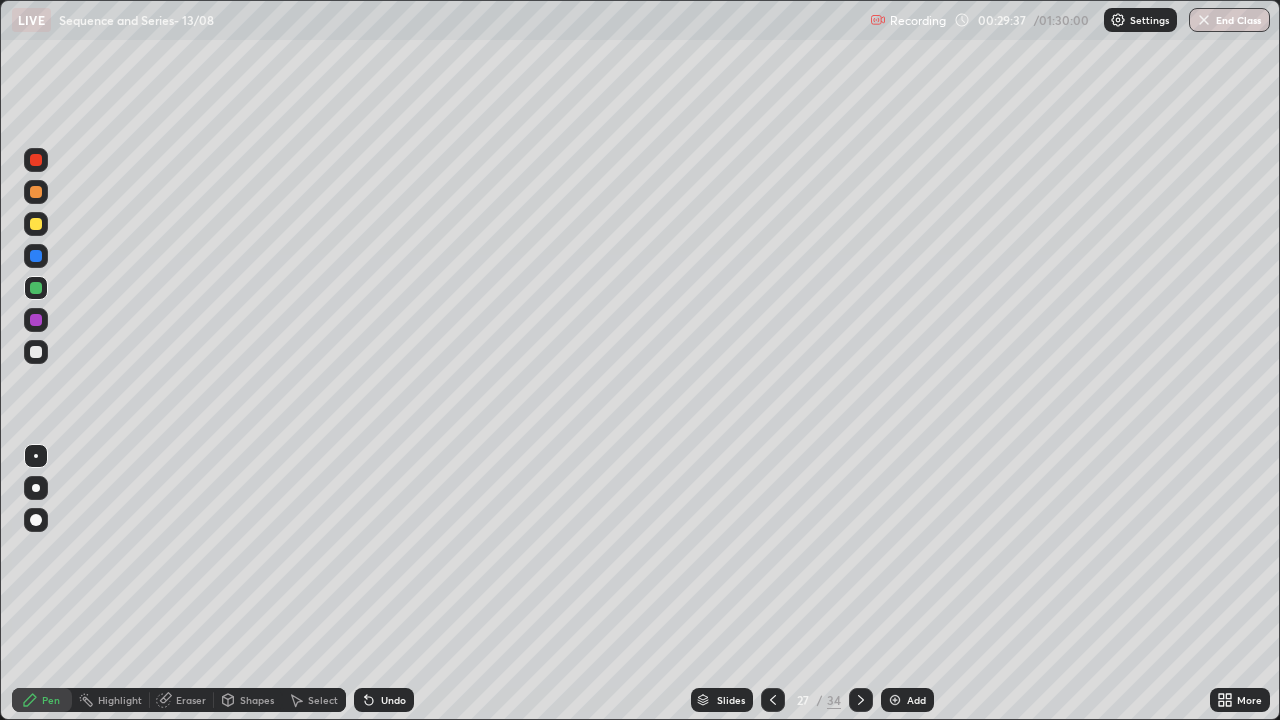 click 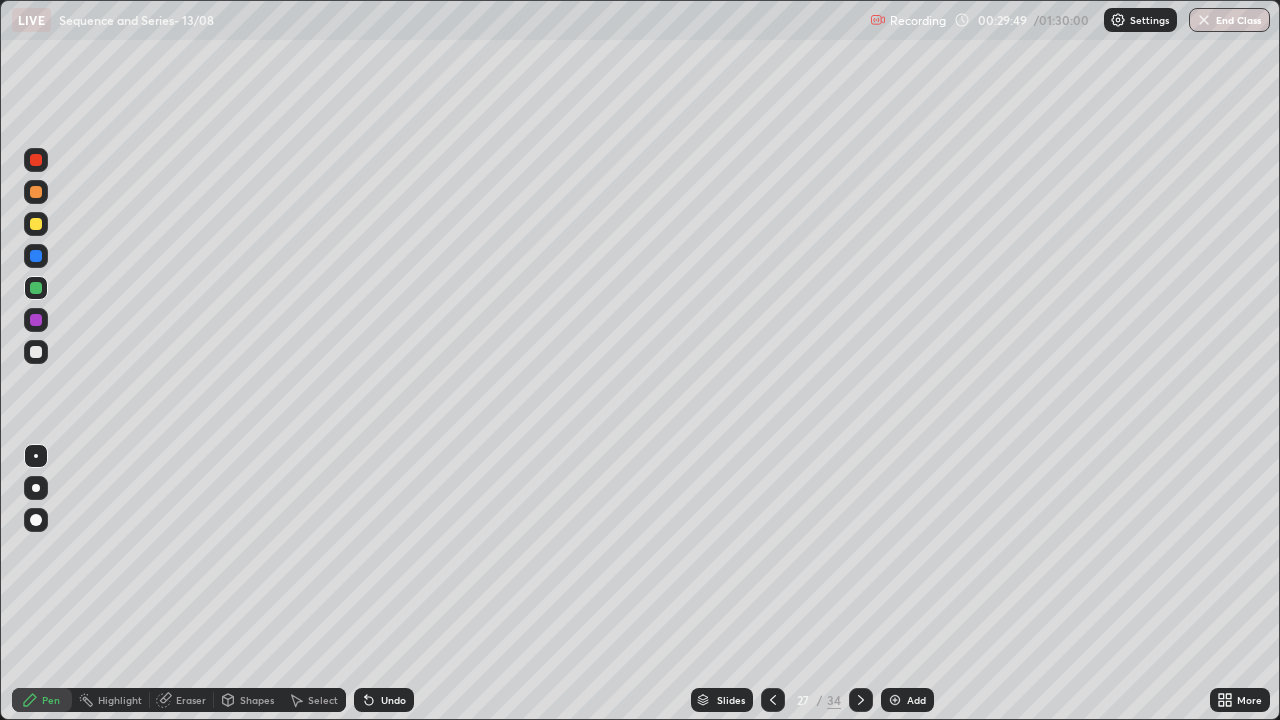 click 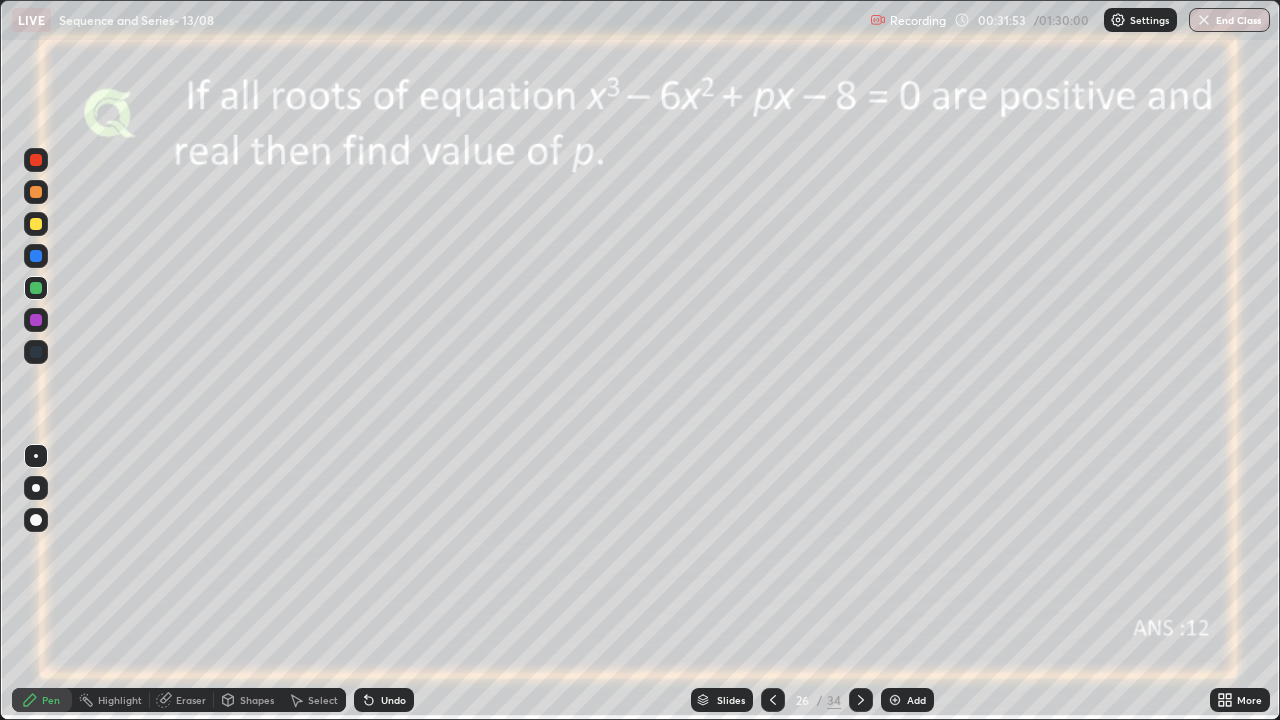 click 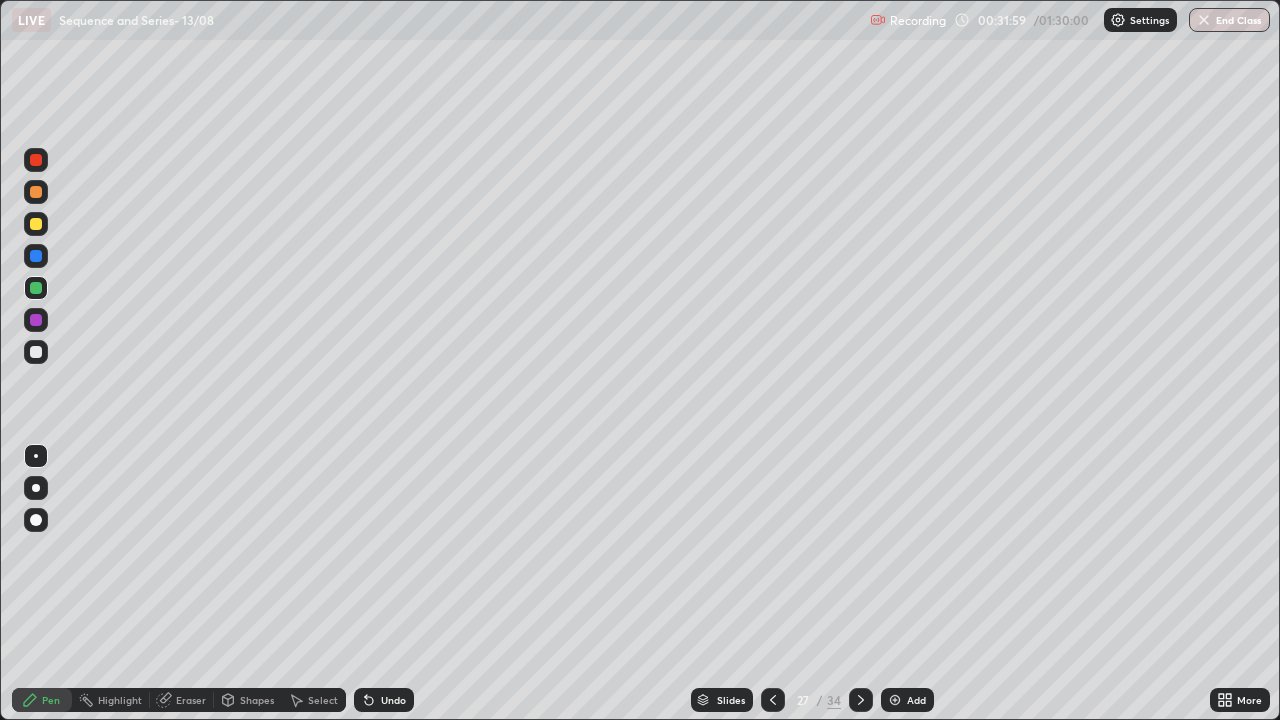 click 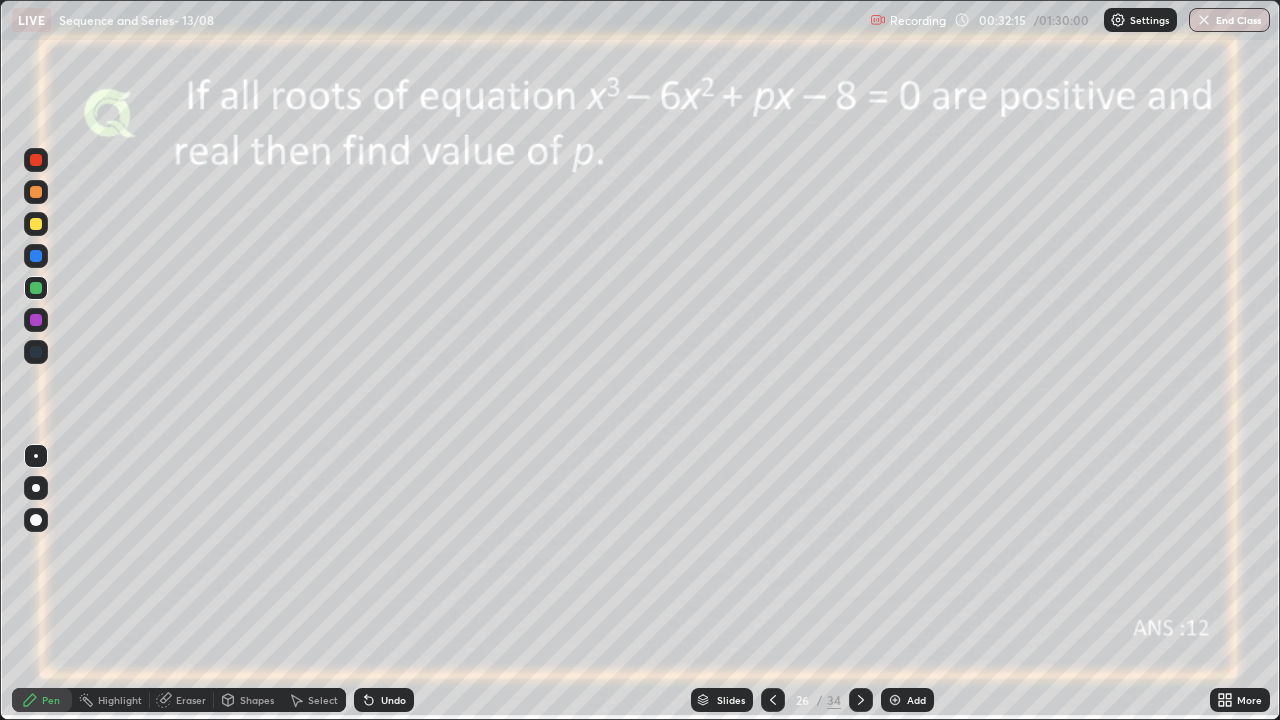 click 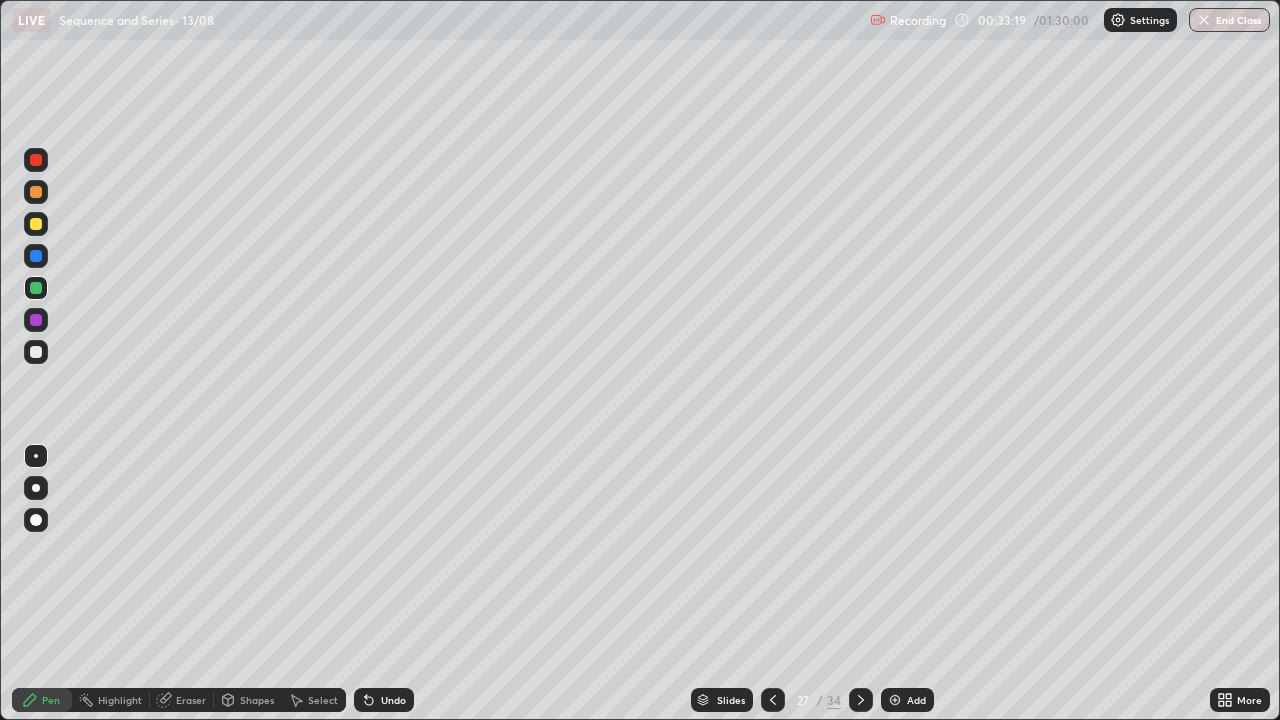 click 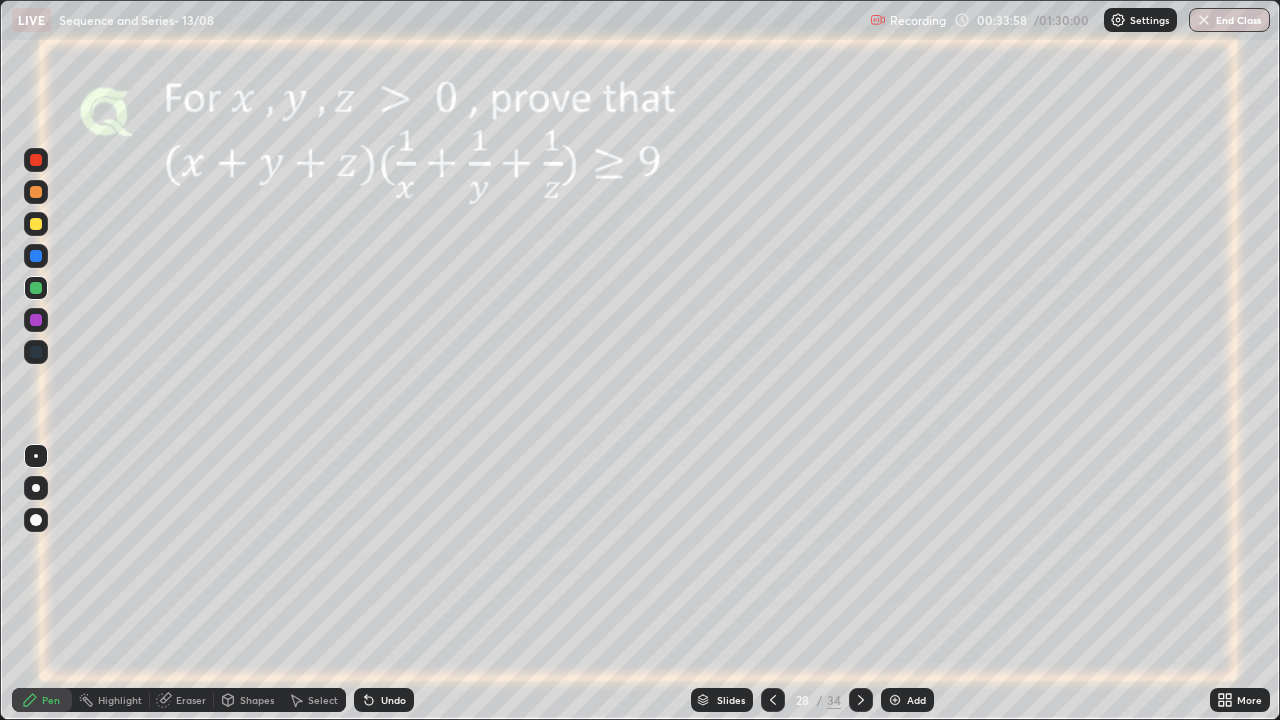click at bounding box center [36, 224] 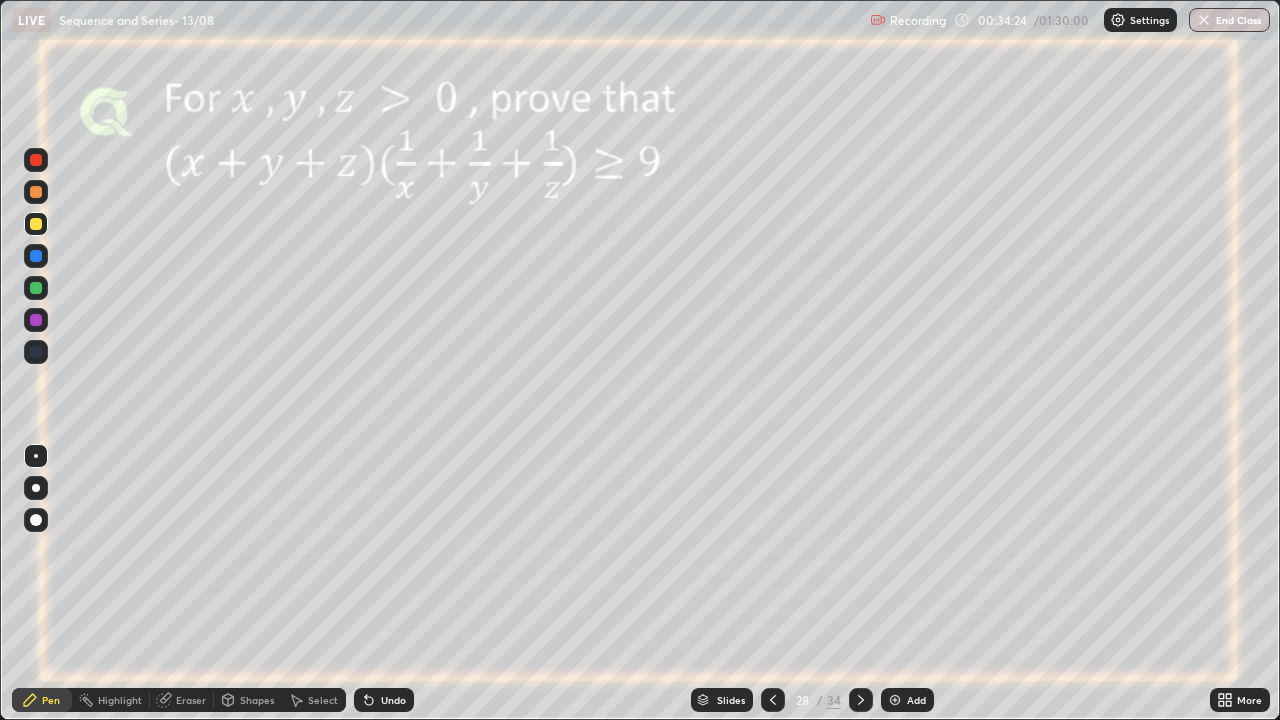 click on "Undo" at bounding box center (393, 700) 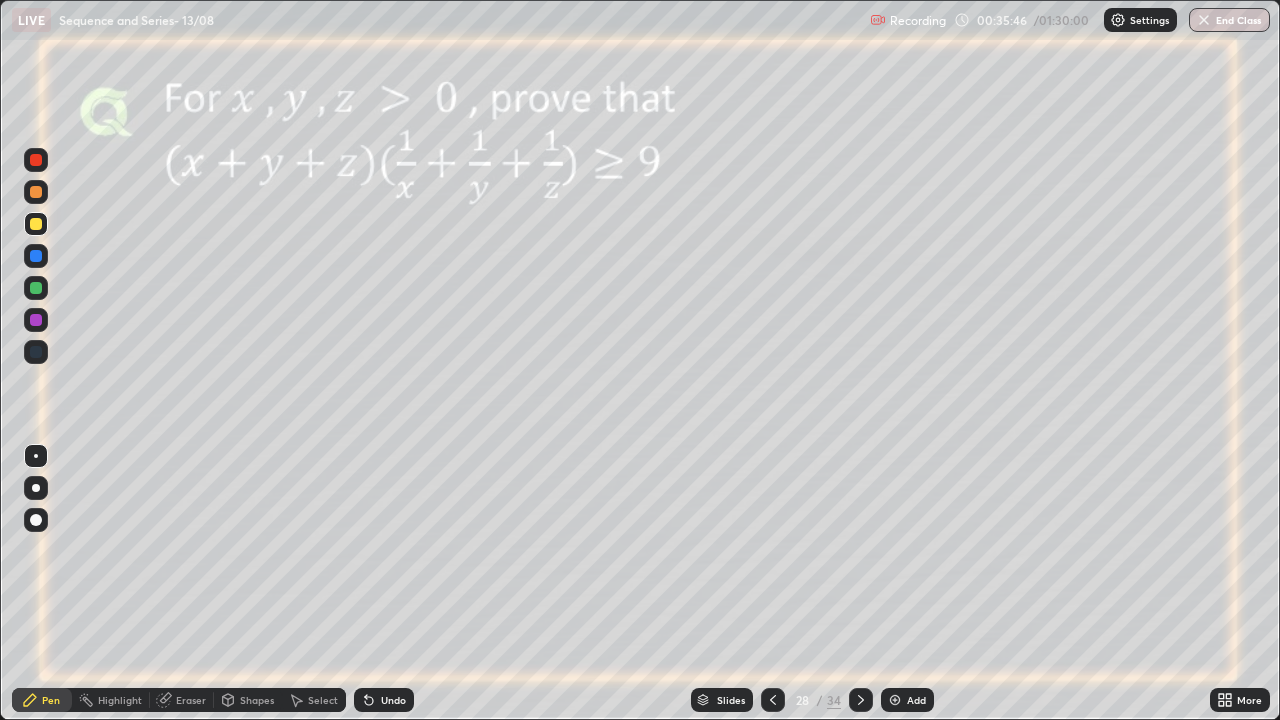 click at bounding box center [36, 256] 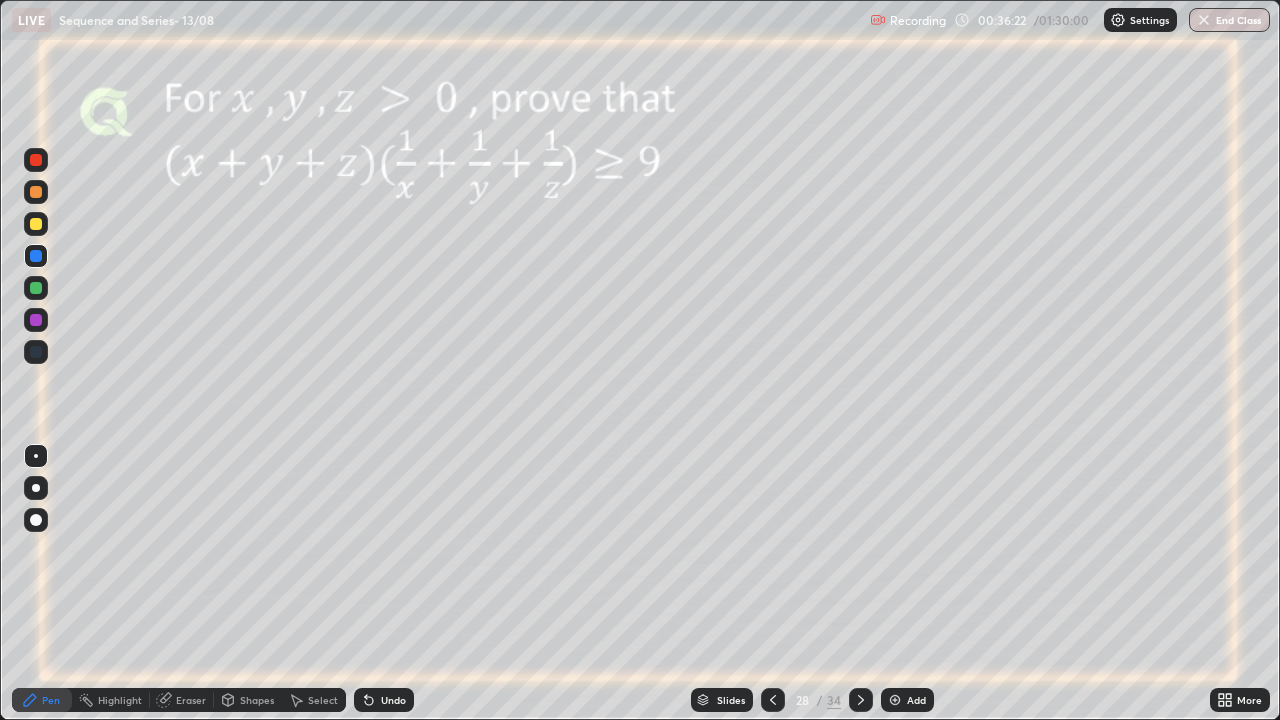 click at bounding box center [895, 700] 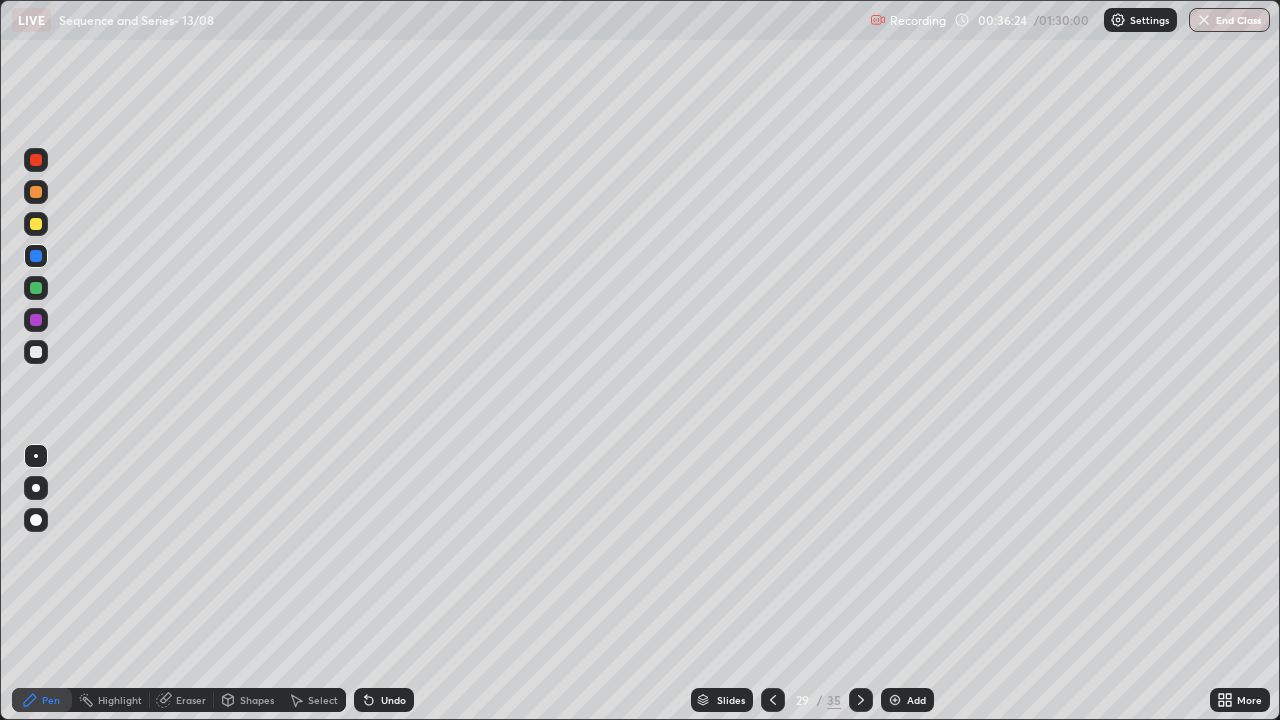 click at bounding box center [36, 256] 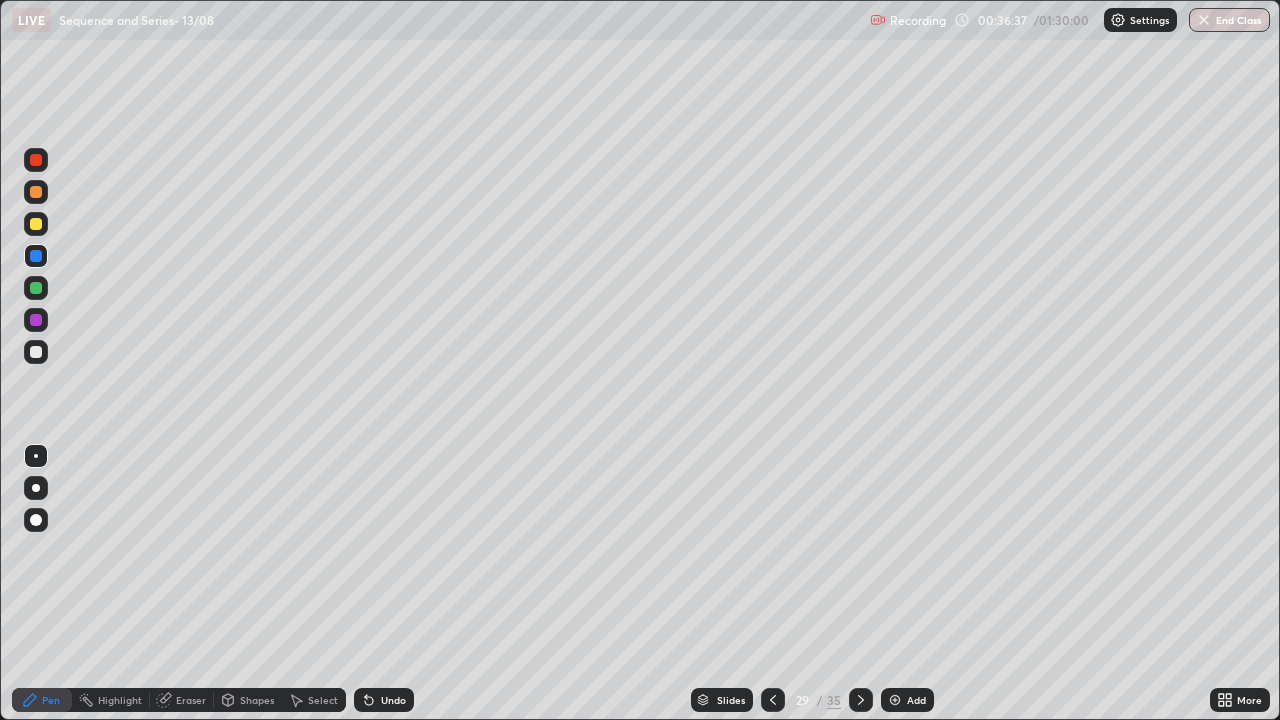 click at bounding box center [36, 224] 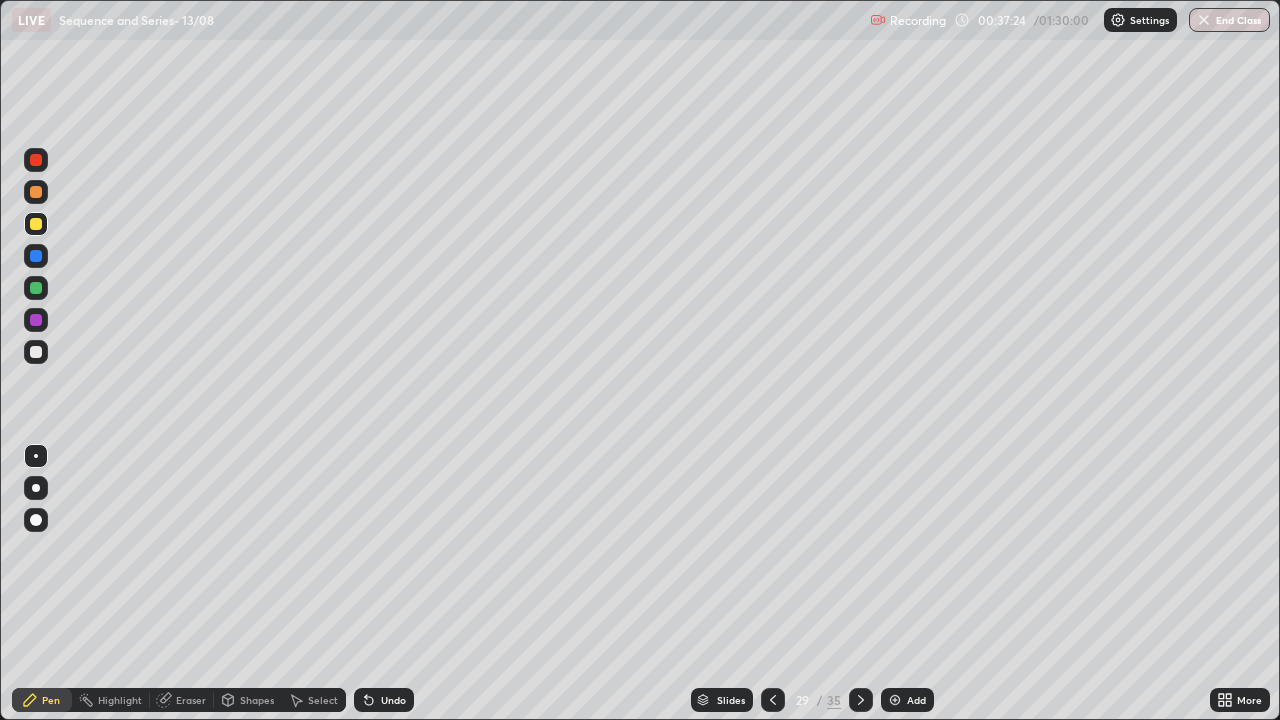 click 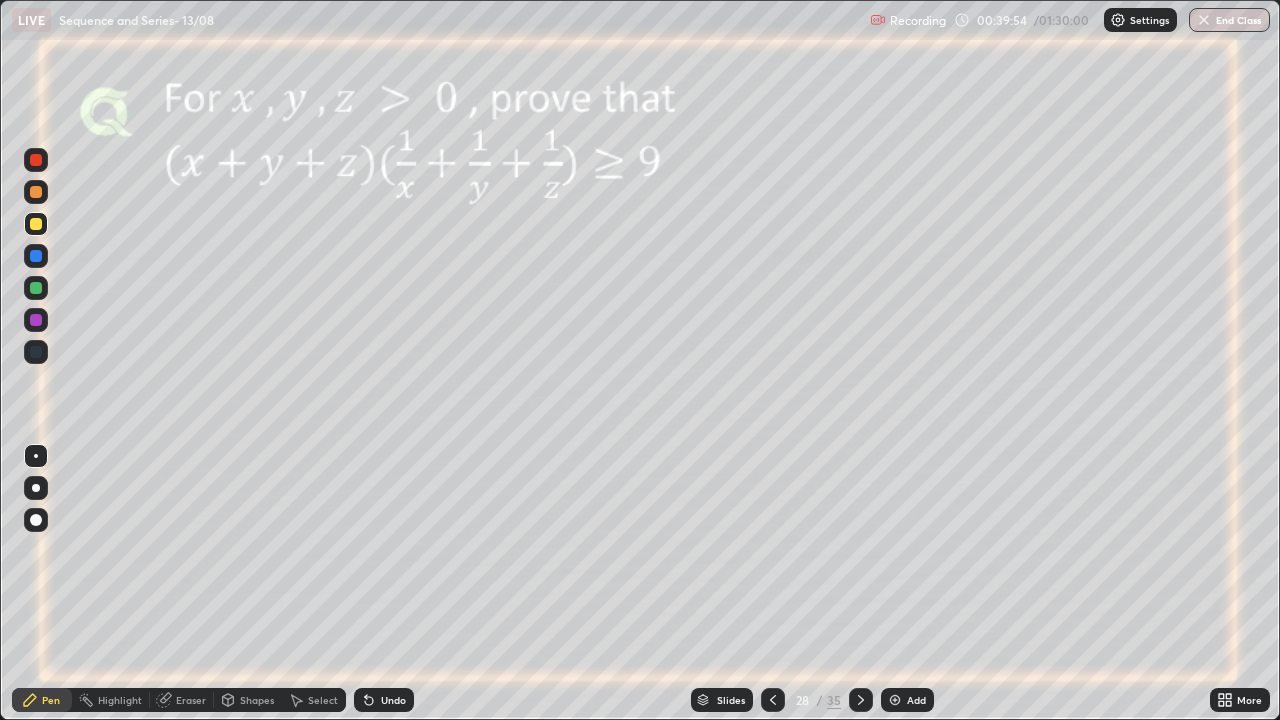 click 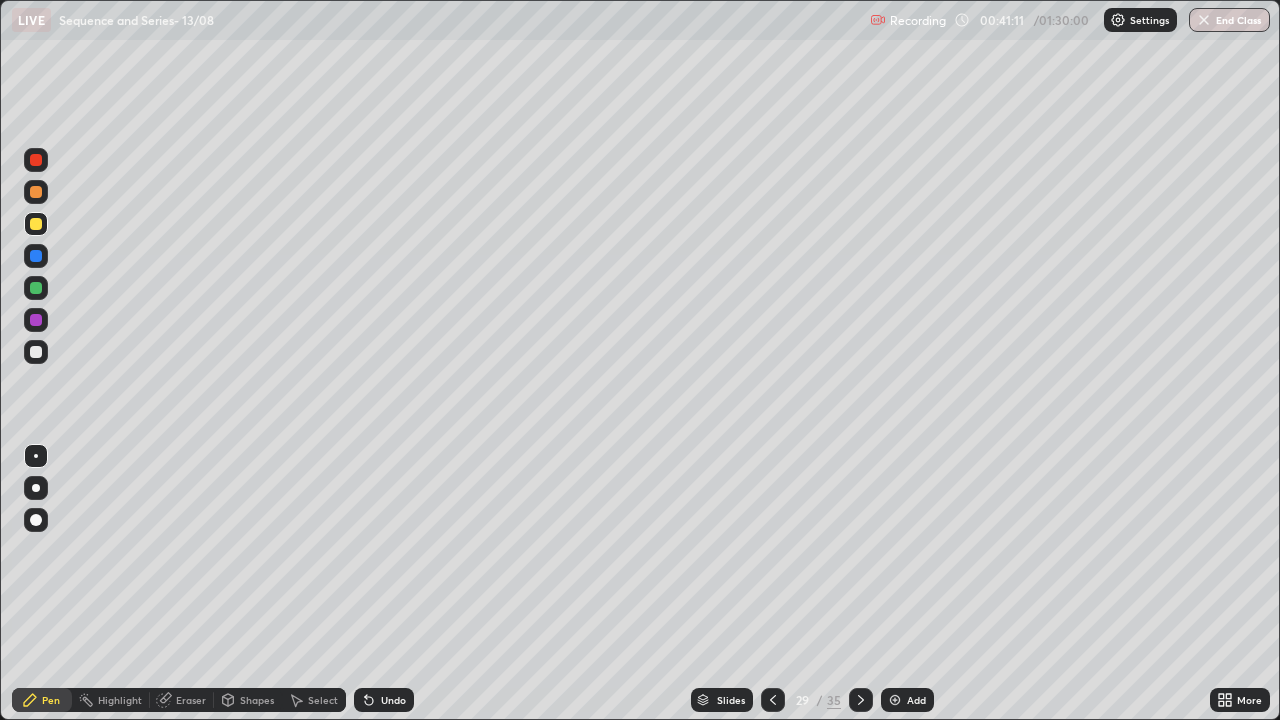 click 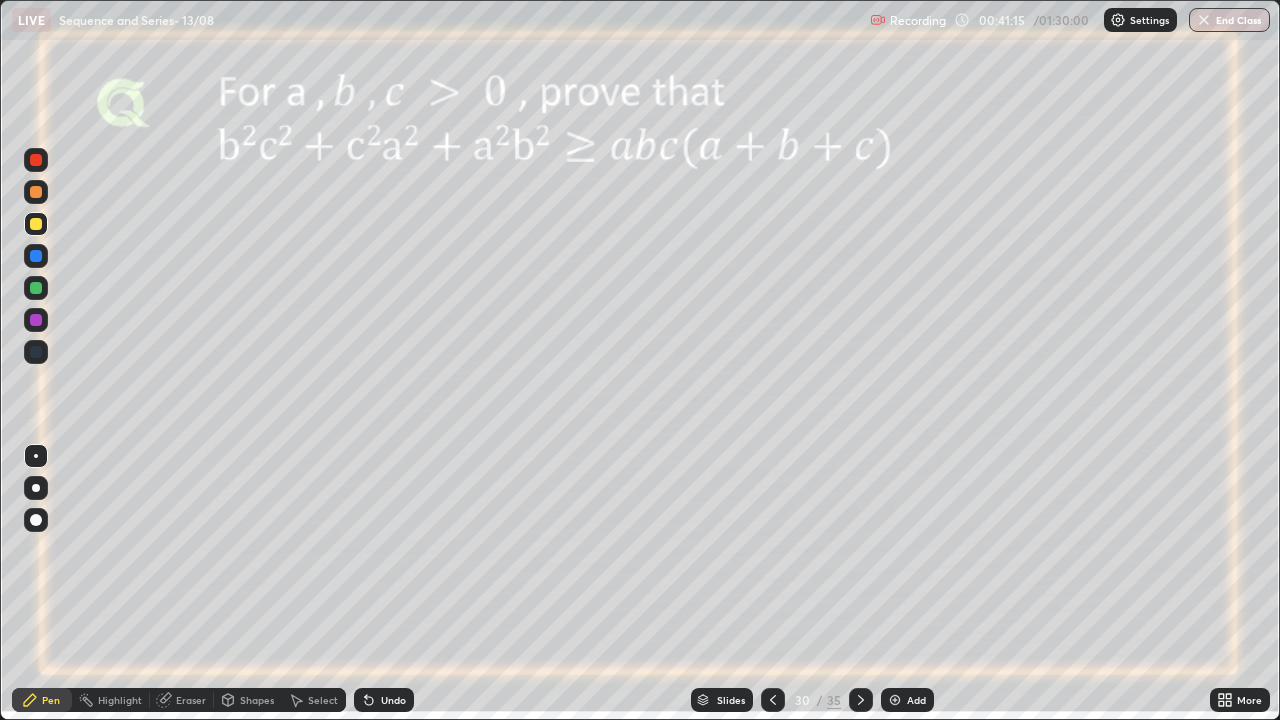click 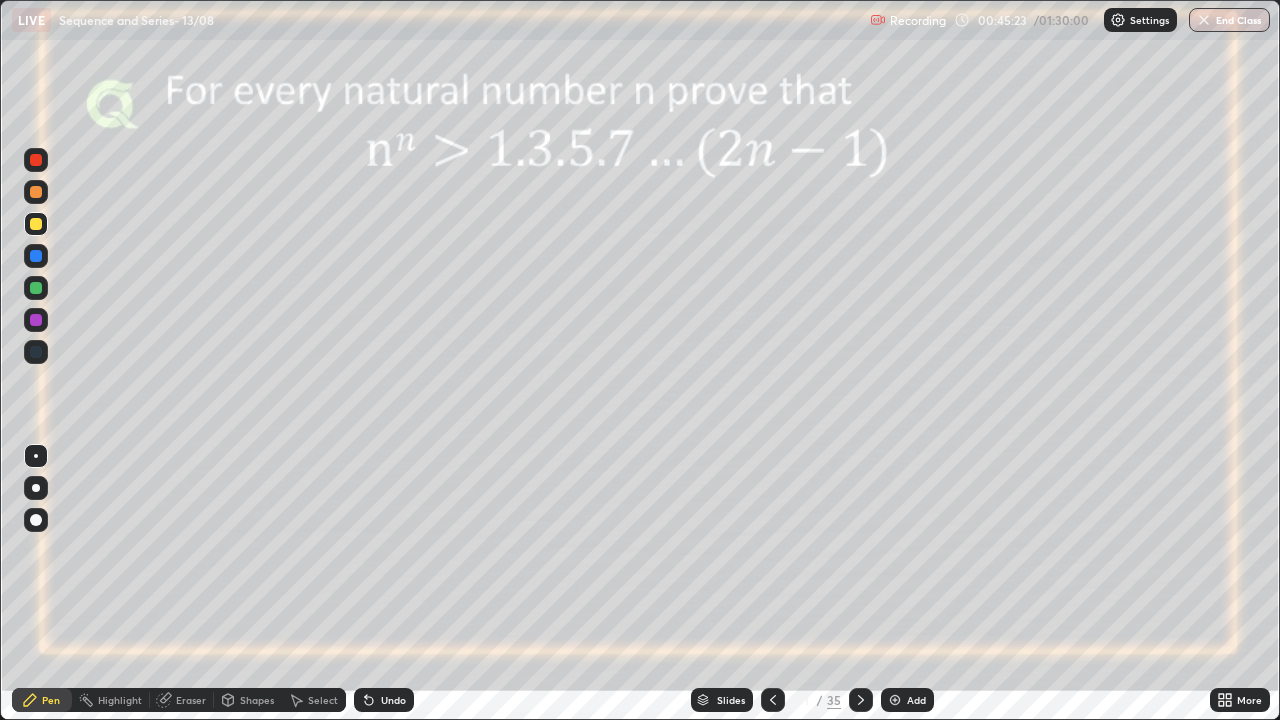 click at bounding box center (36, 320) 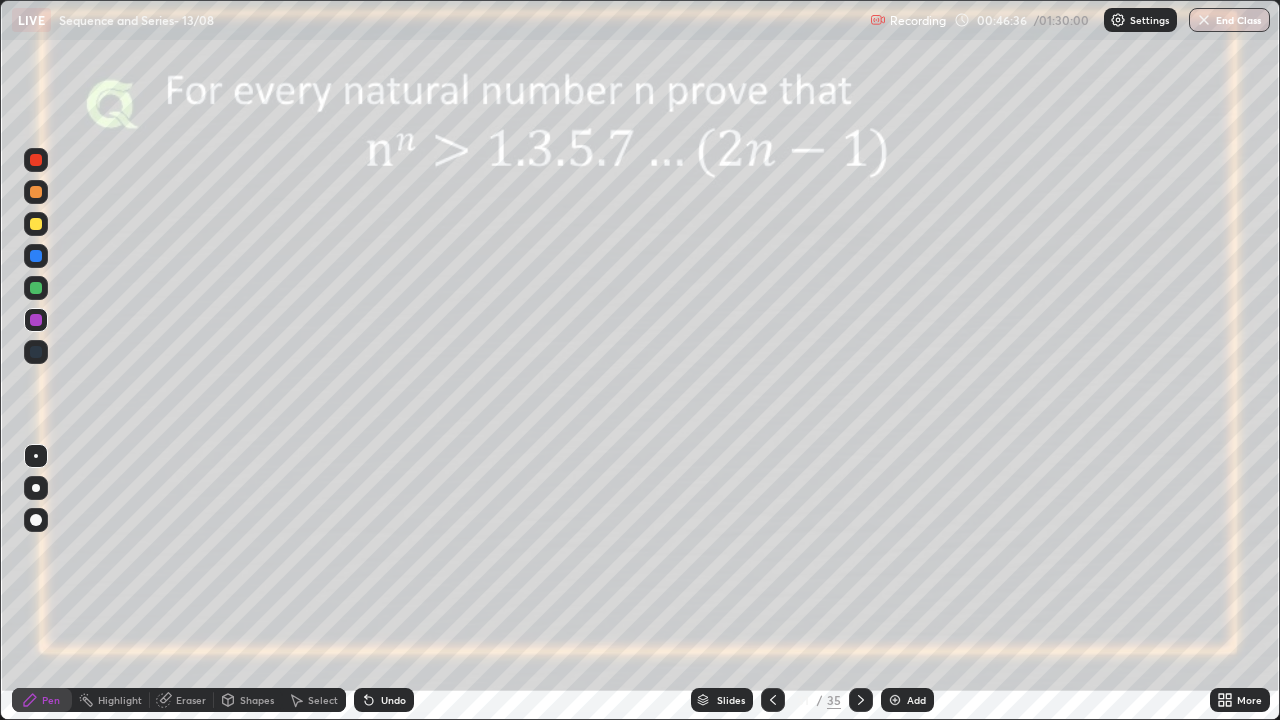 click on "Undo" at bounding box center (384, 700) 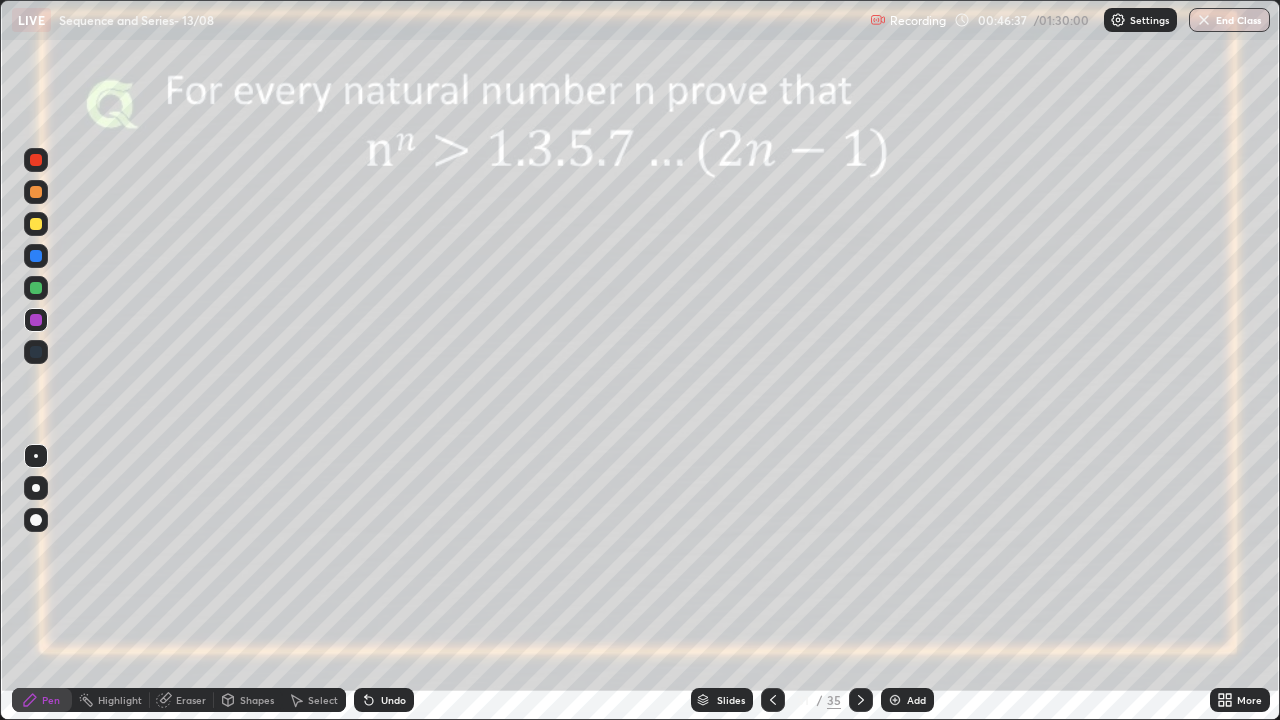 click 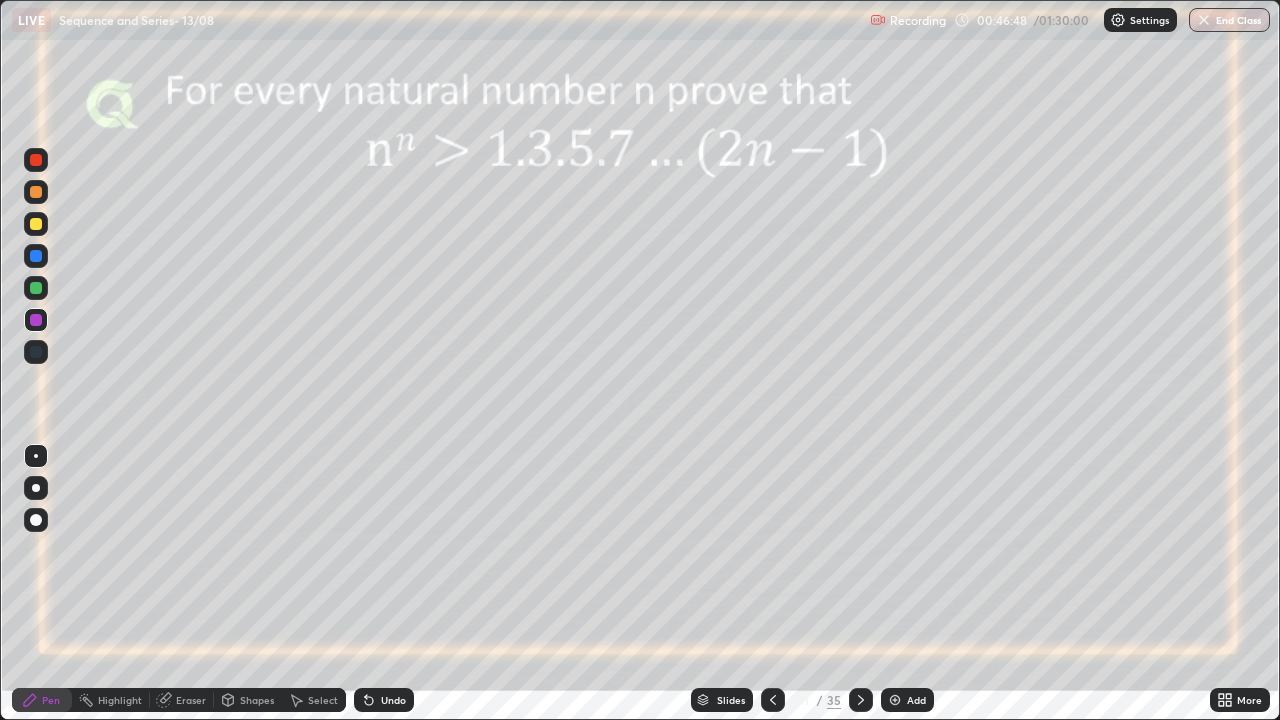click at bounding box center (36, 288) 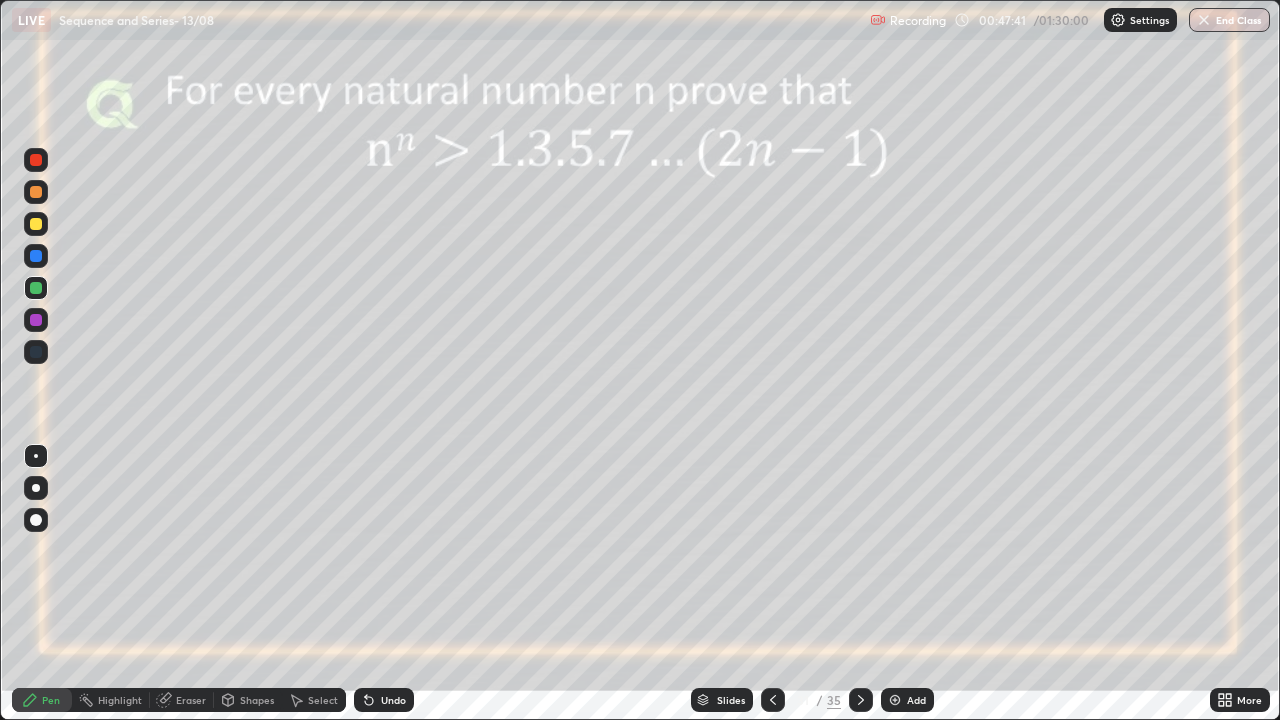 click on "Eraser" at bounding box center [191, 700] 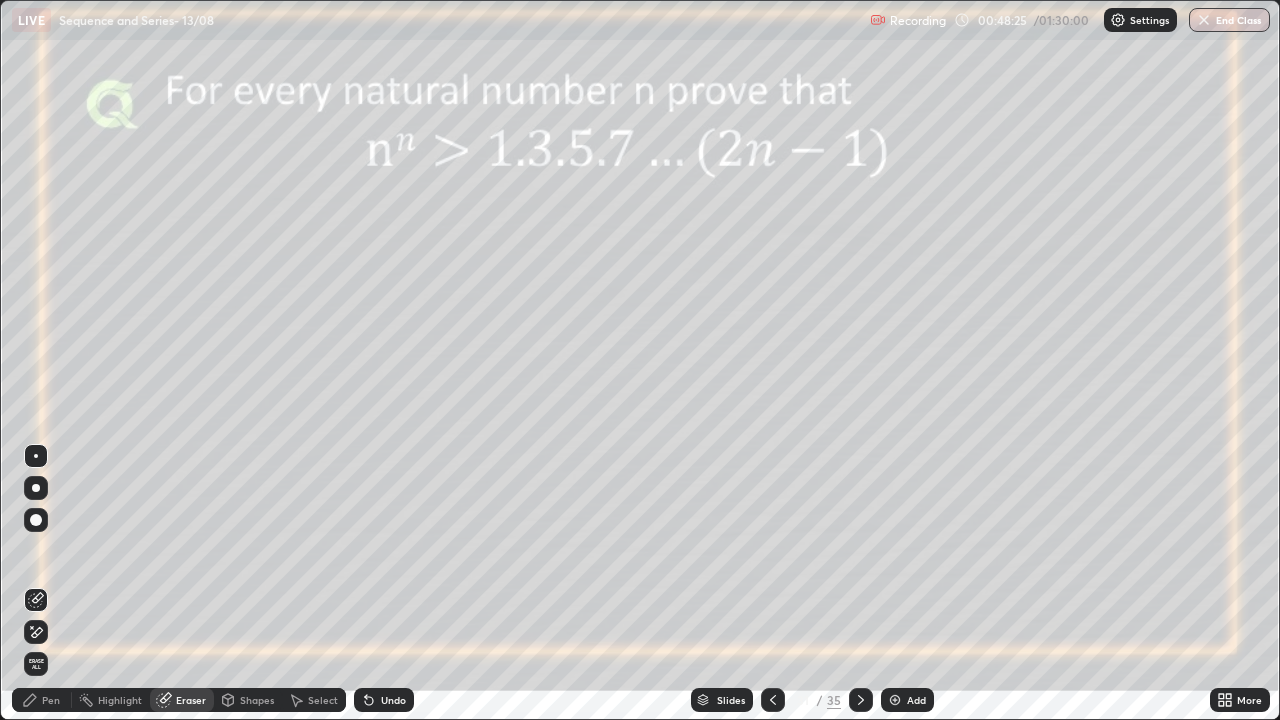 click 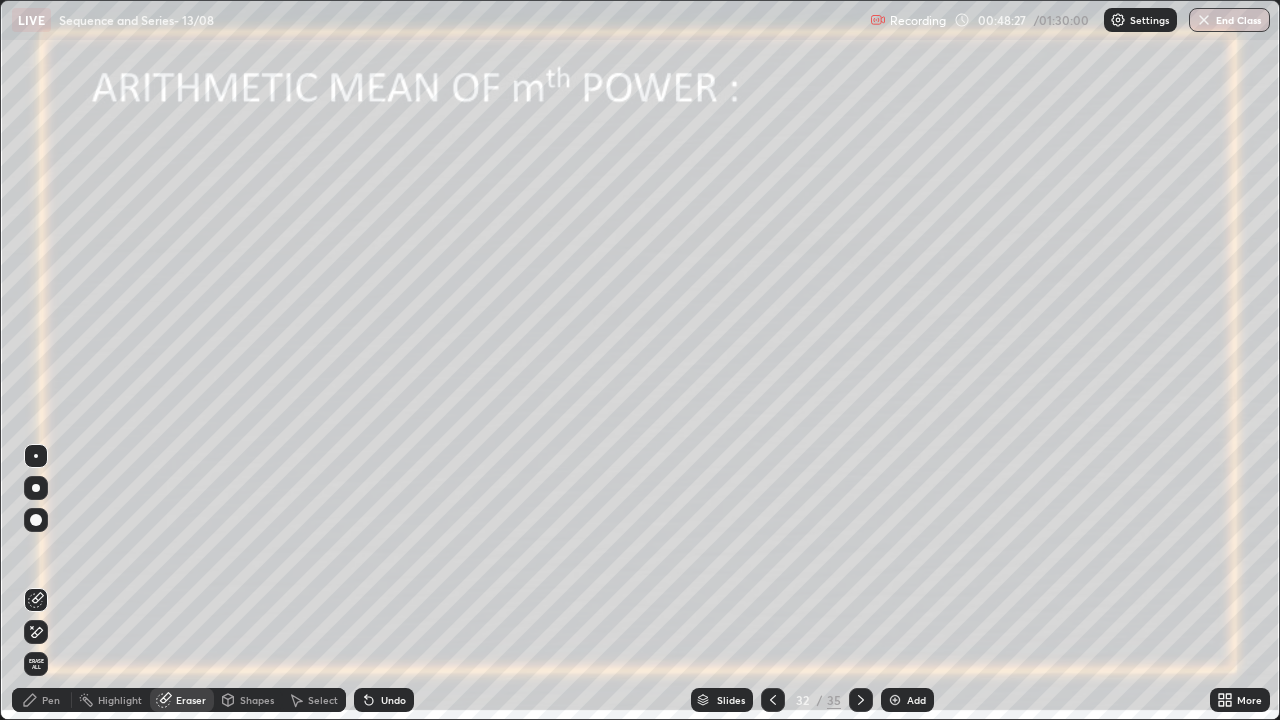 click 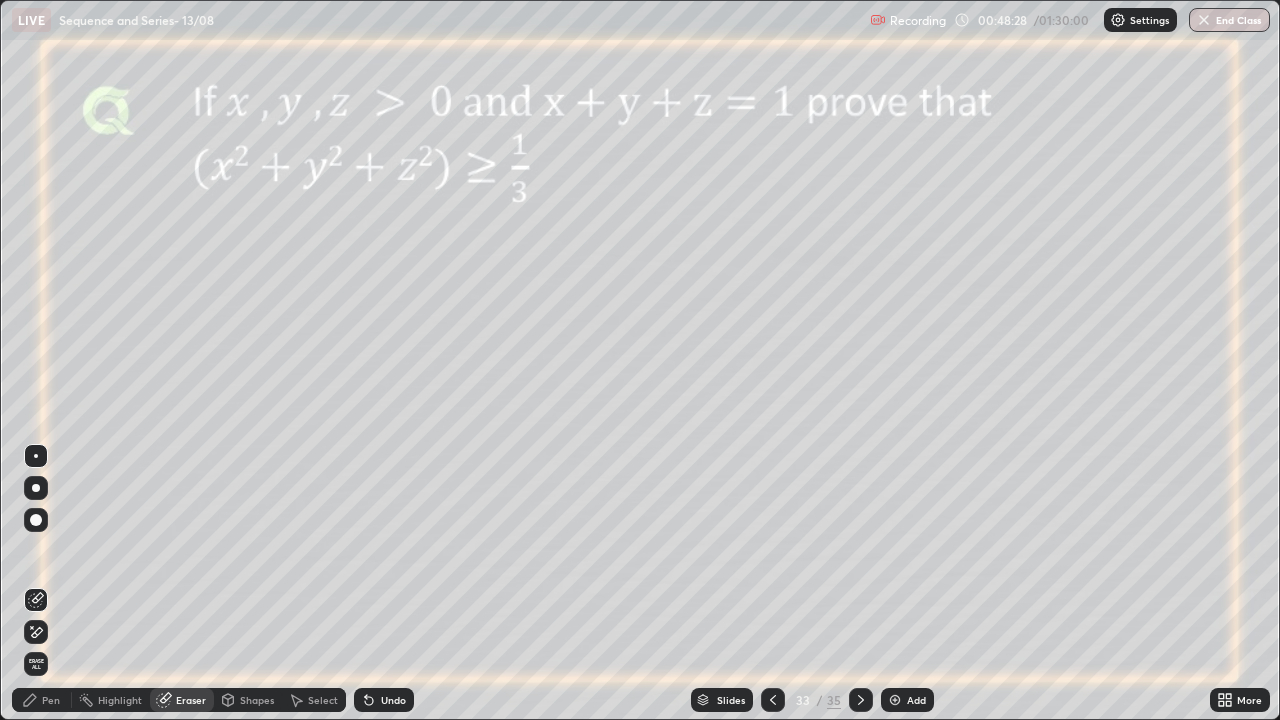 click 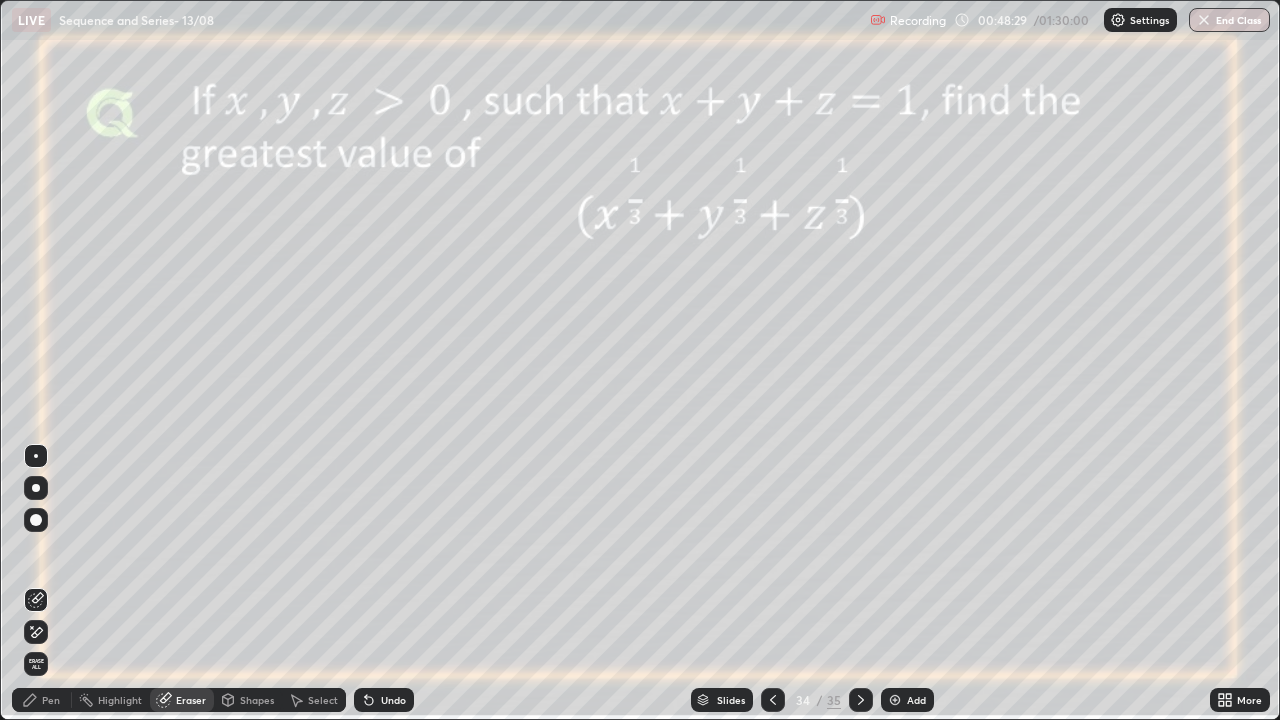 click 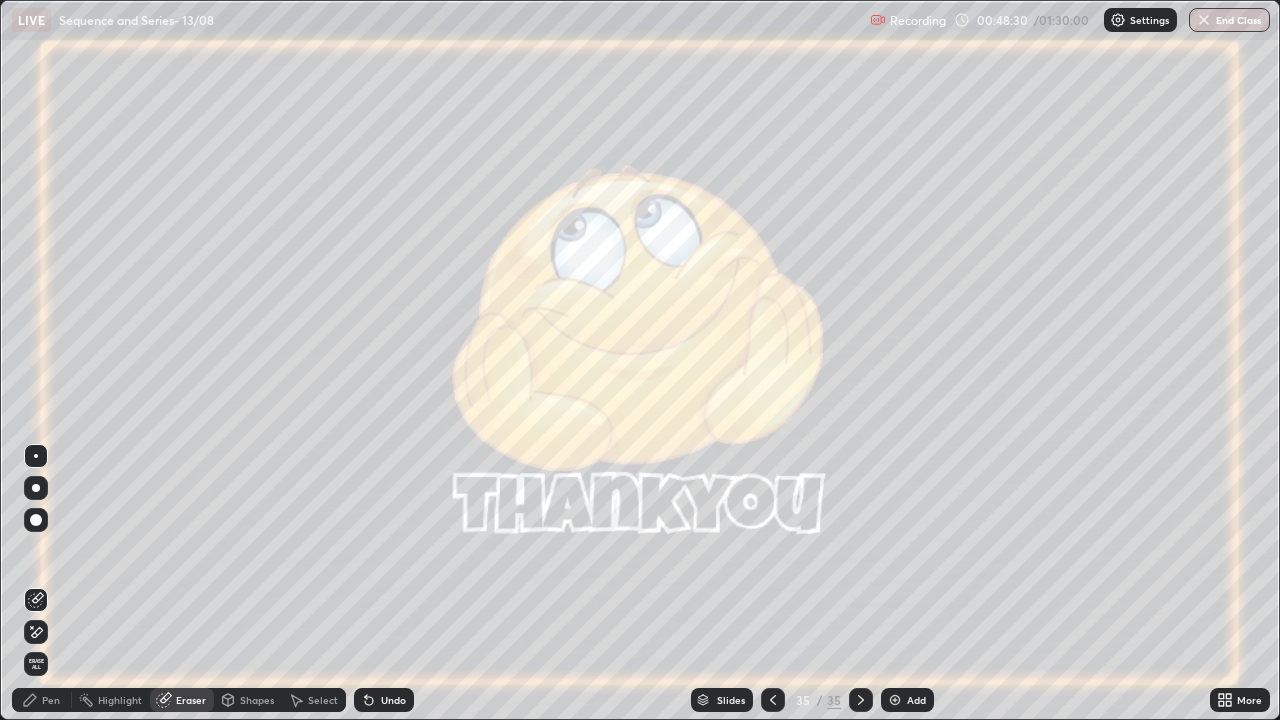 click 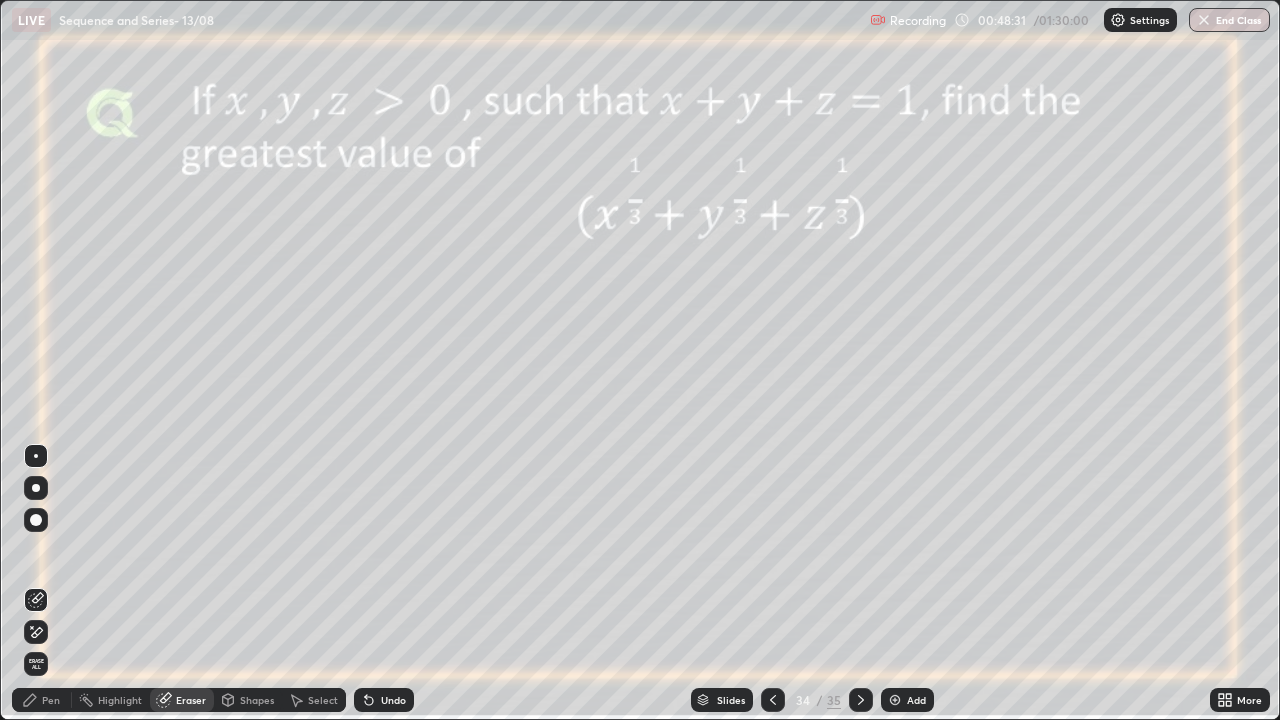 click 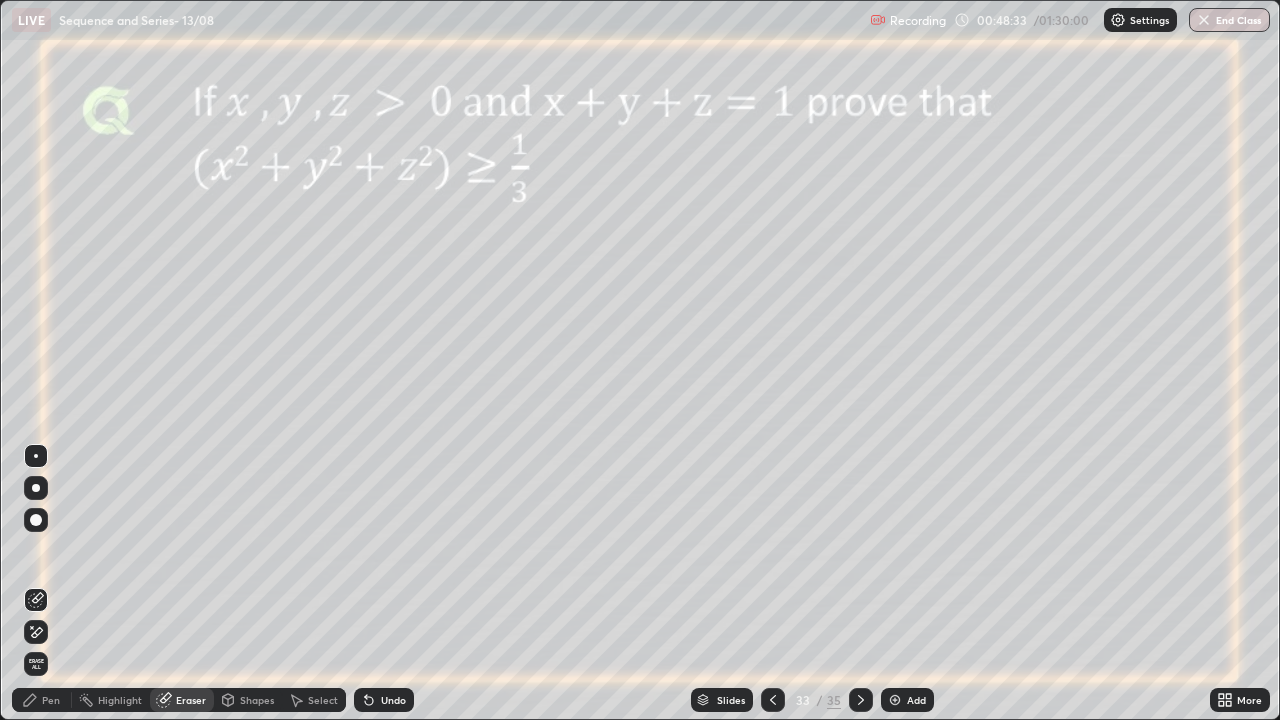 click 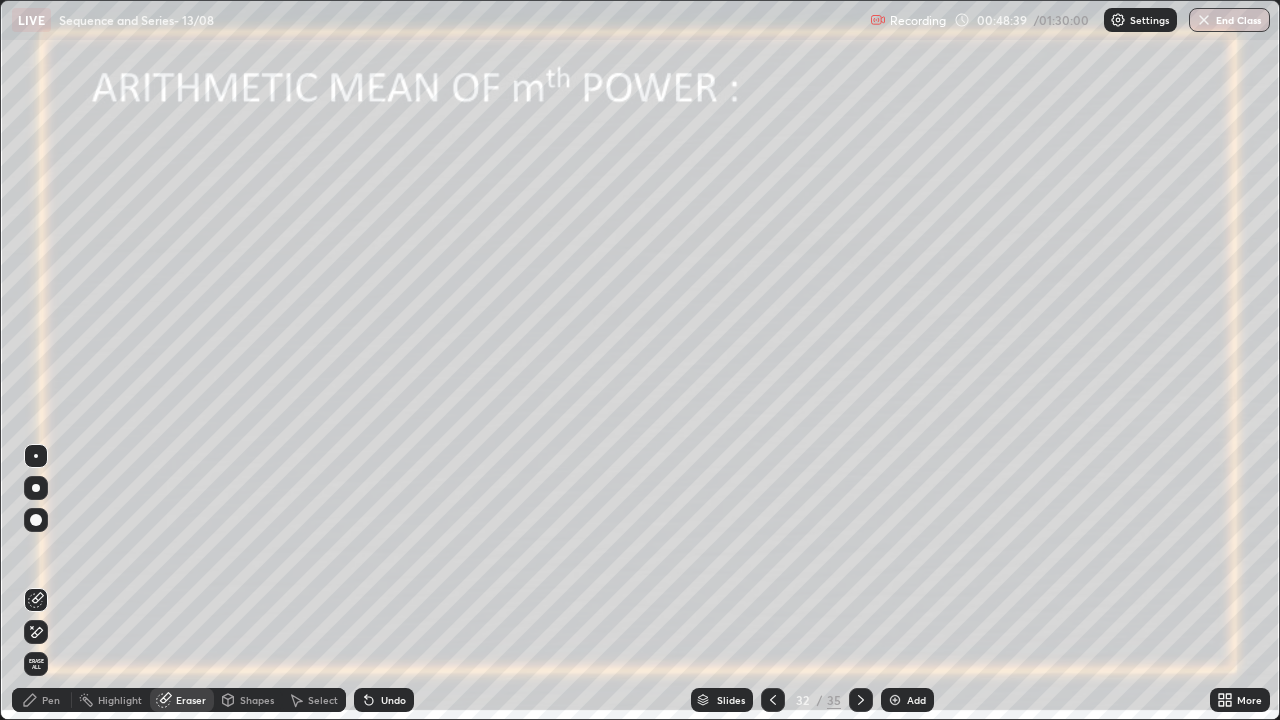 click on "Pen" at bounding box center [42, 700] 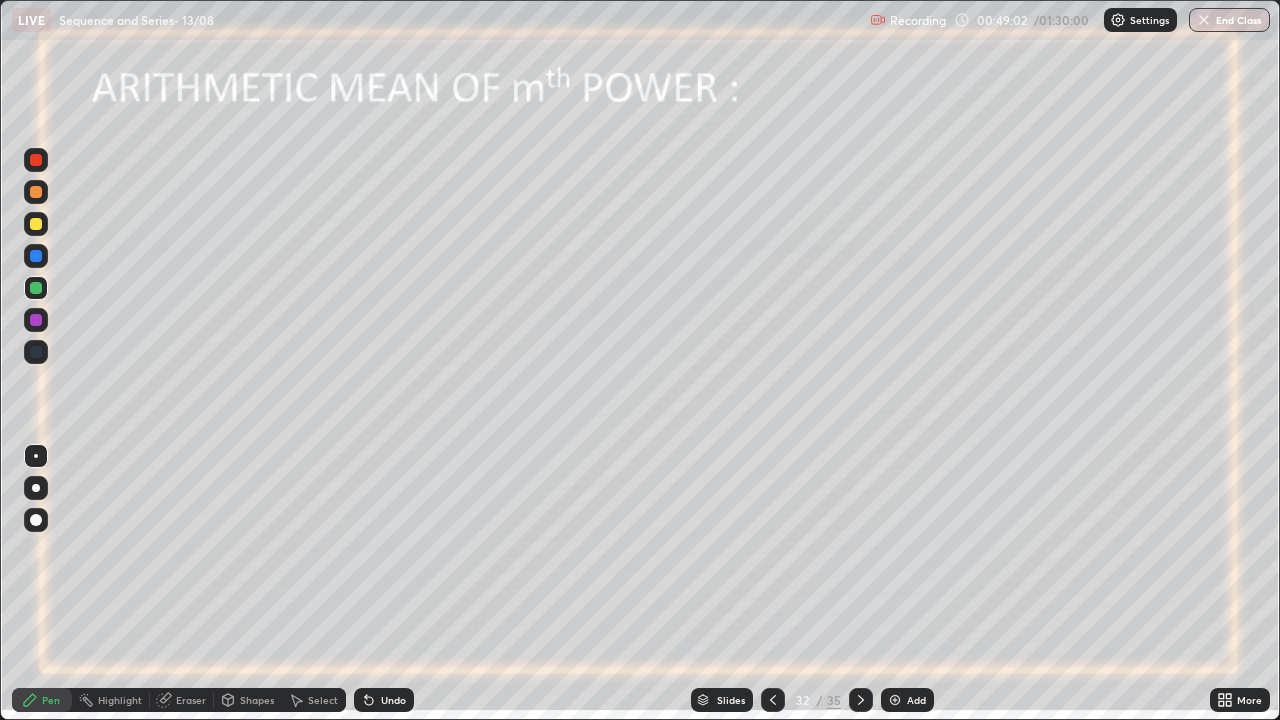 click on "Undo" at bounding box center [393, 700] 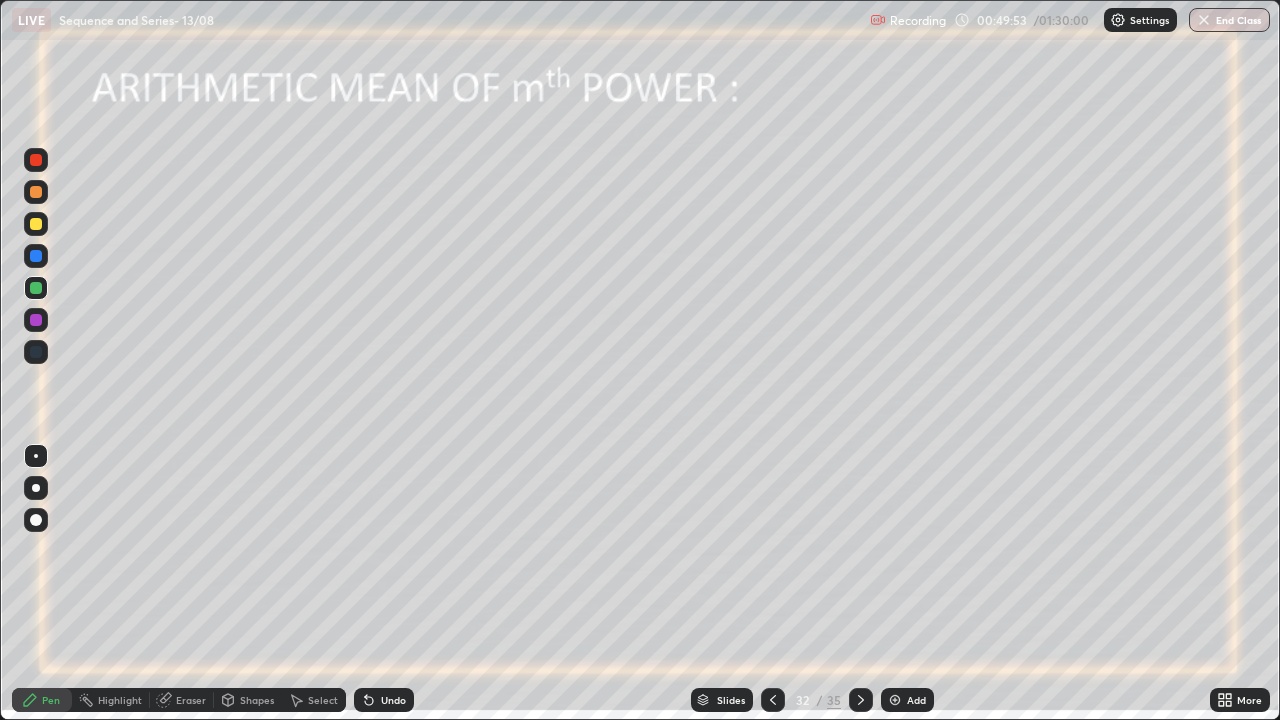 click on "Undo" at bounding box center (393, 700) 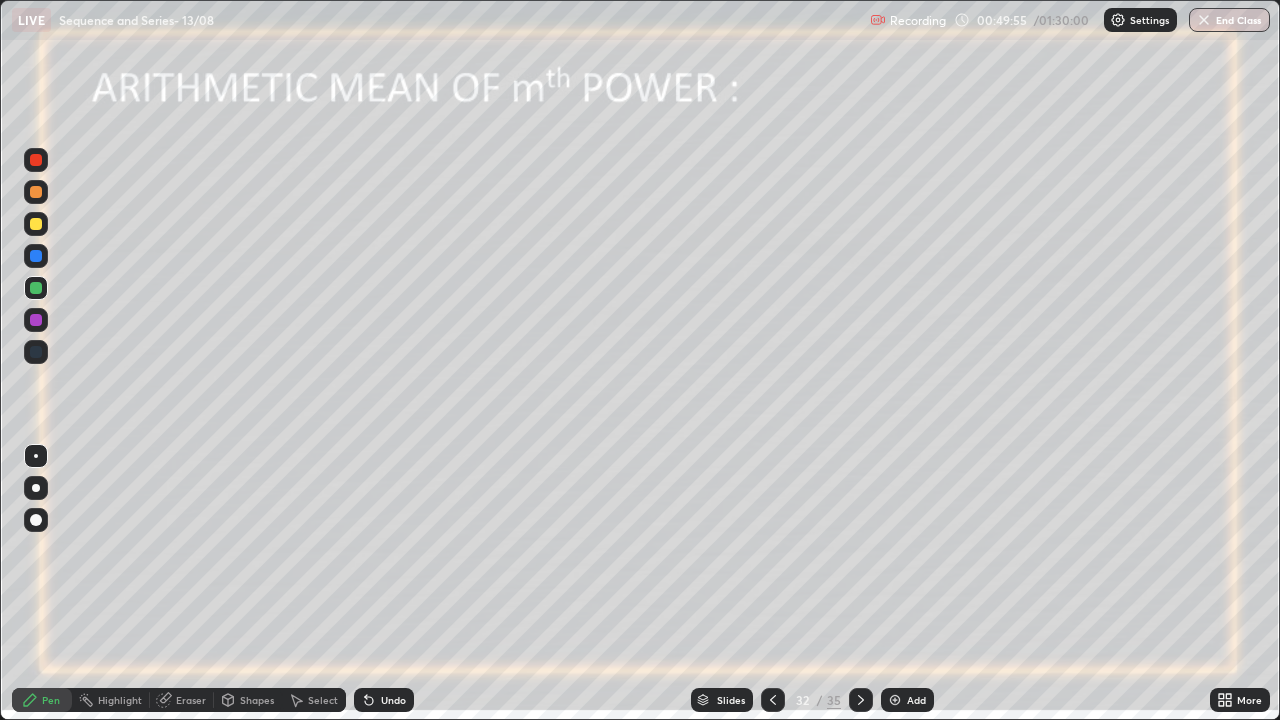 click 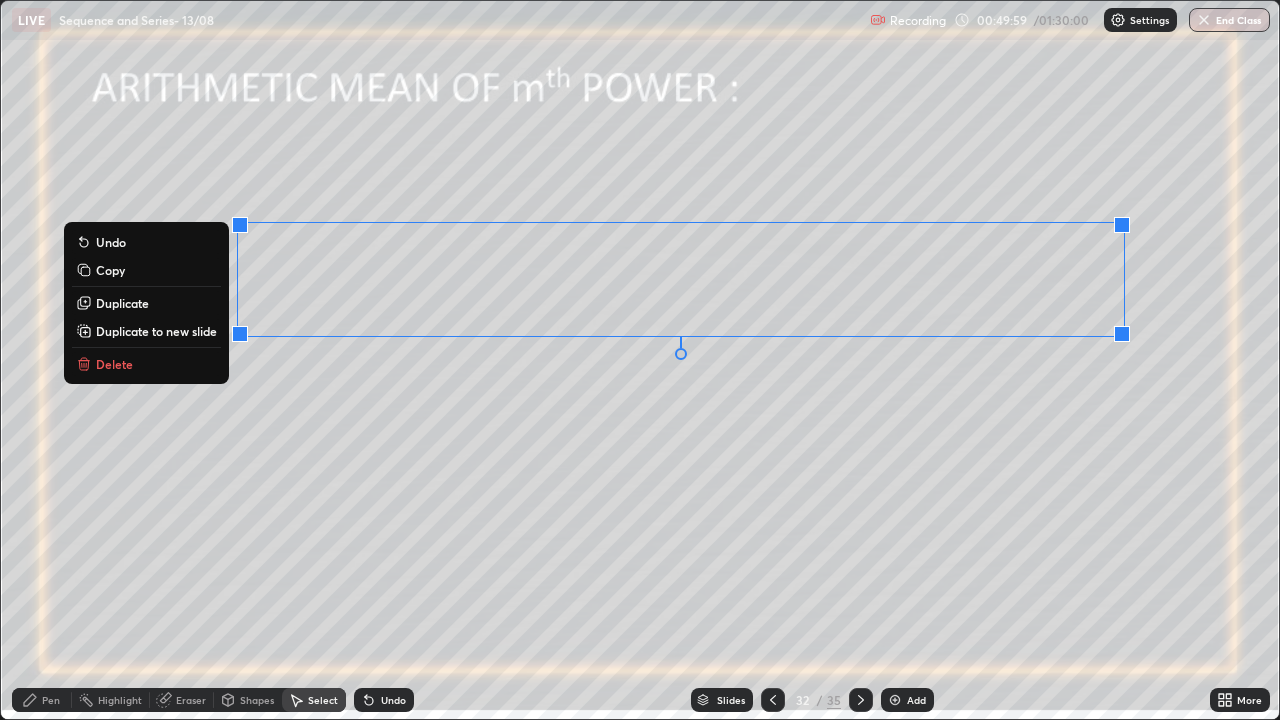 click on "Copy" at bounding box center [110, 270] 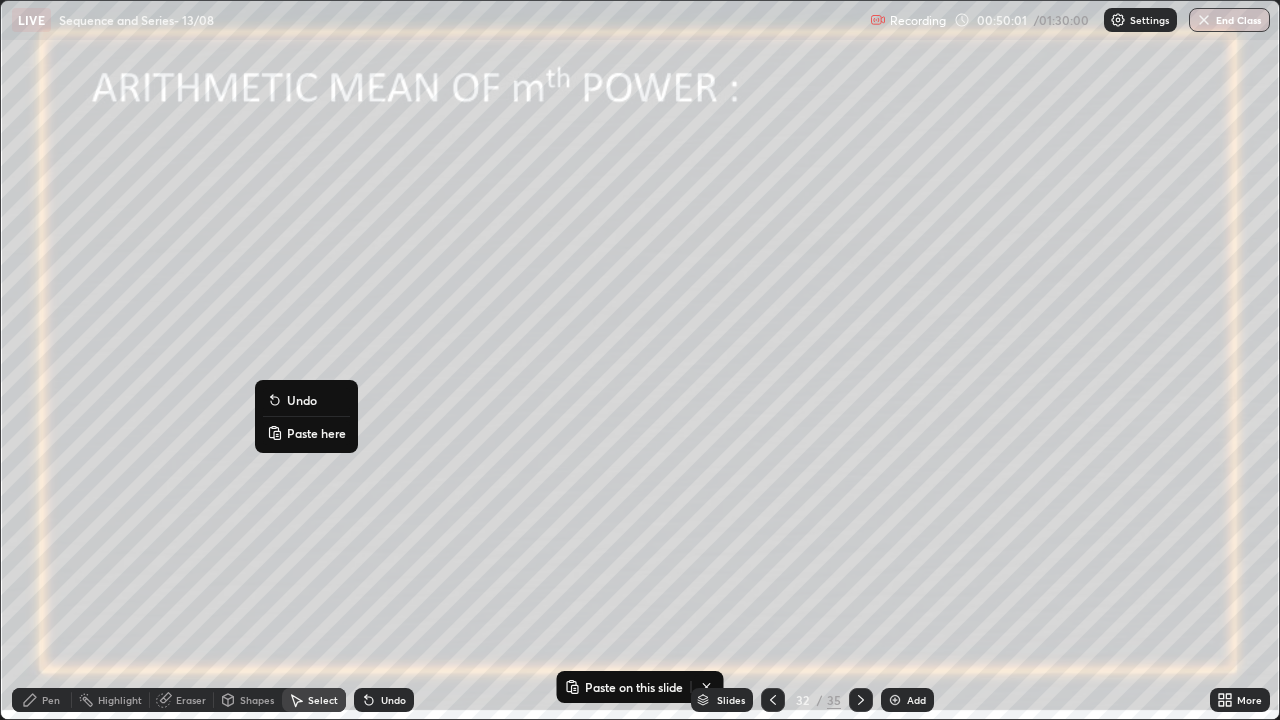 click 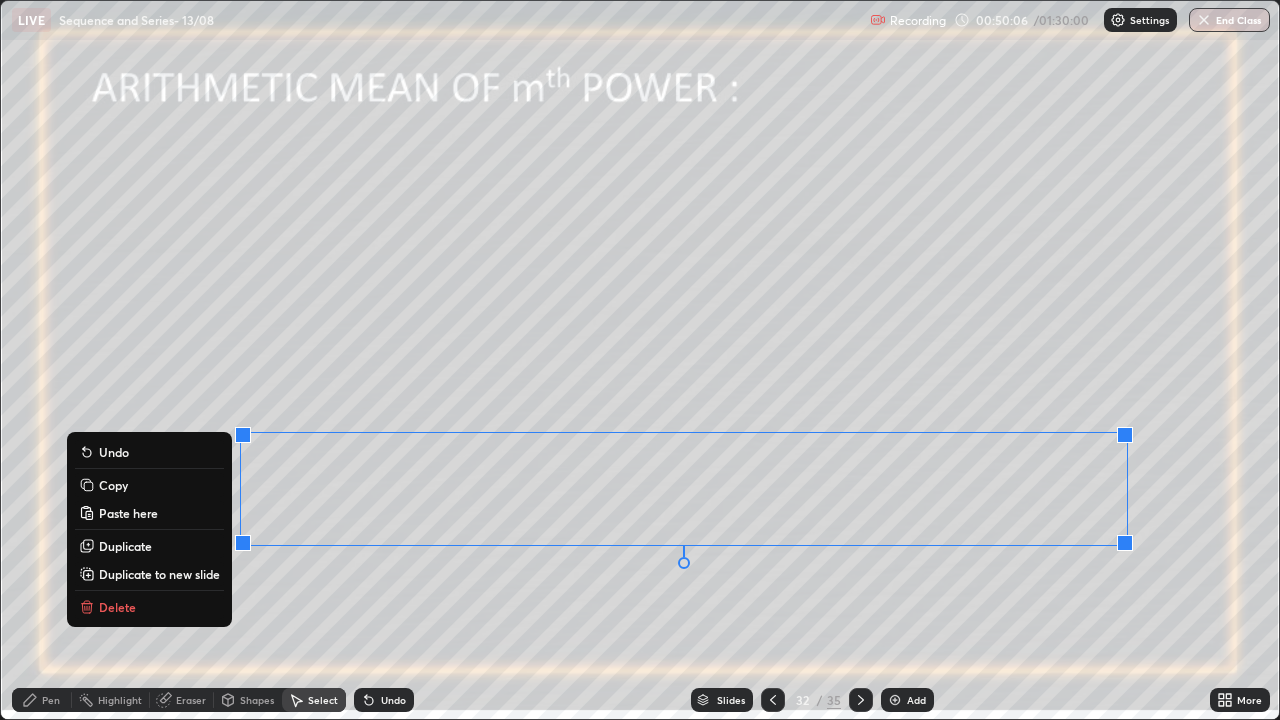 click on "0 ° Undo Copy Paste here Duplicate Duplicate to new slide Delete" at bounding box center (640, 360) 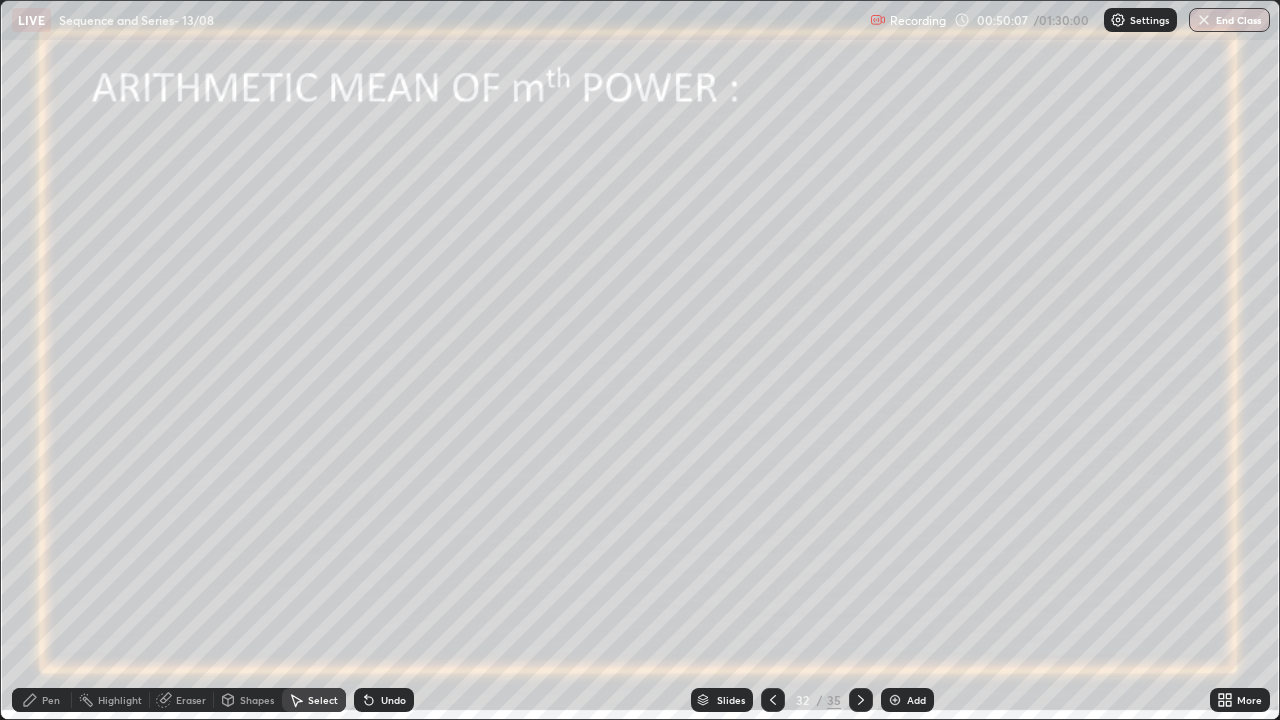 click on "Pen" at bounding box center [51, 700] 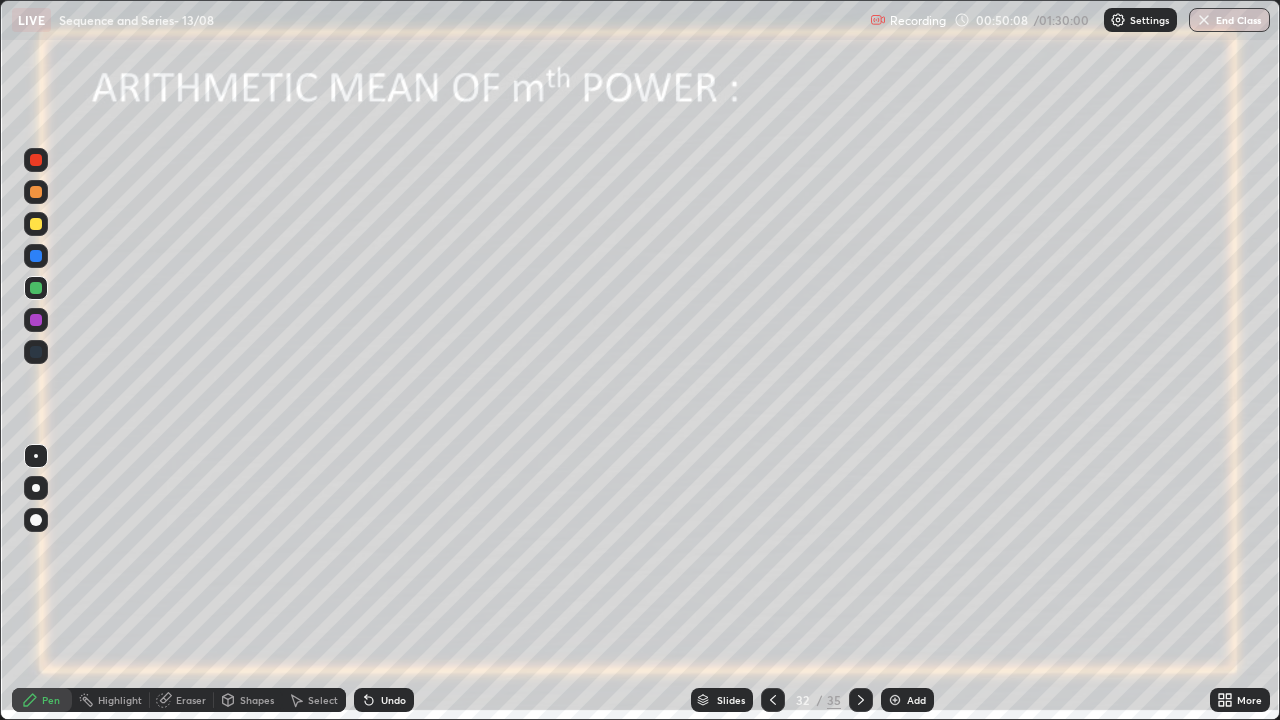 click on "Eraser" at bounding box center (191, 700) 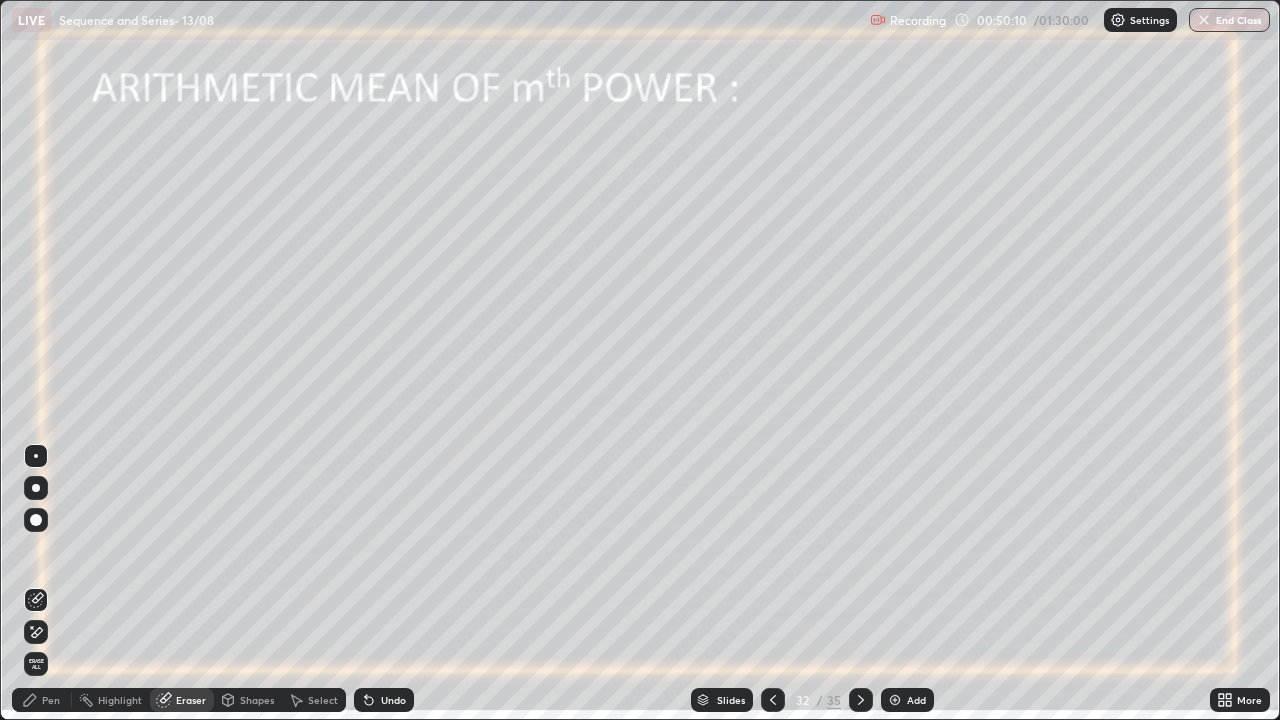 click on "Pen" at bounding box center [51, 700] 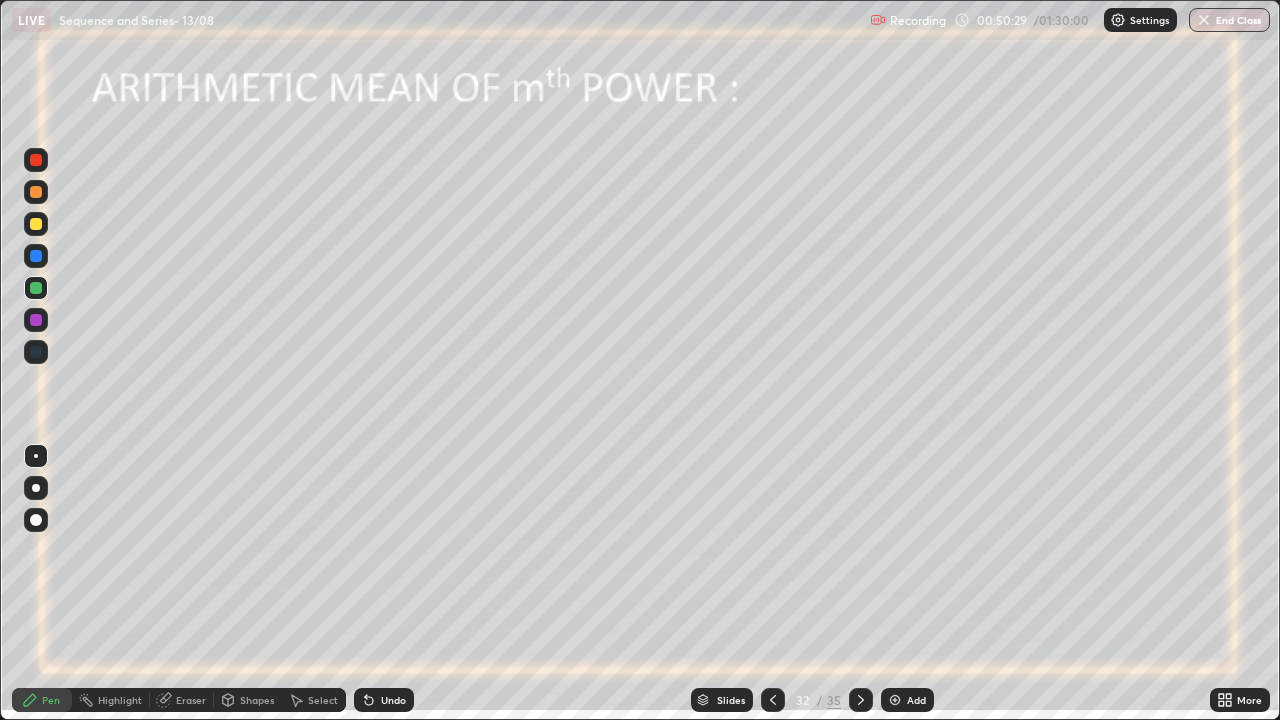 click at bounding box center [895, 700] 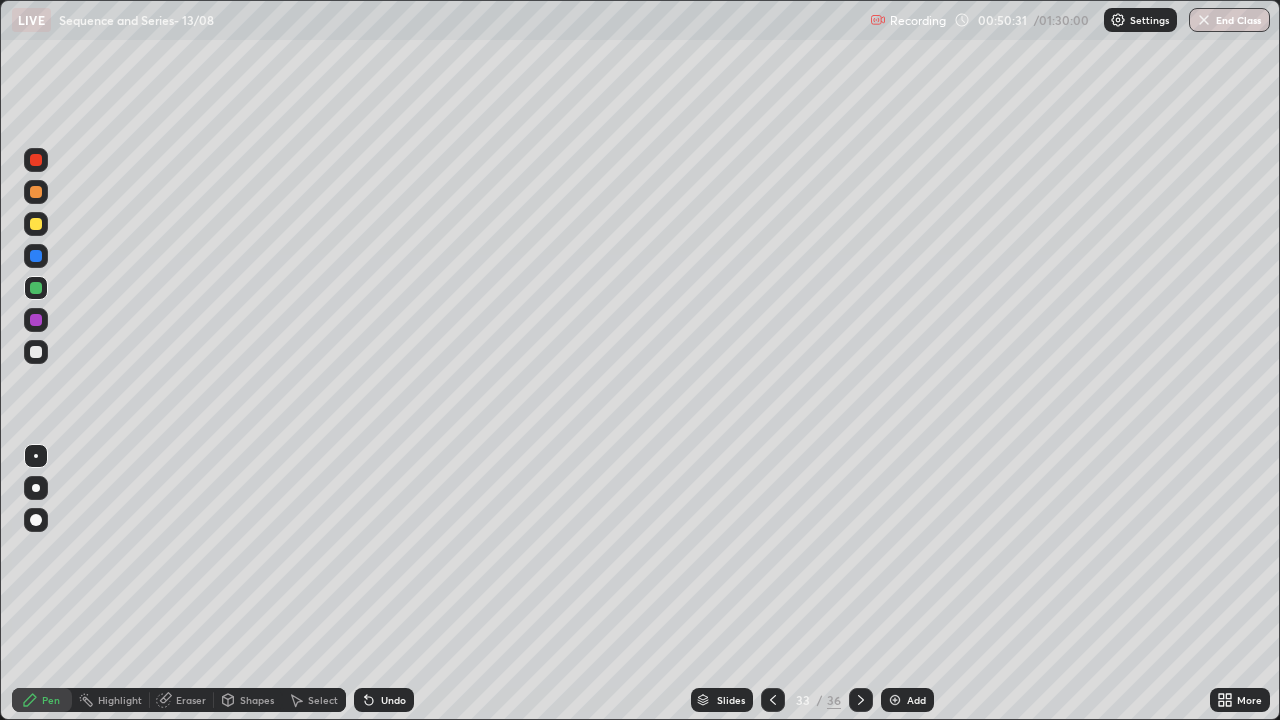 click at bounding box center (773, 700) 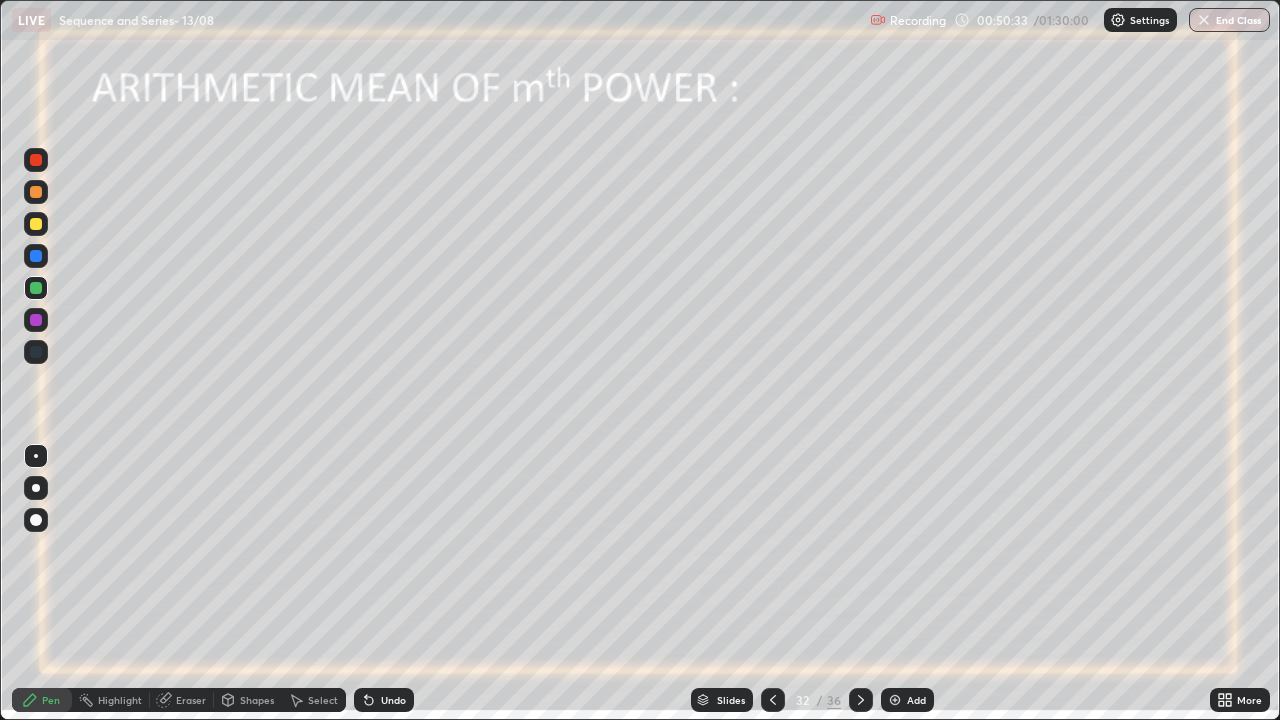 click 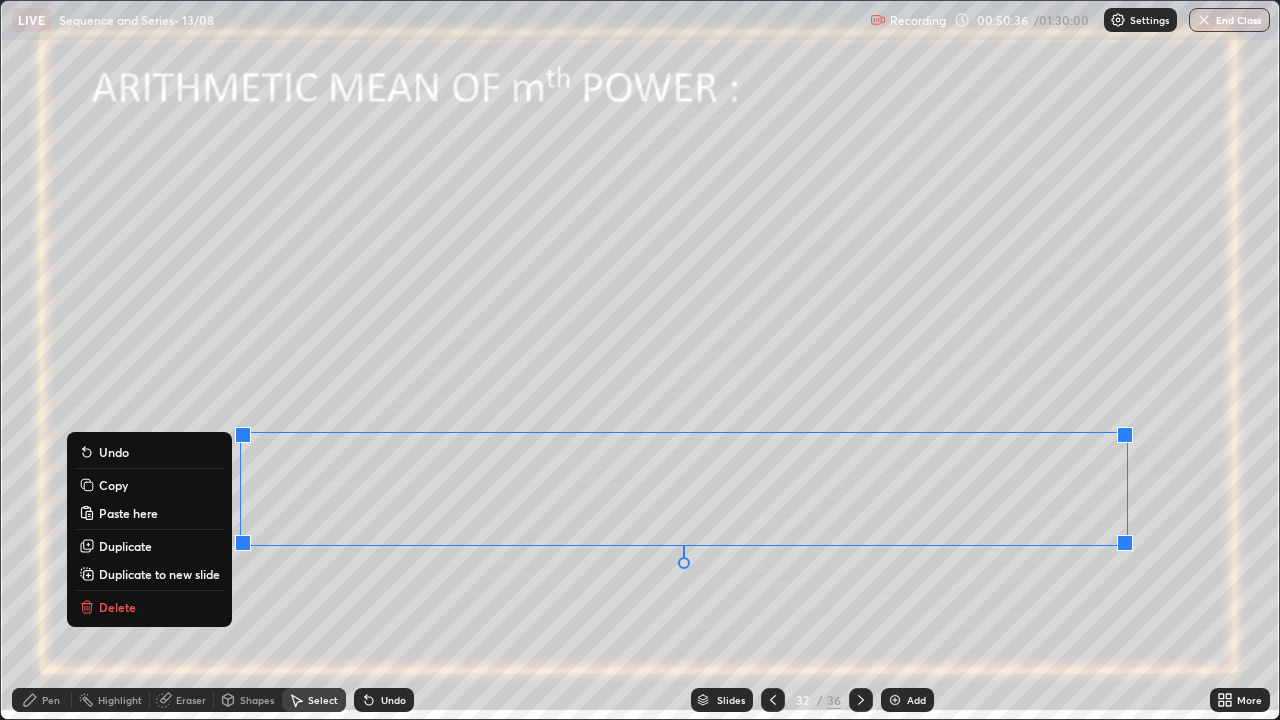 click on "Copy" at bounding box center (113, 485) 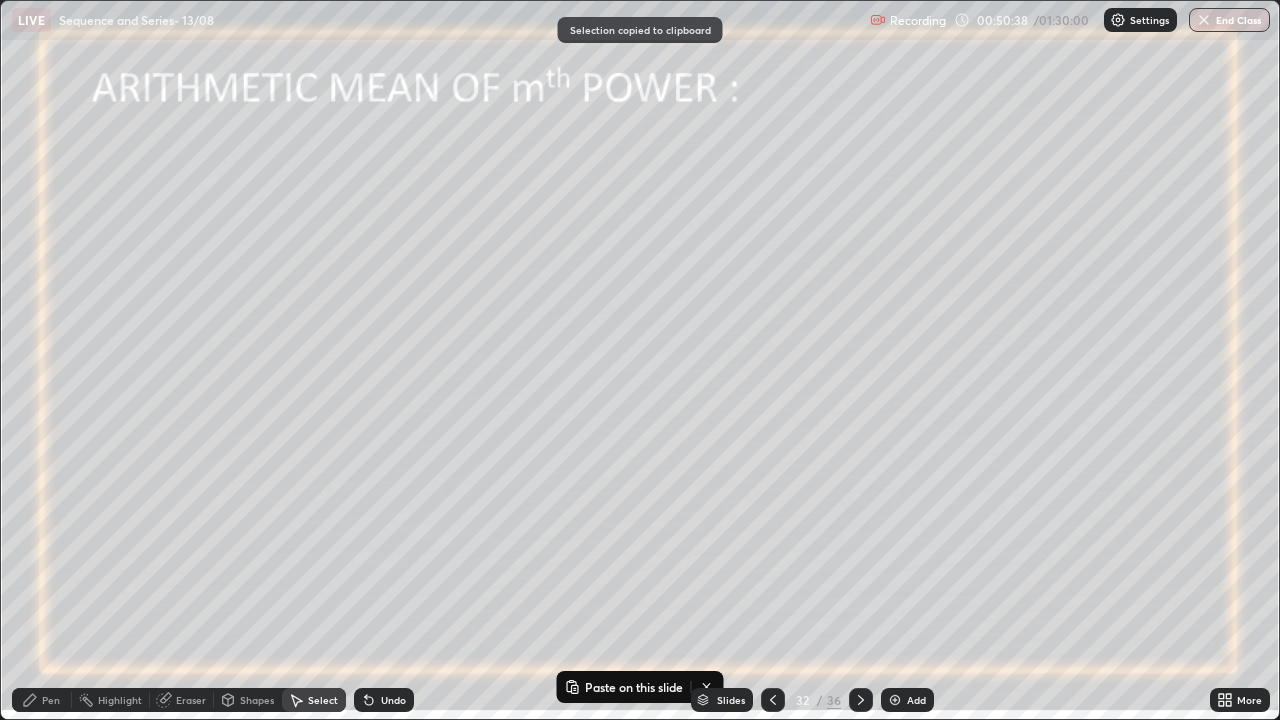 click 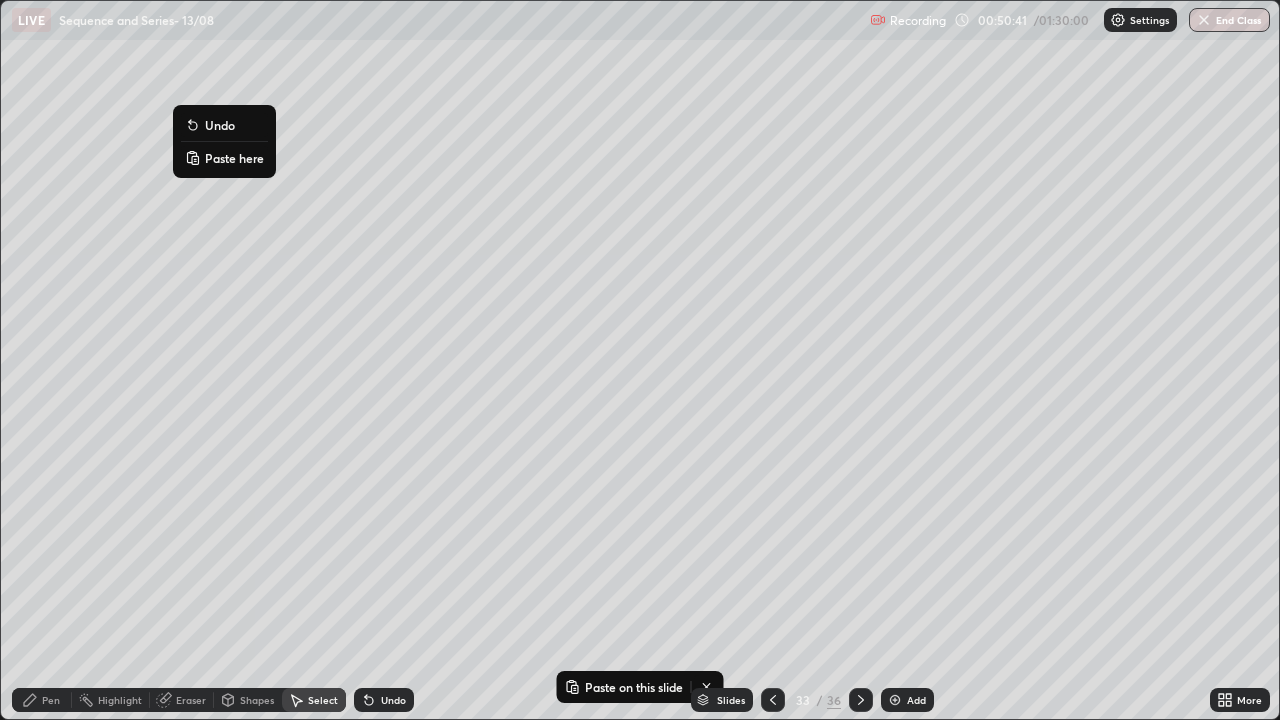 click on "Paste here" at bounding box center (234, 158) 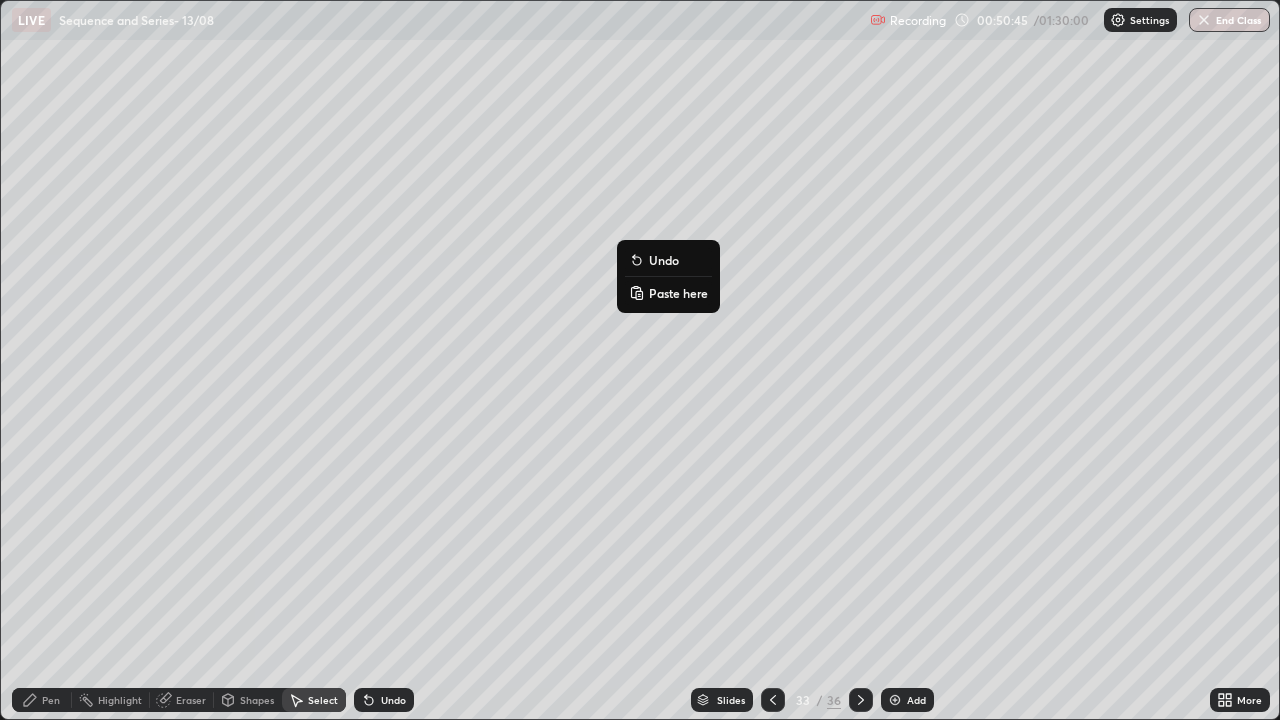 click on "0 ° Undo Copy Paste here Duplicate Duplicate to new slide Delete" at bounding box center [640, 360] 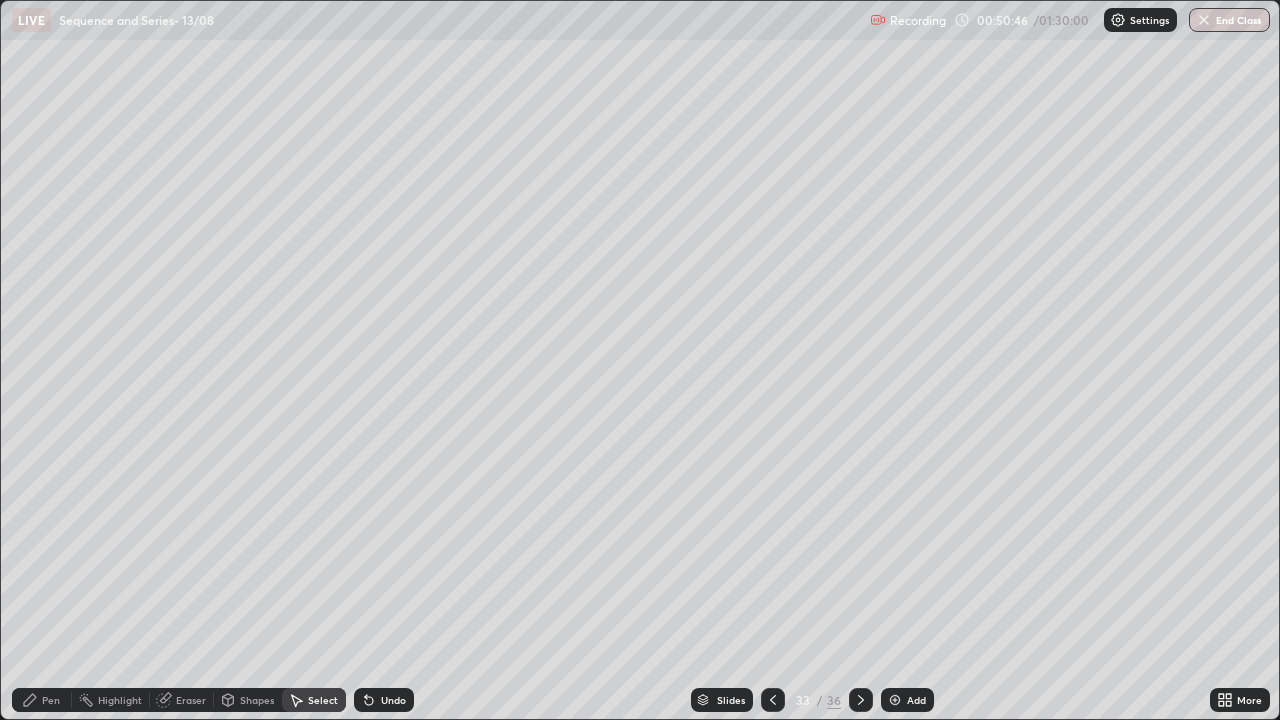 click on "Eraser" at bounding box center (191, 700) 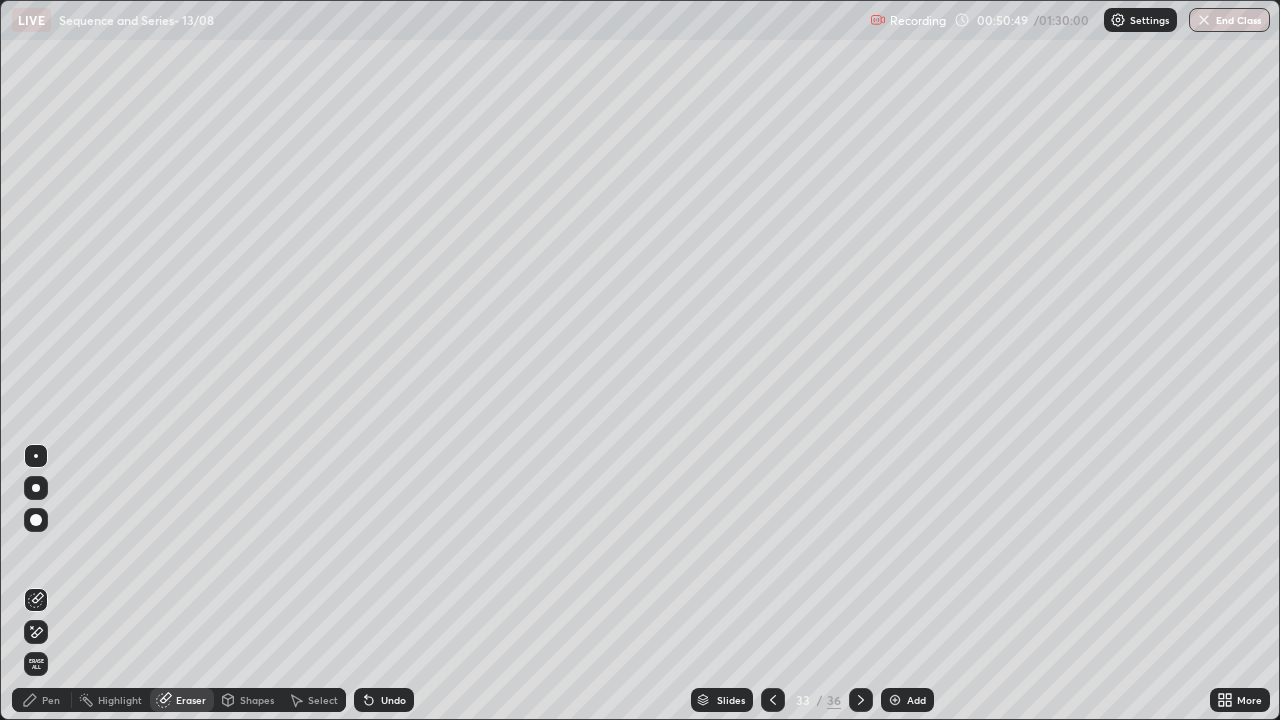 click on "Pen" at bounding box center [51, 700] 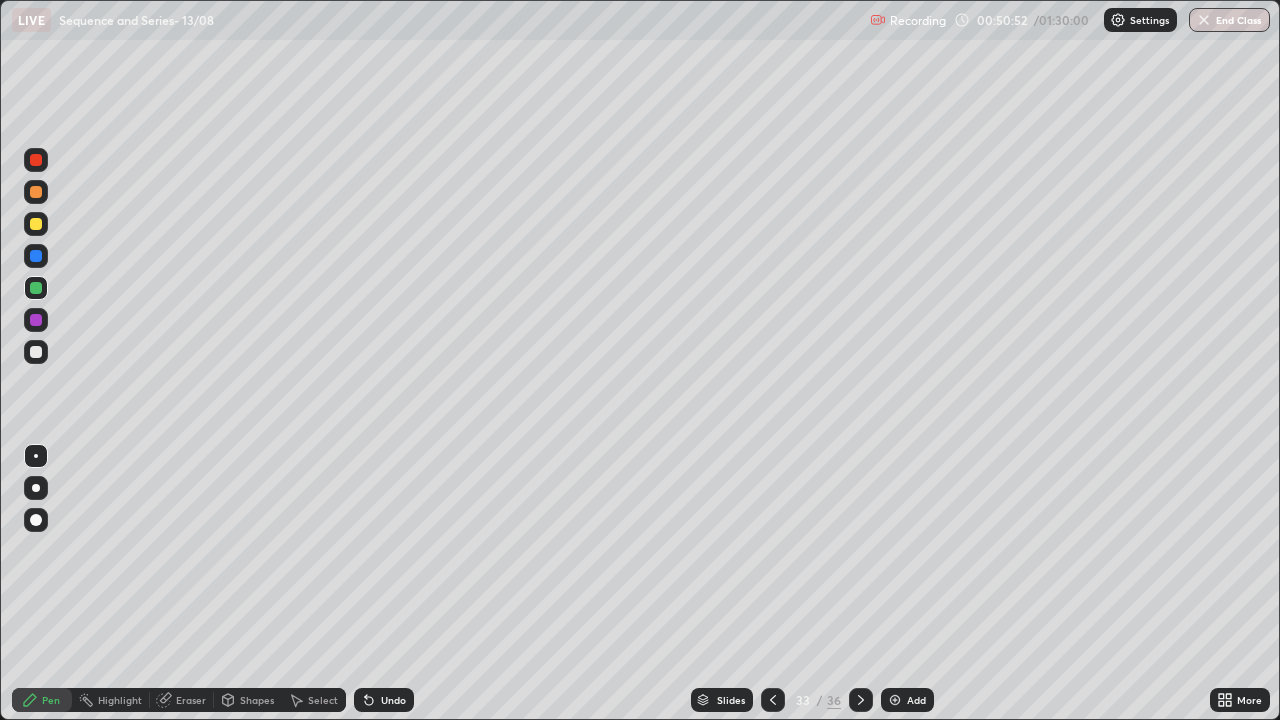 click at bounding box center (36, 320) 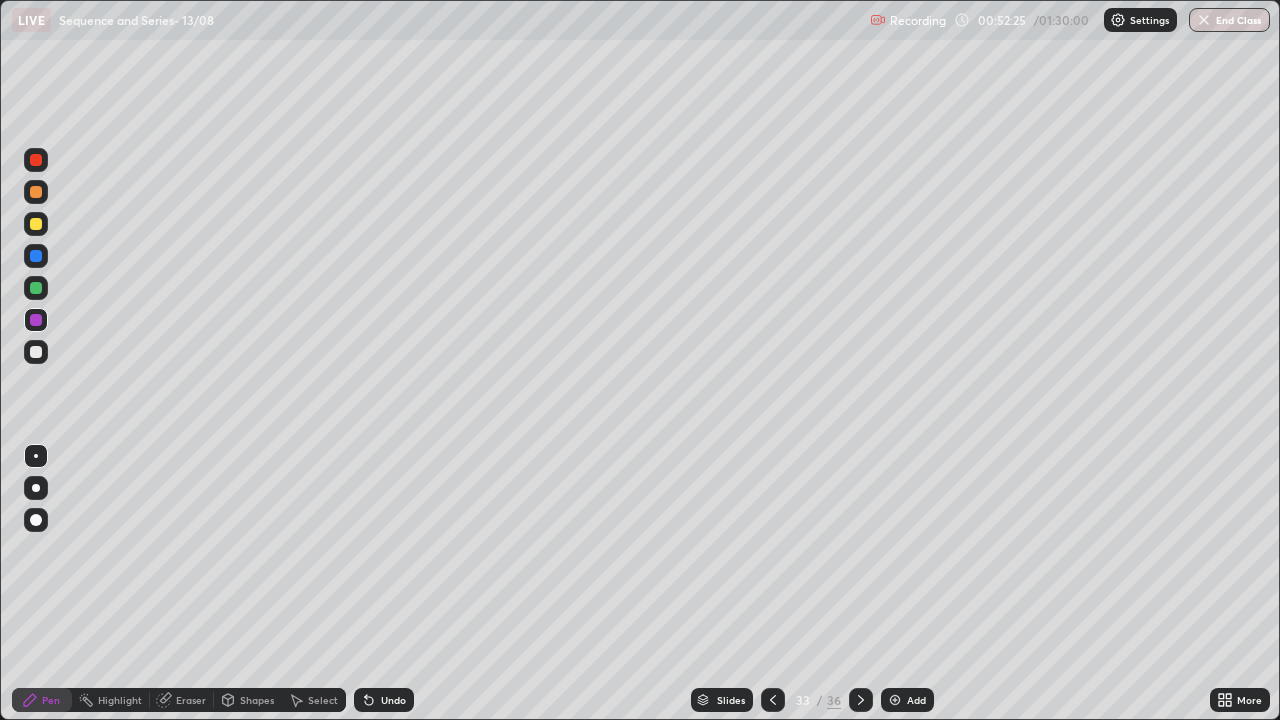 click 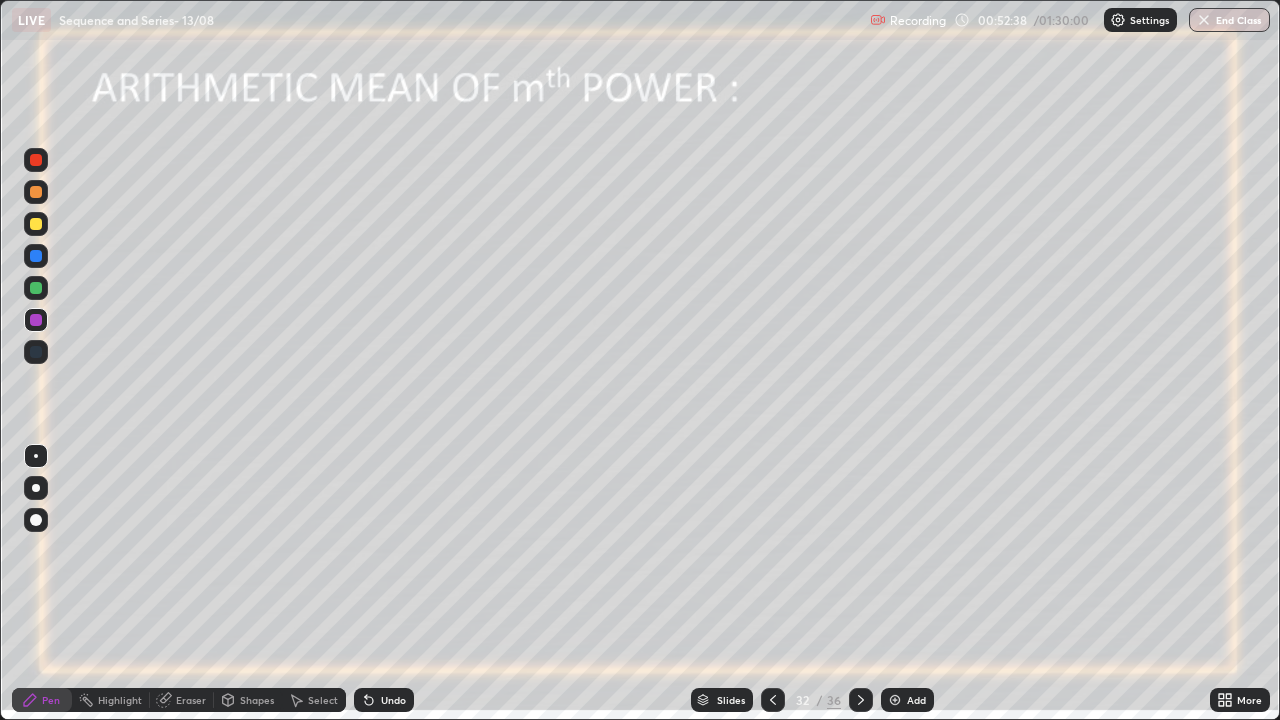 click 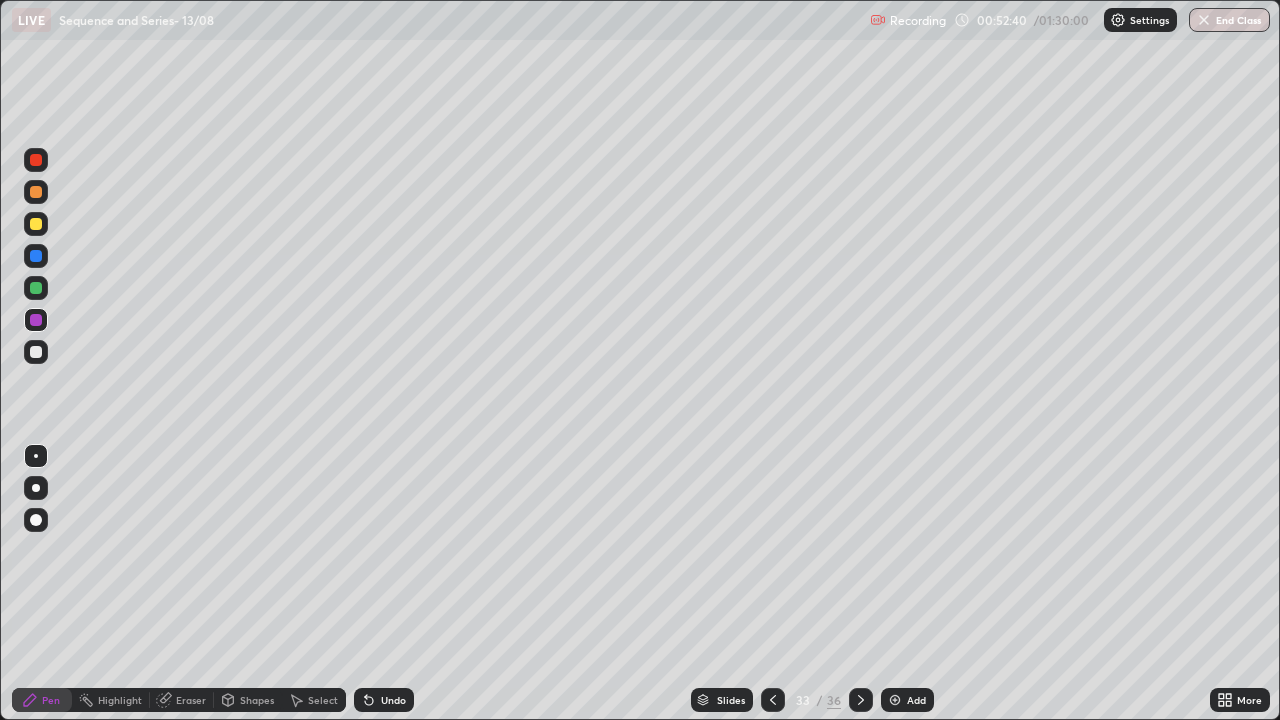 click on "Eraser" at bounding box center [191, 700] 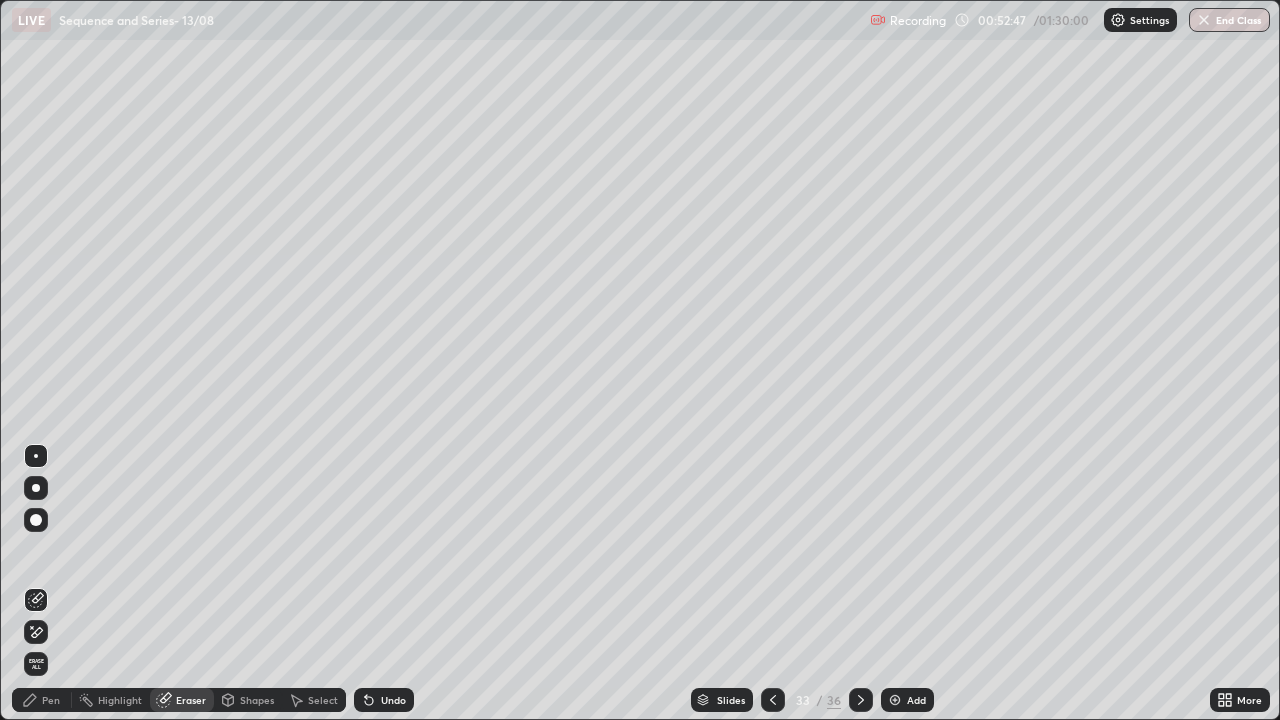 click at bounding box center (773, 700) 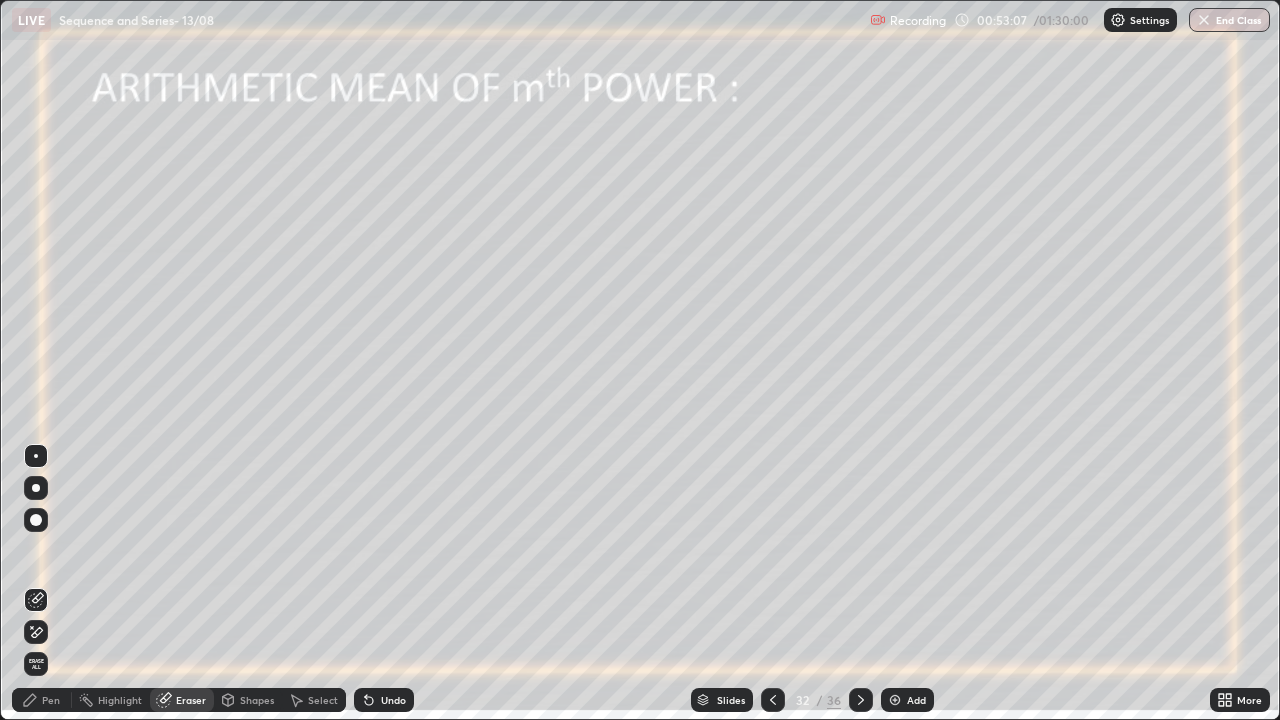 click on "Pen" at bounding box center [51, 700] 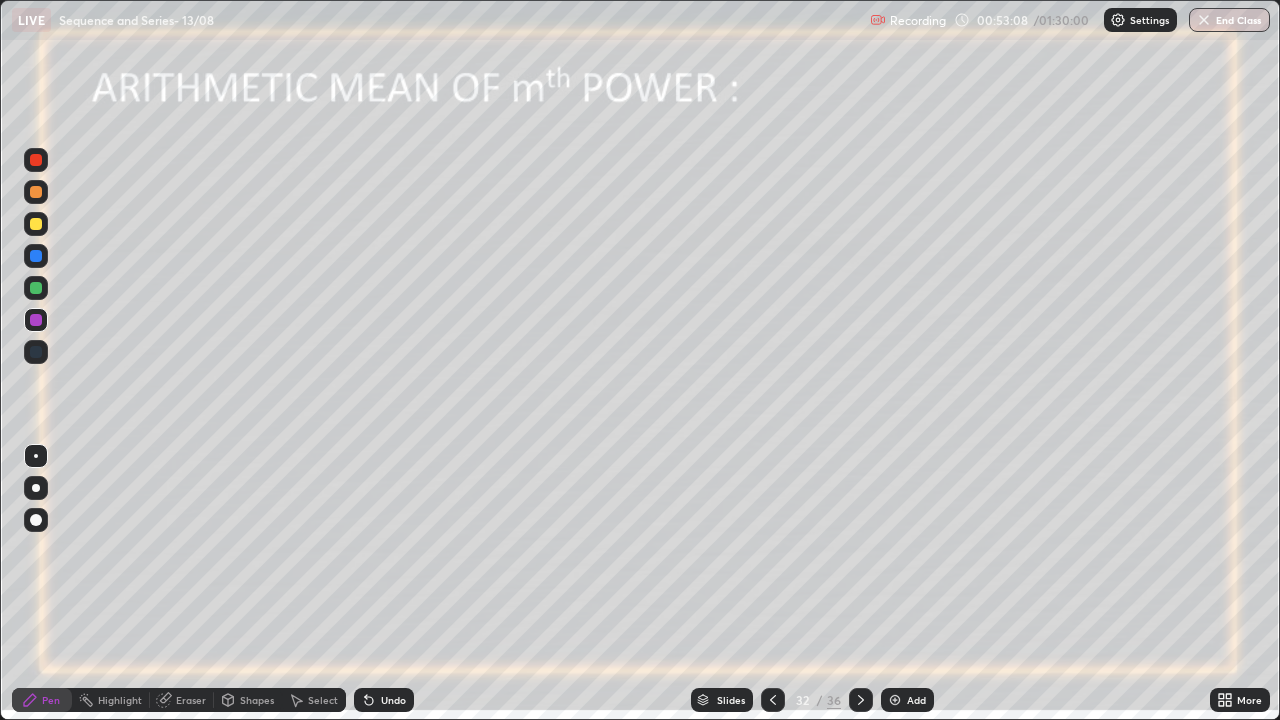 click at bounding box center (36, 288) 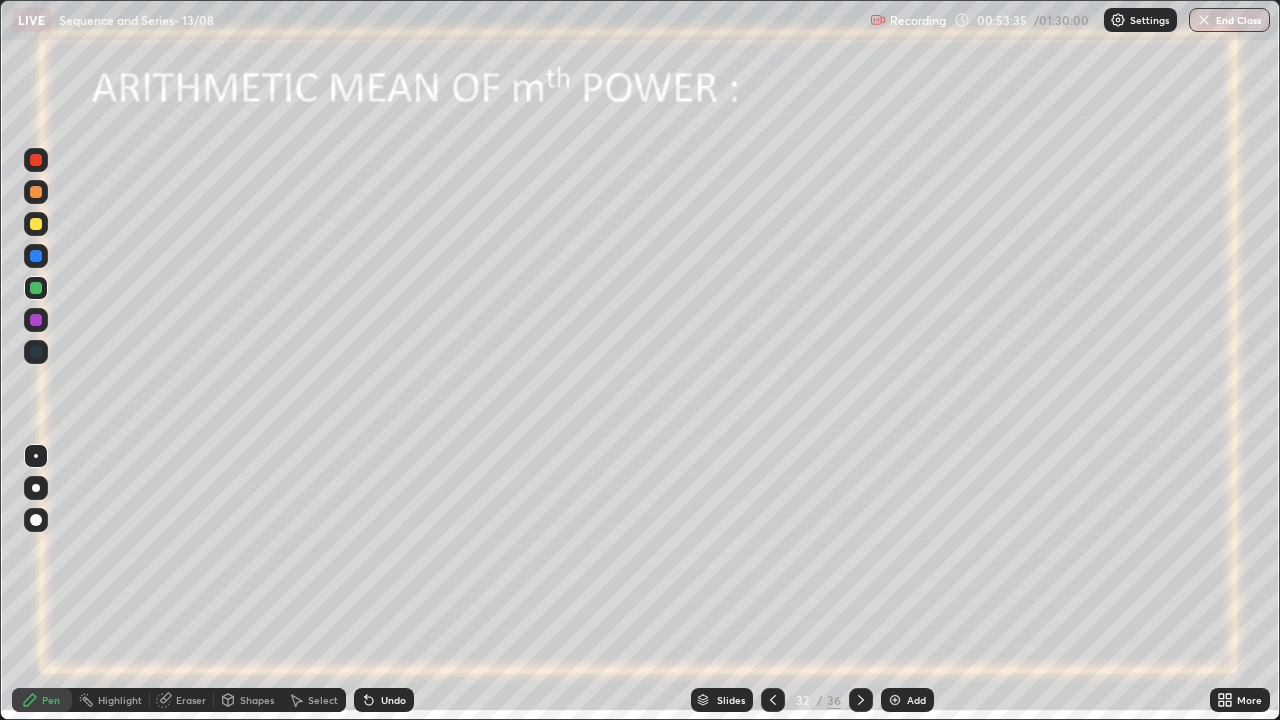 click 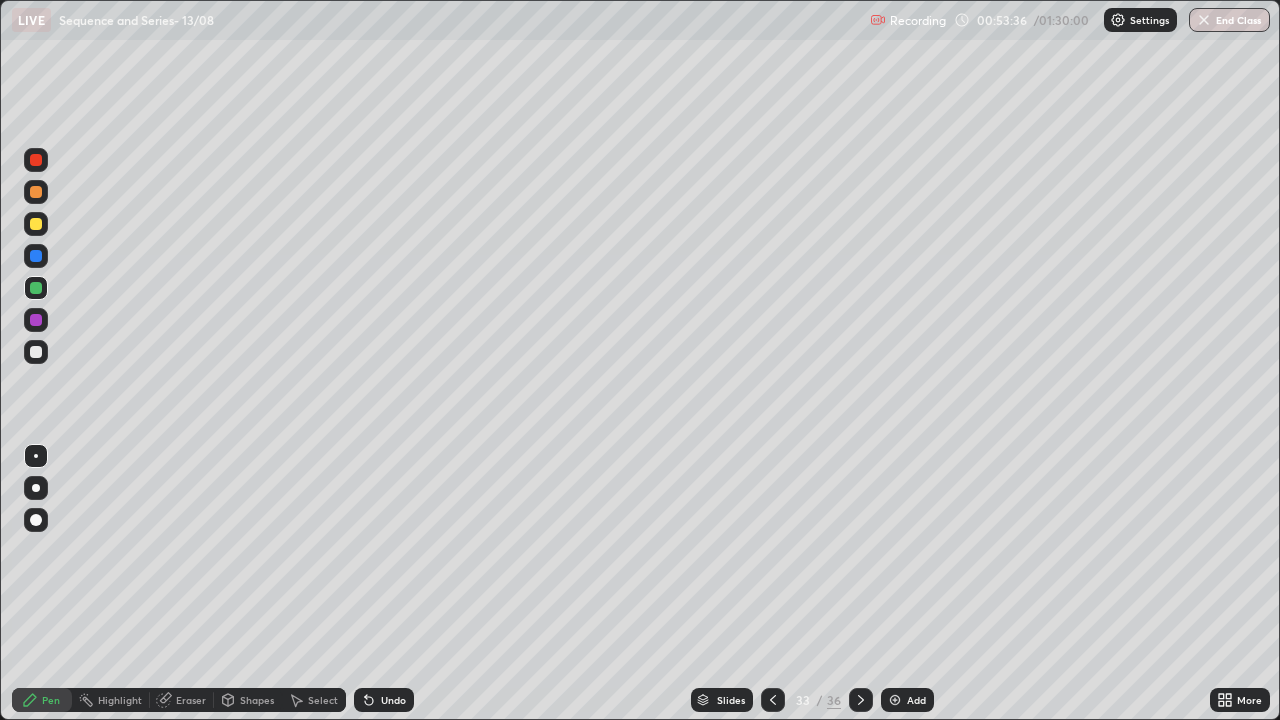 click 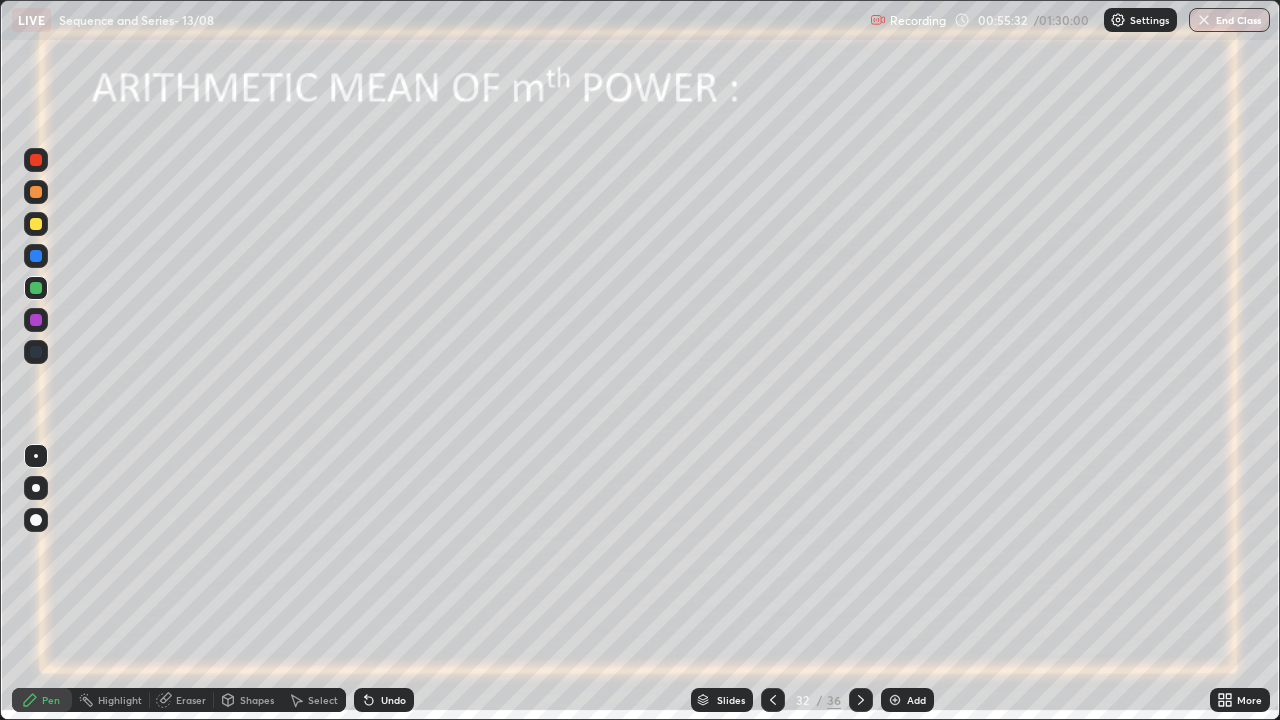 click at bounding box center (861, 700) 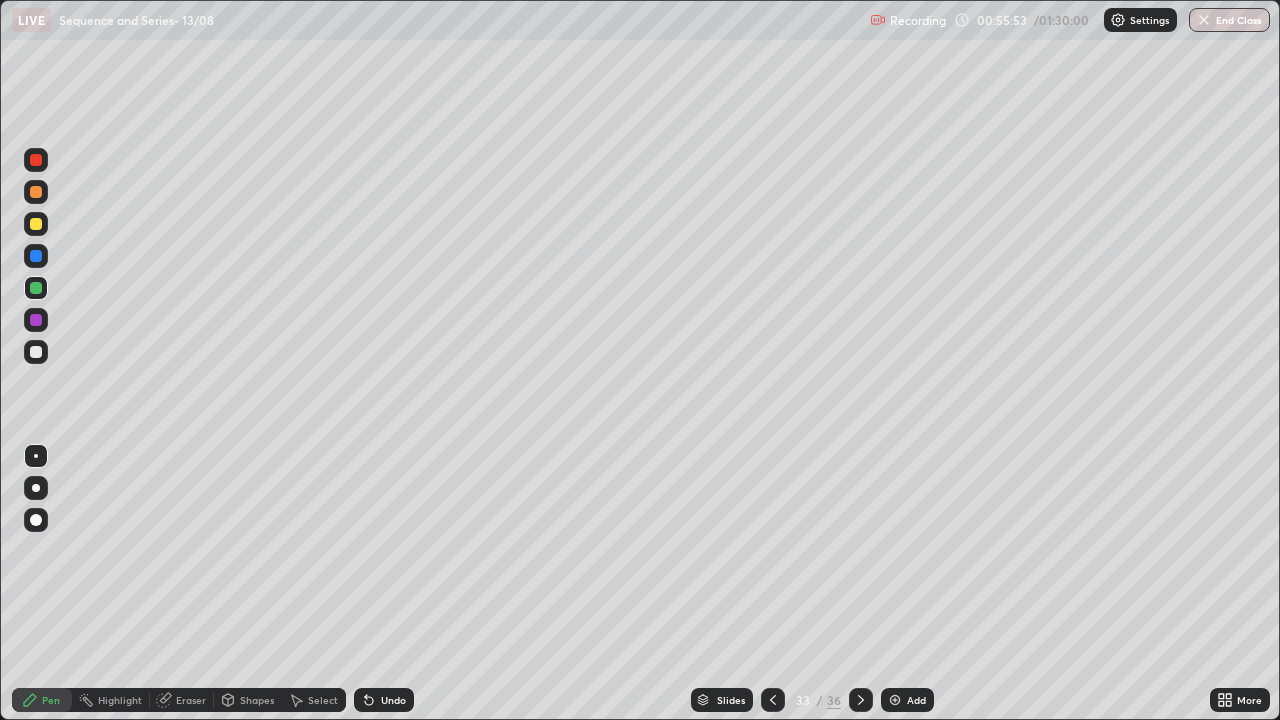 click on "Undo" at bounding box center (393, 700) 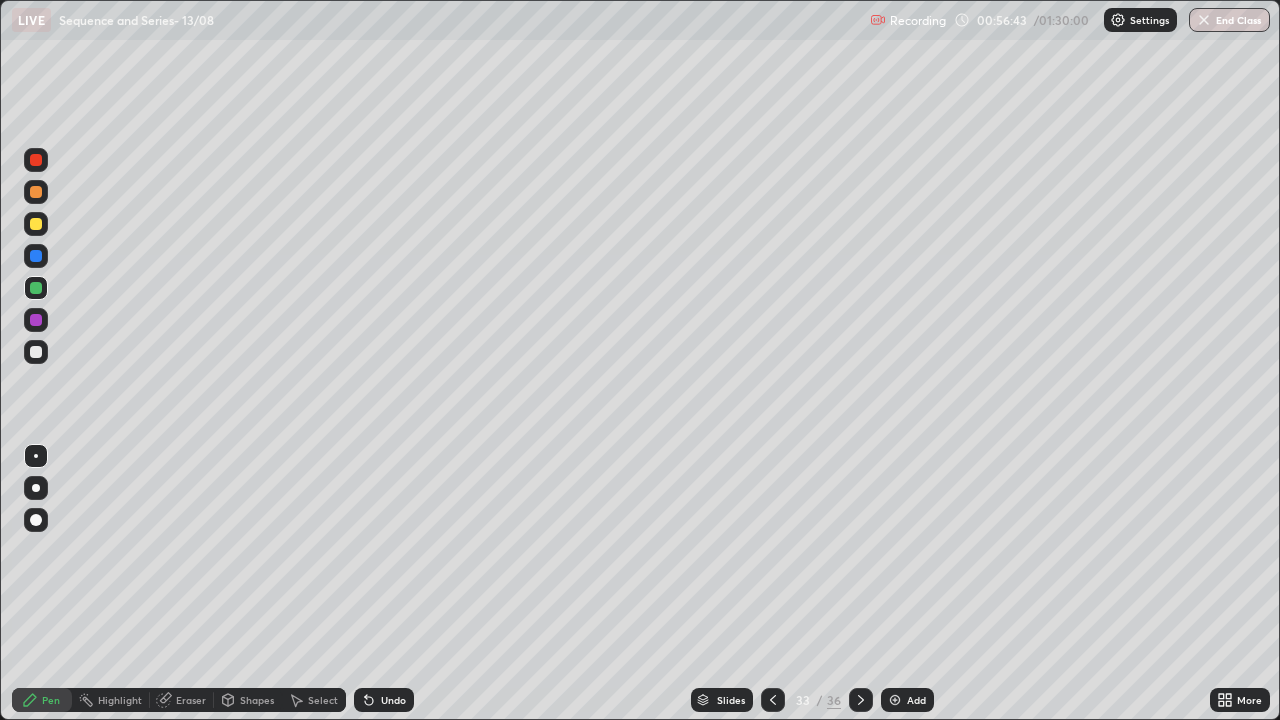 click 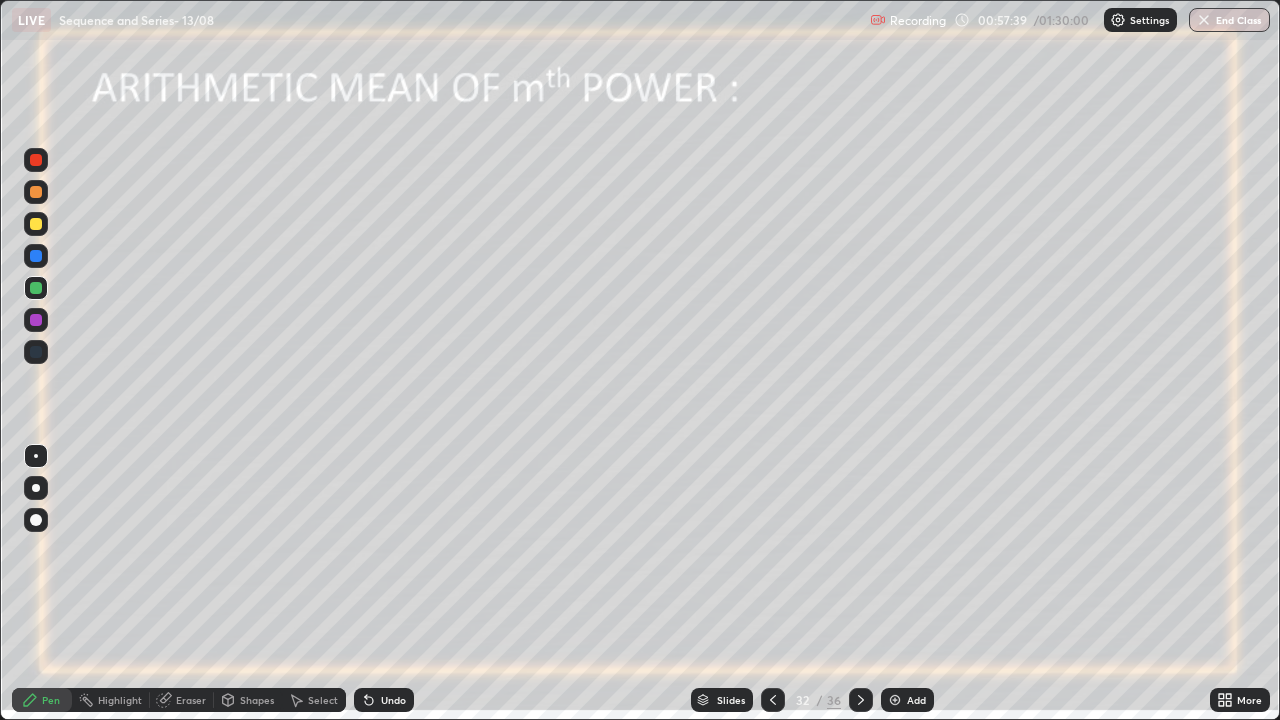 click 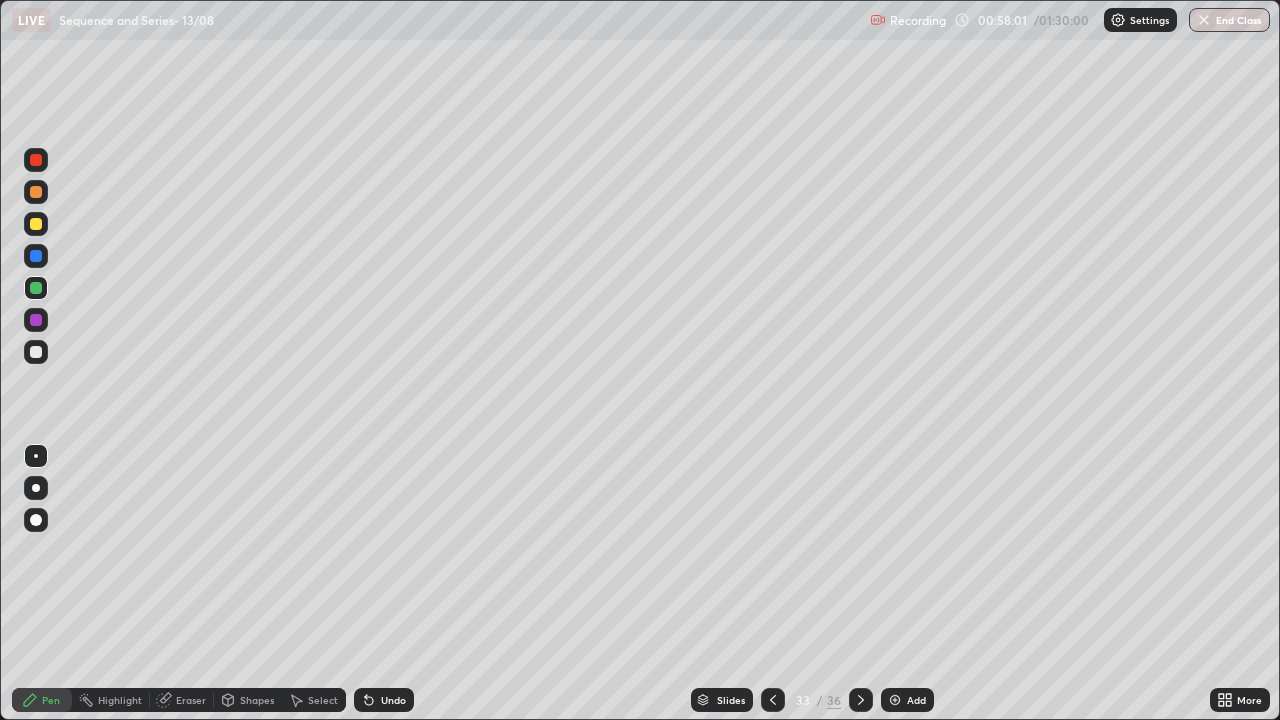 click 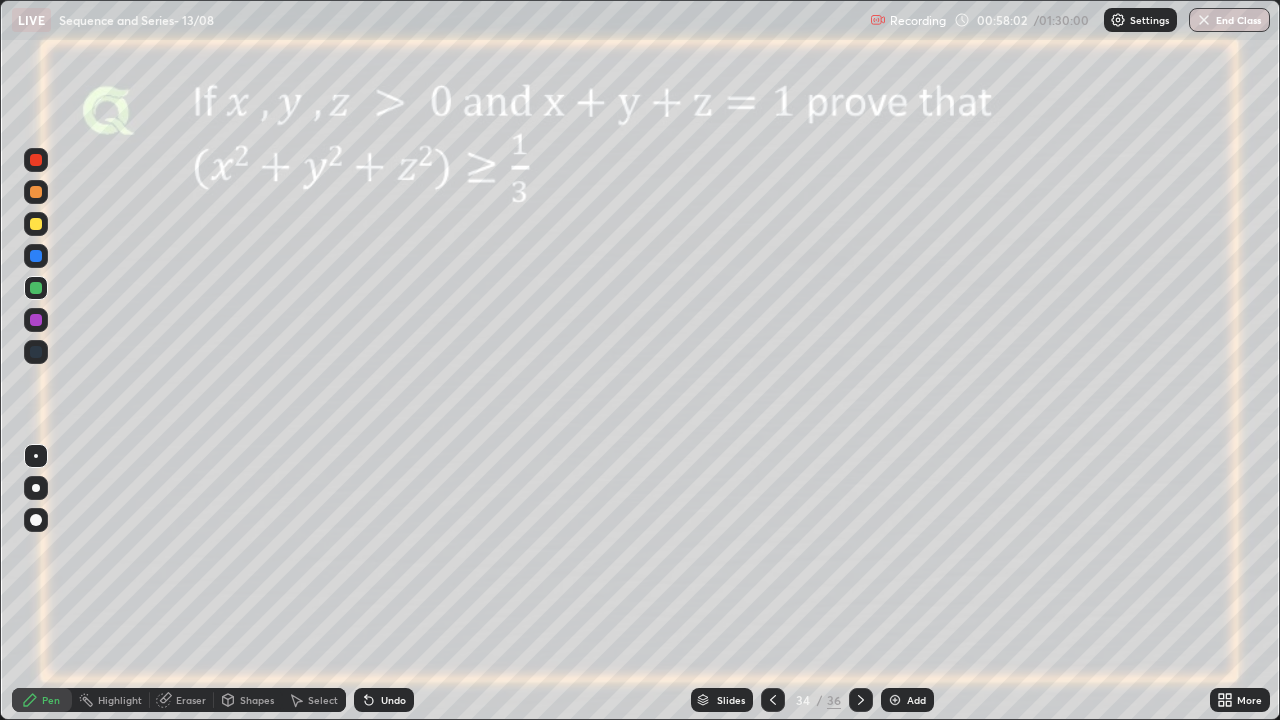 click 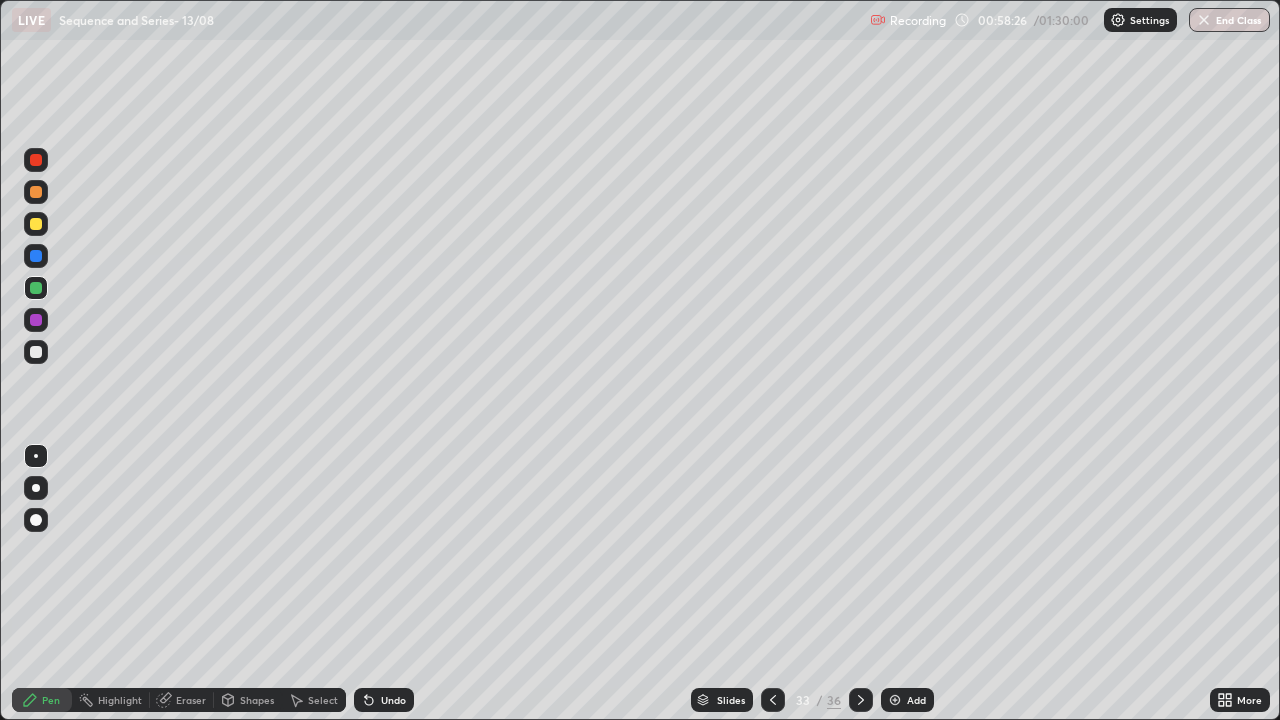 click 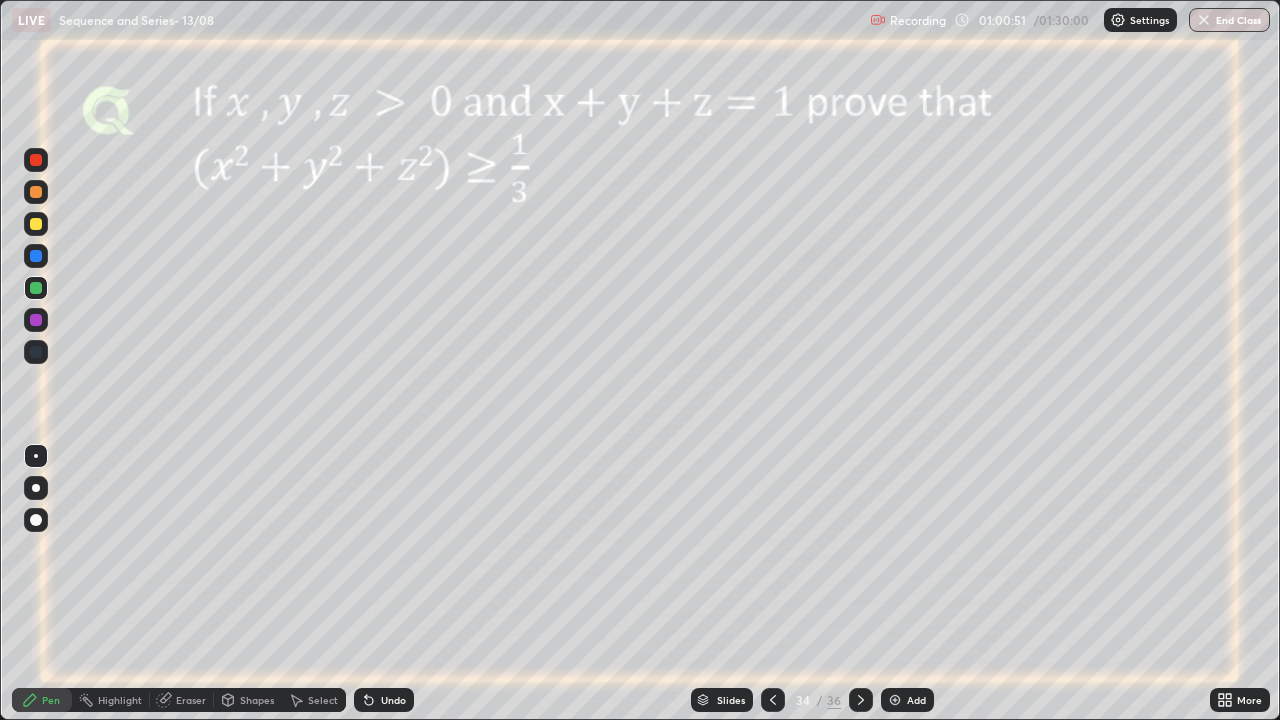 click at bounding box center (36, 224) 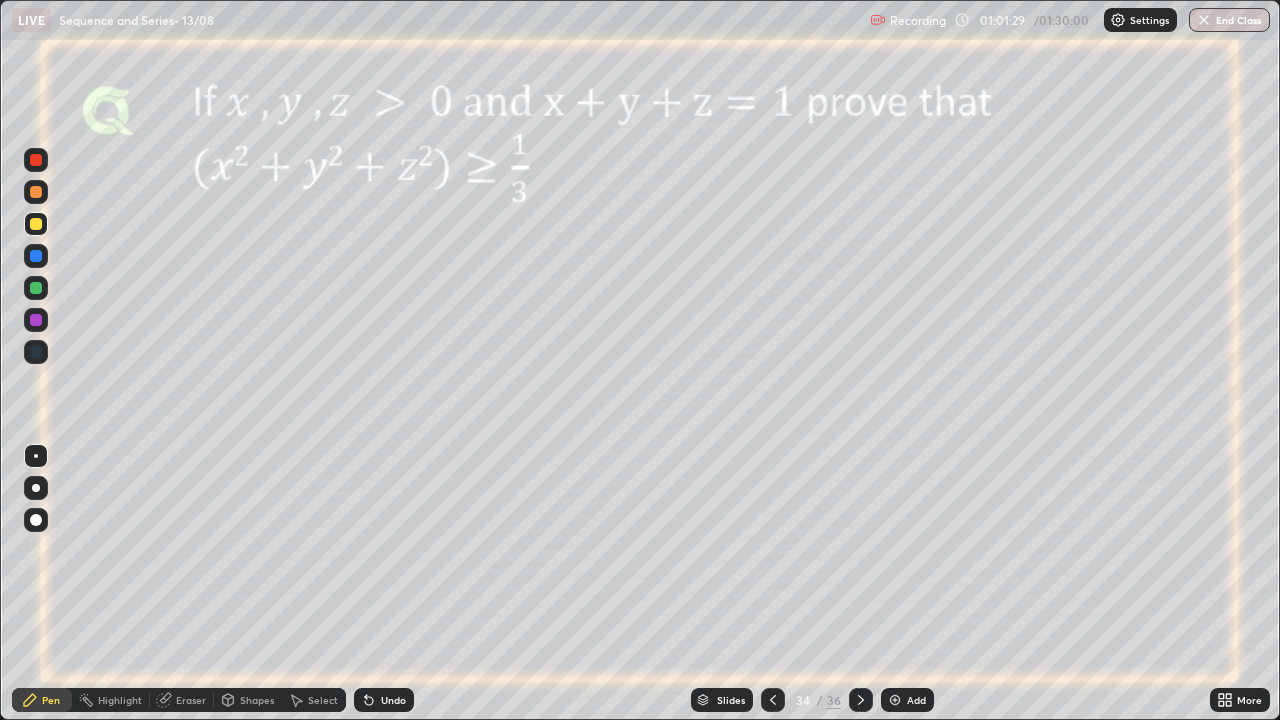 click 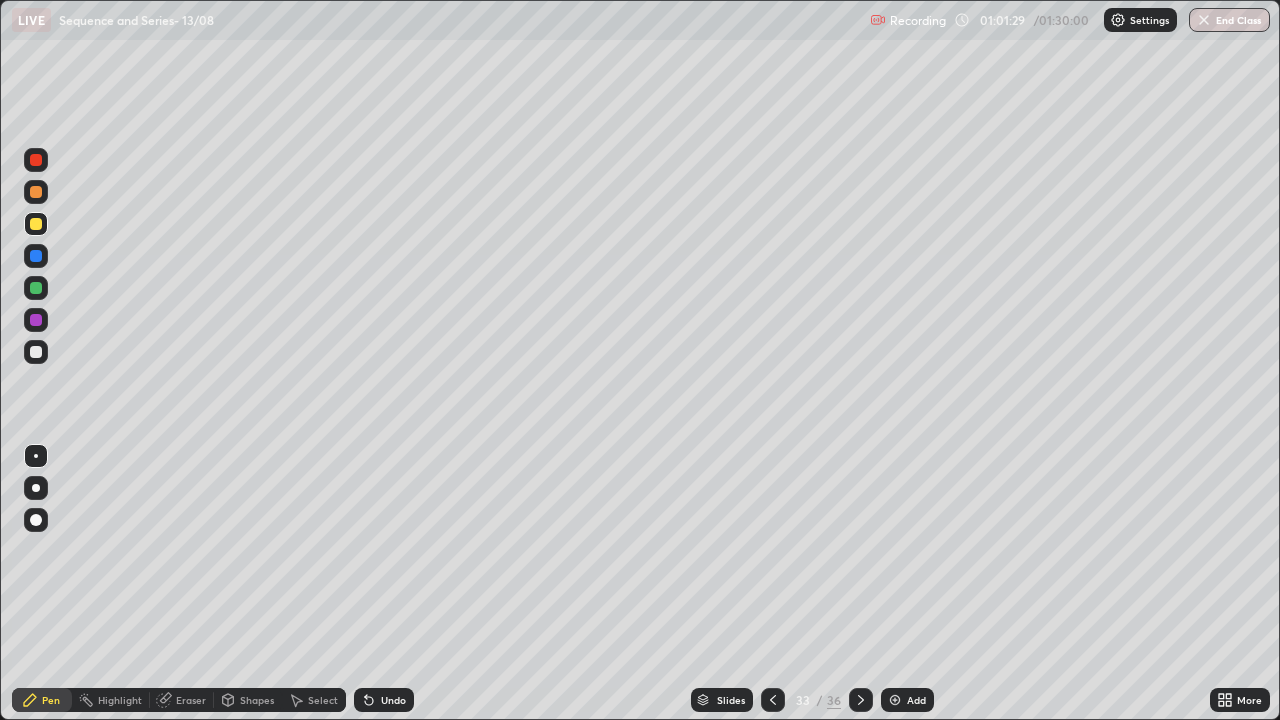 click 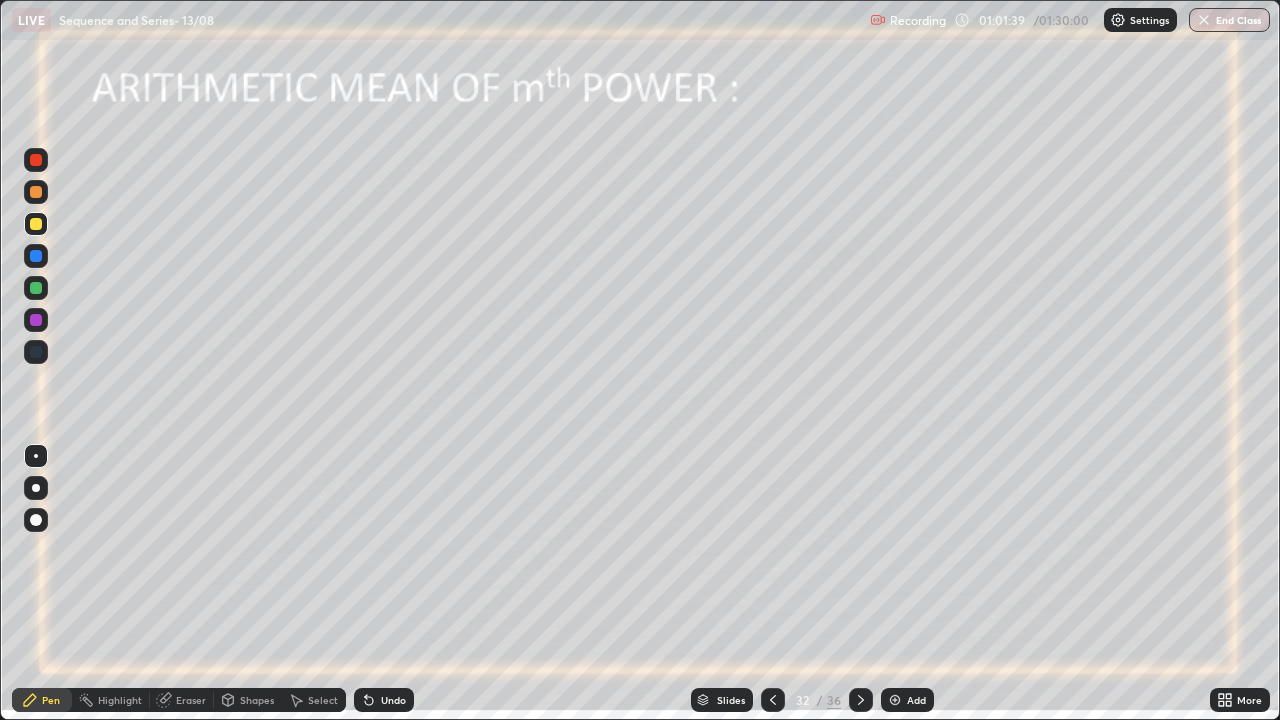 click 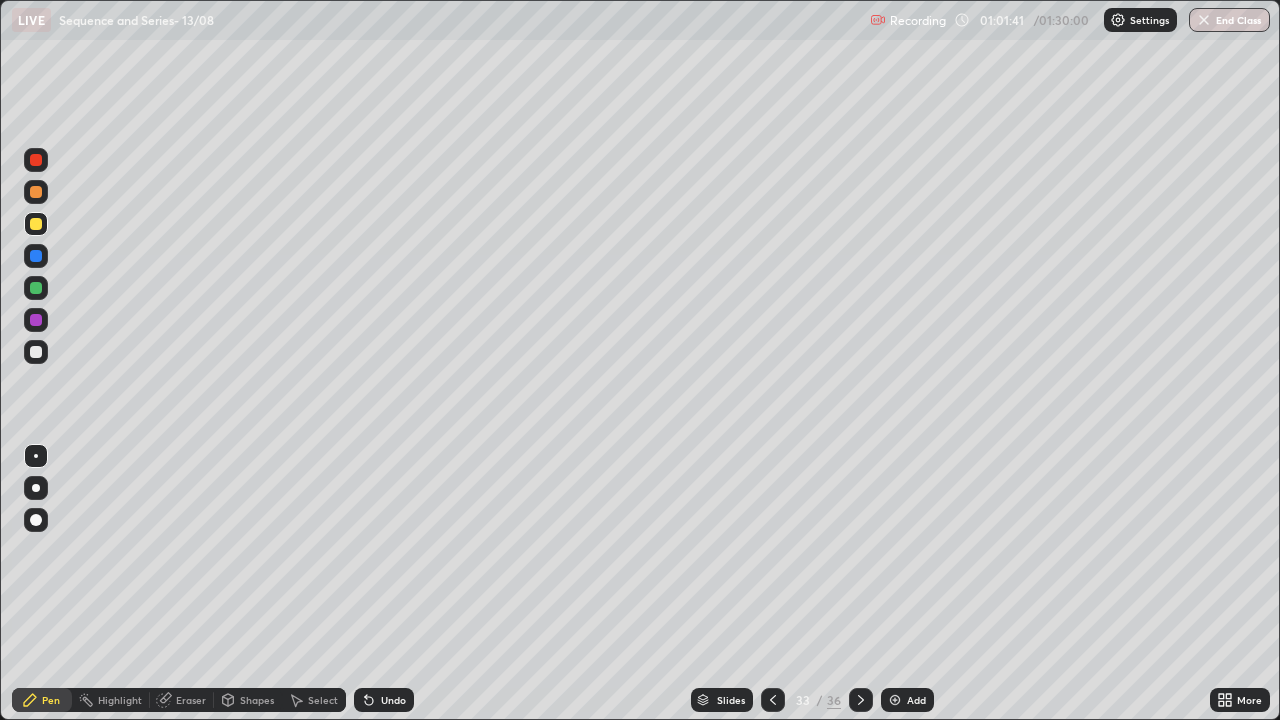 click 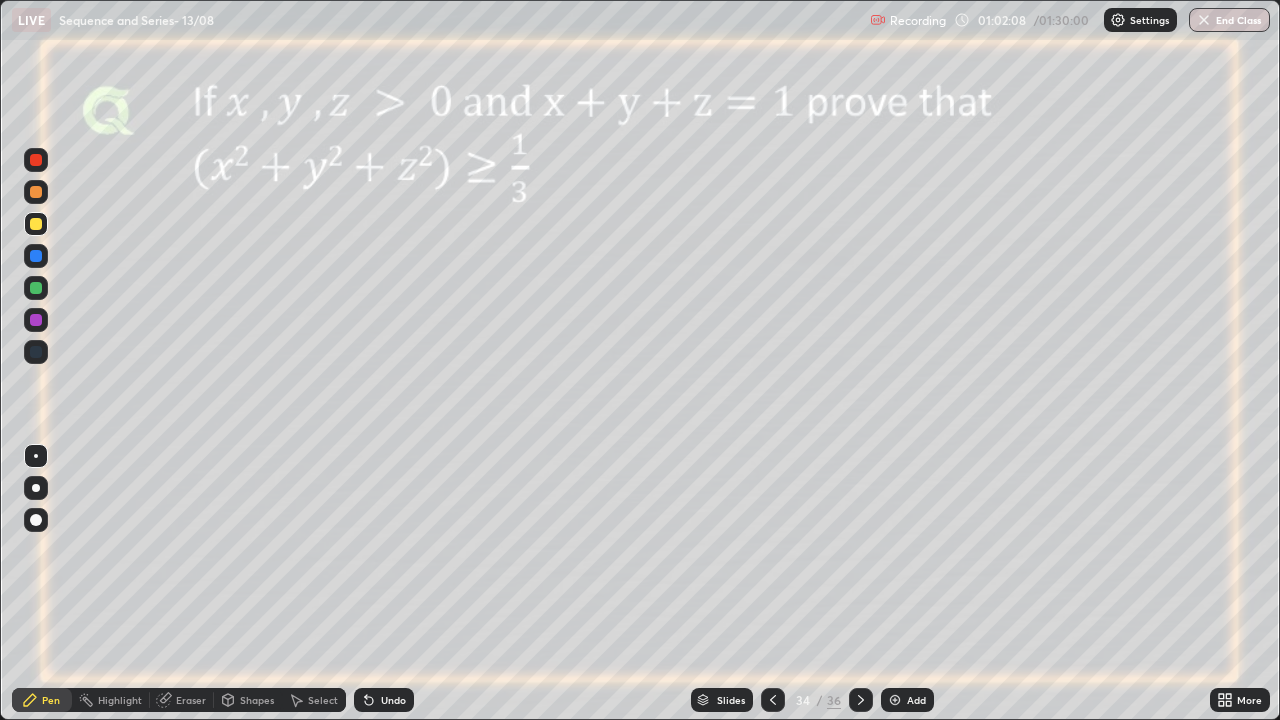 click on "Undo" at bounding box center (393, 700) 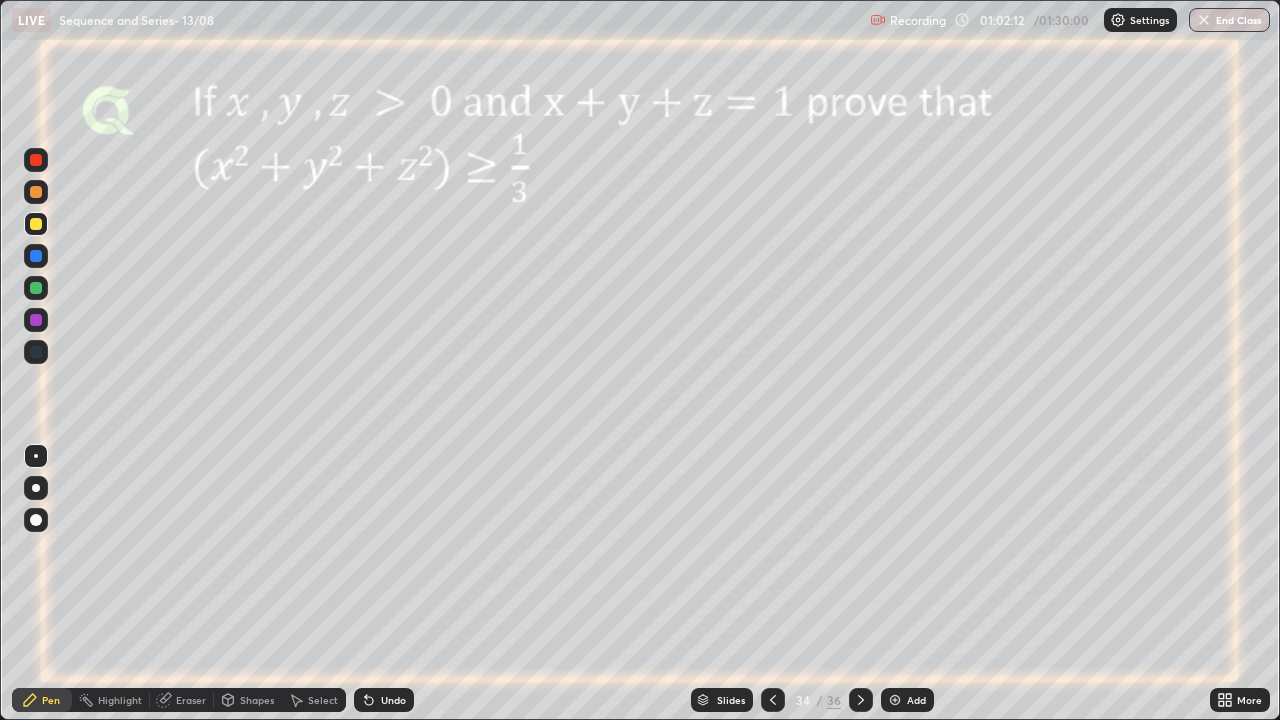 click at bounding box center [36, 320] 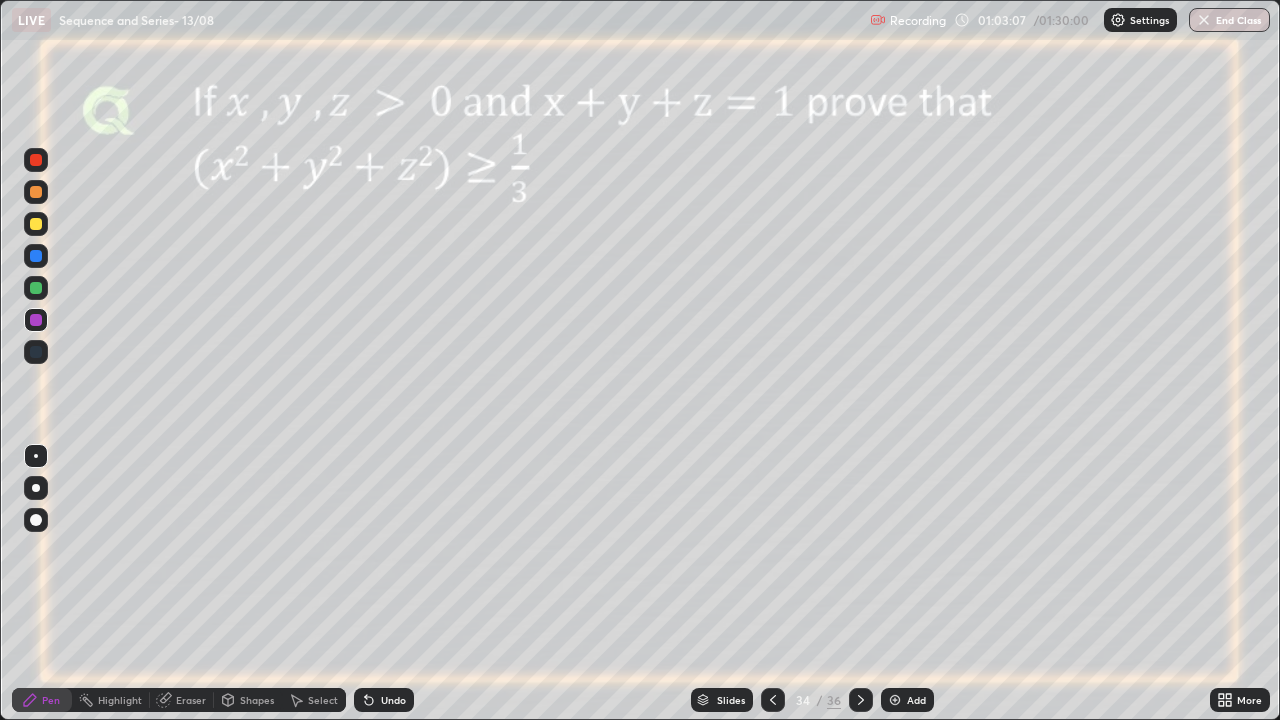 click 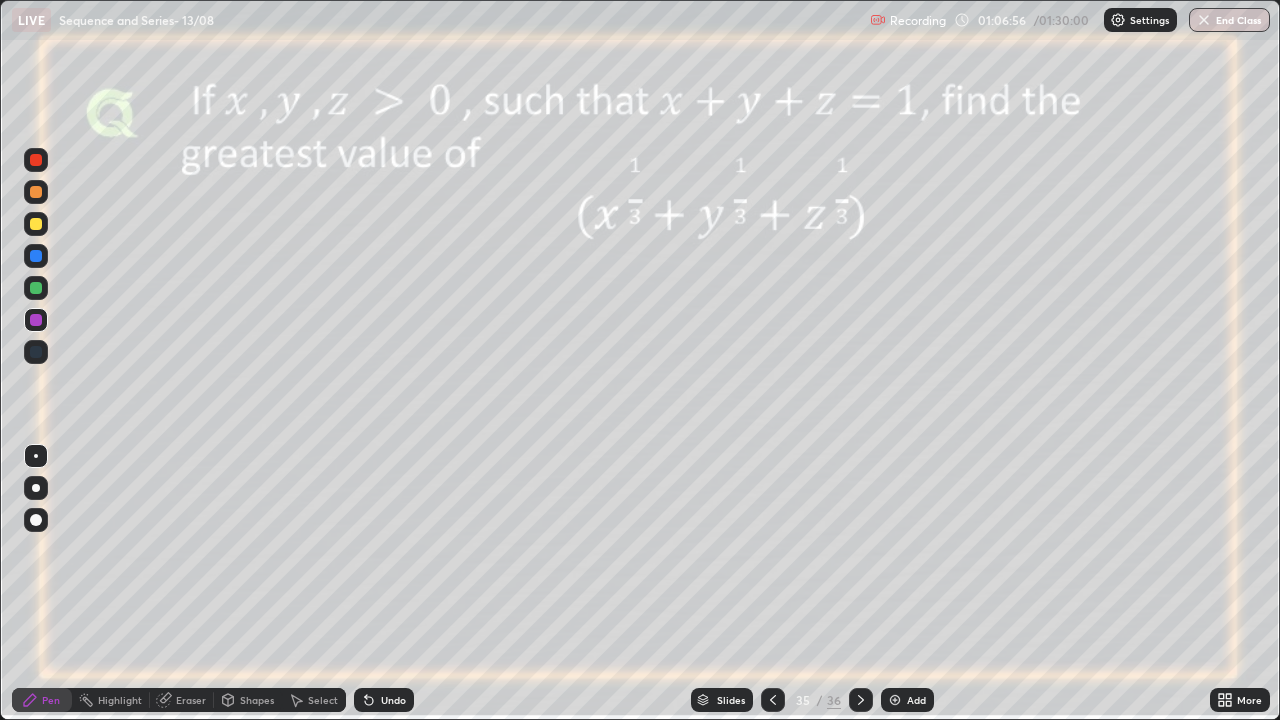 click on "Eraser" at bounding box center (182, 700) 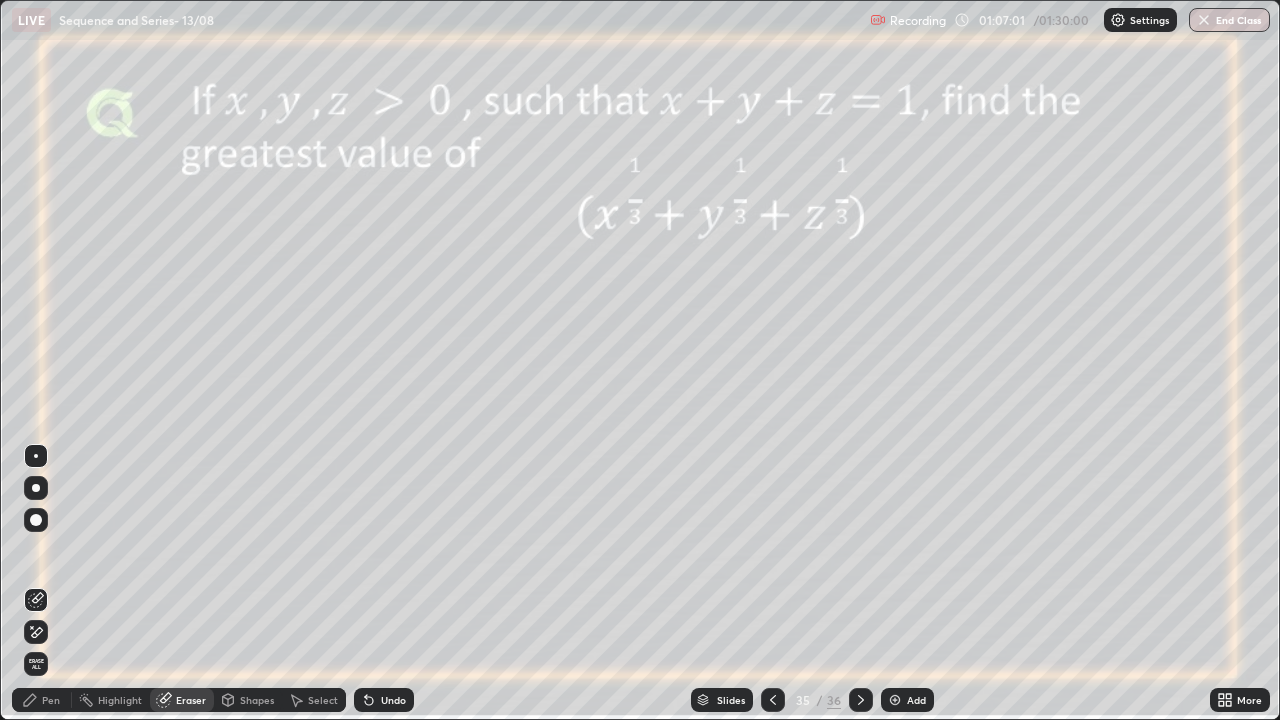 click on "Pen" at bounding box center (51, 700) 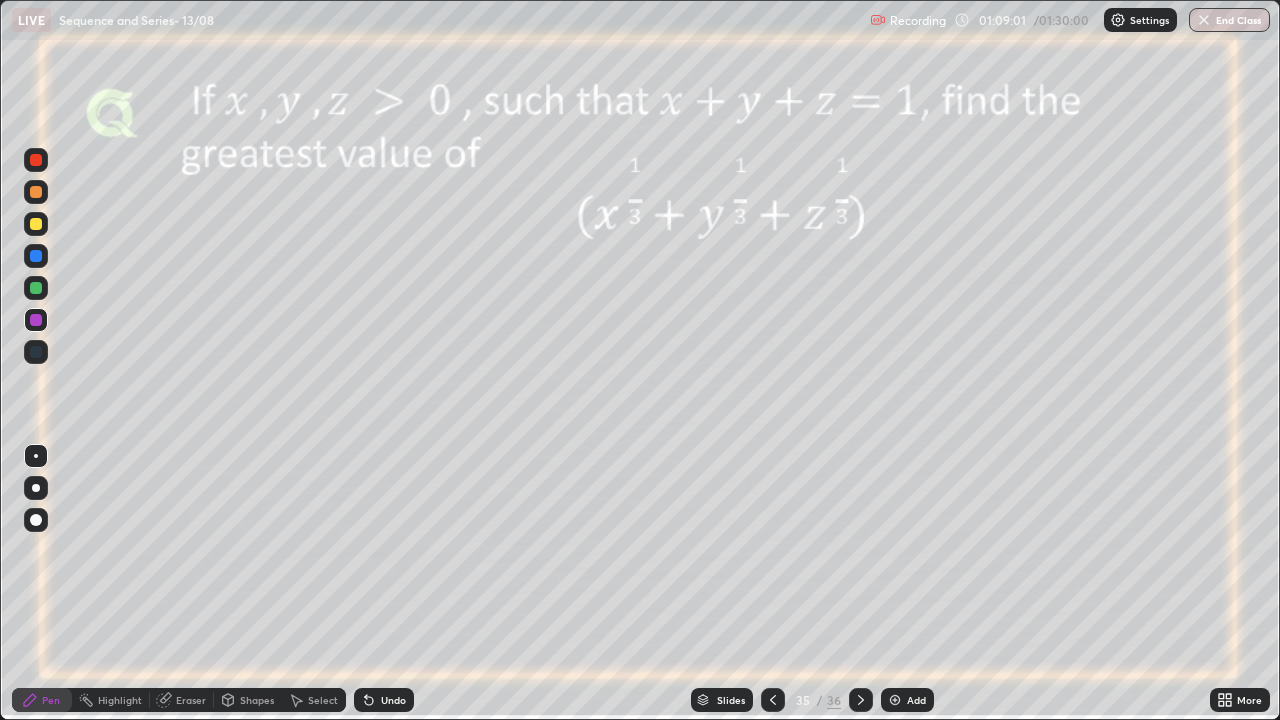 click at bounding box center [895, 700] 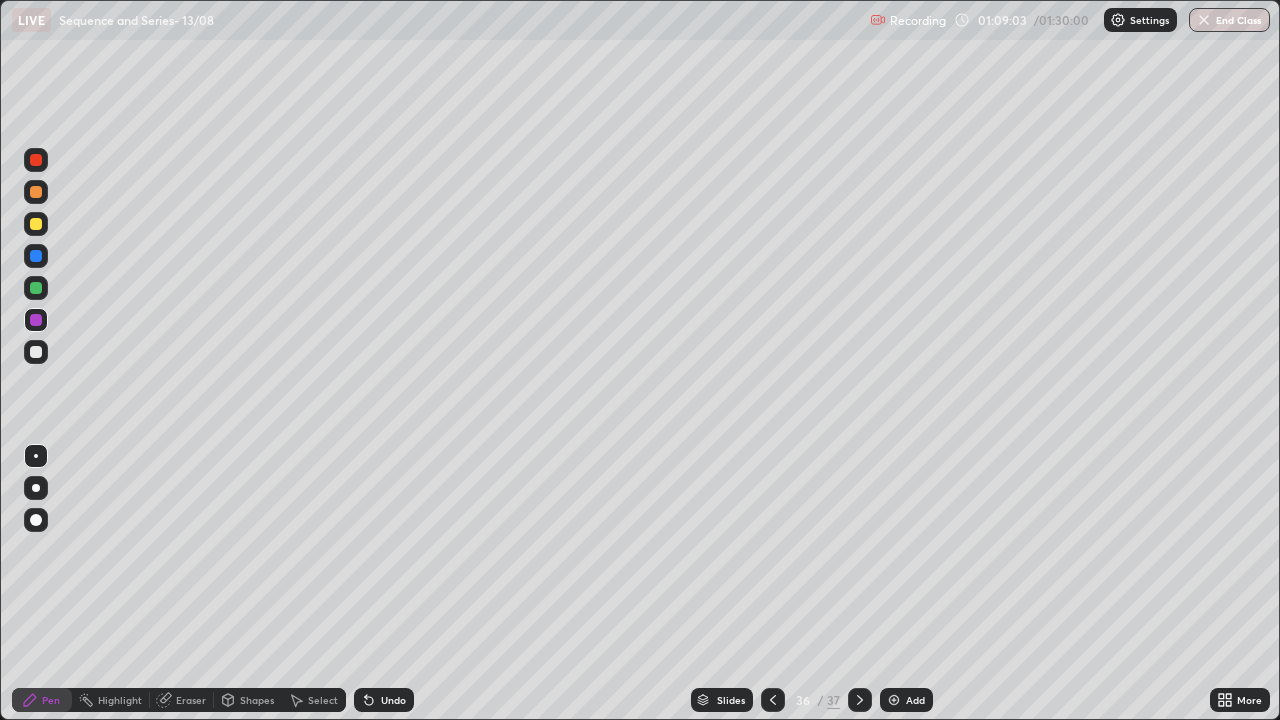 click at bounding box center (36, 288) 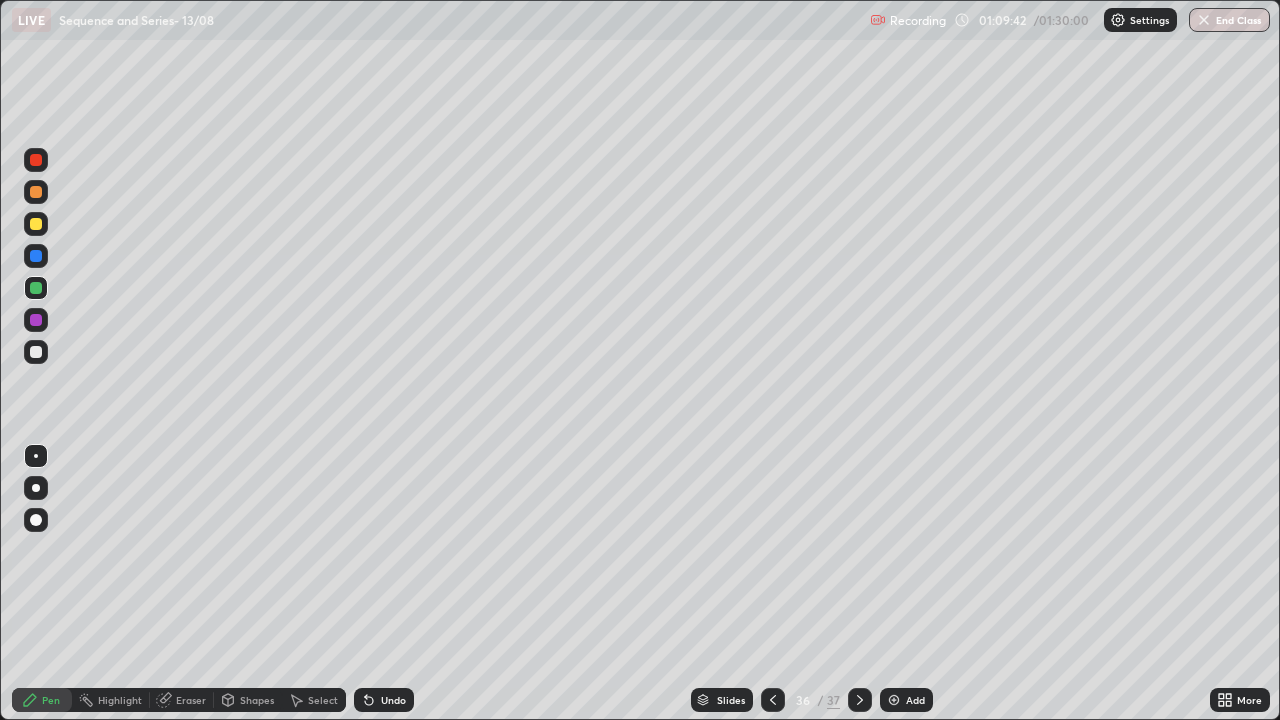 click 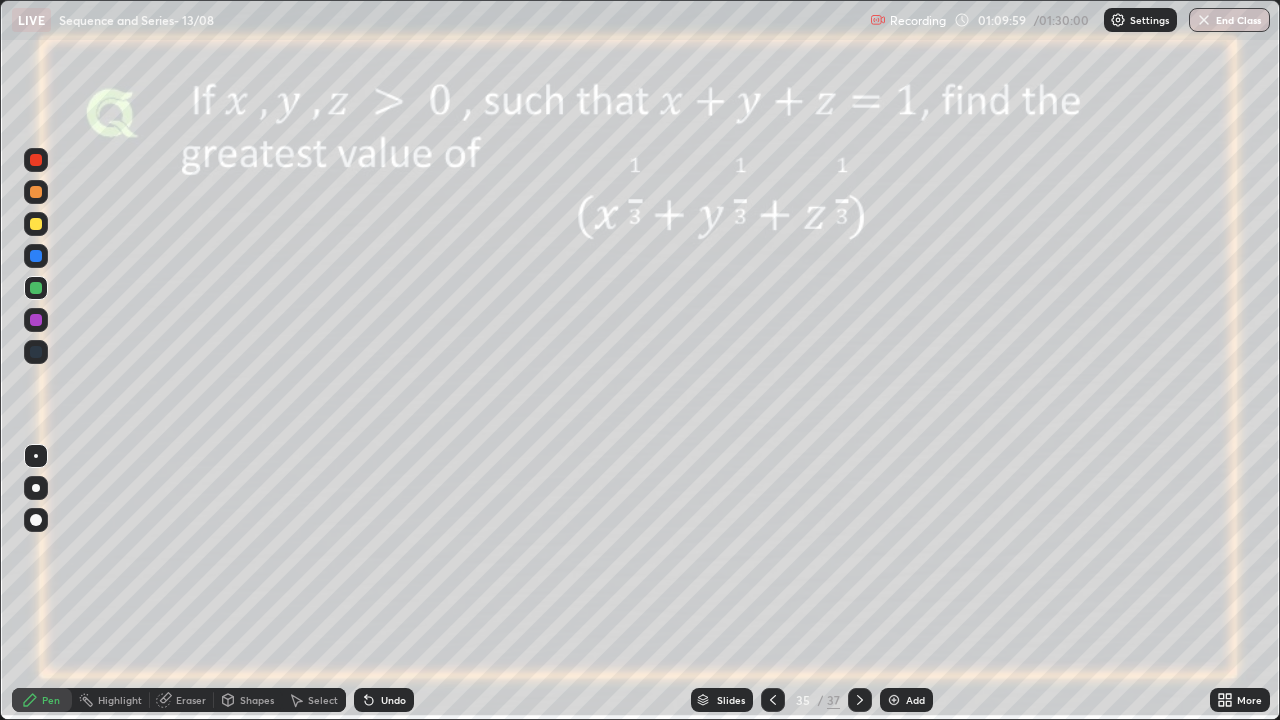 click 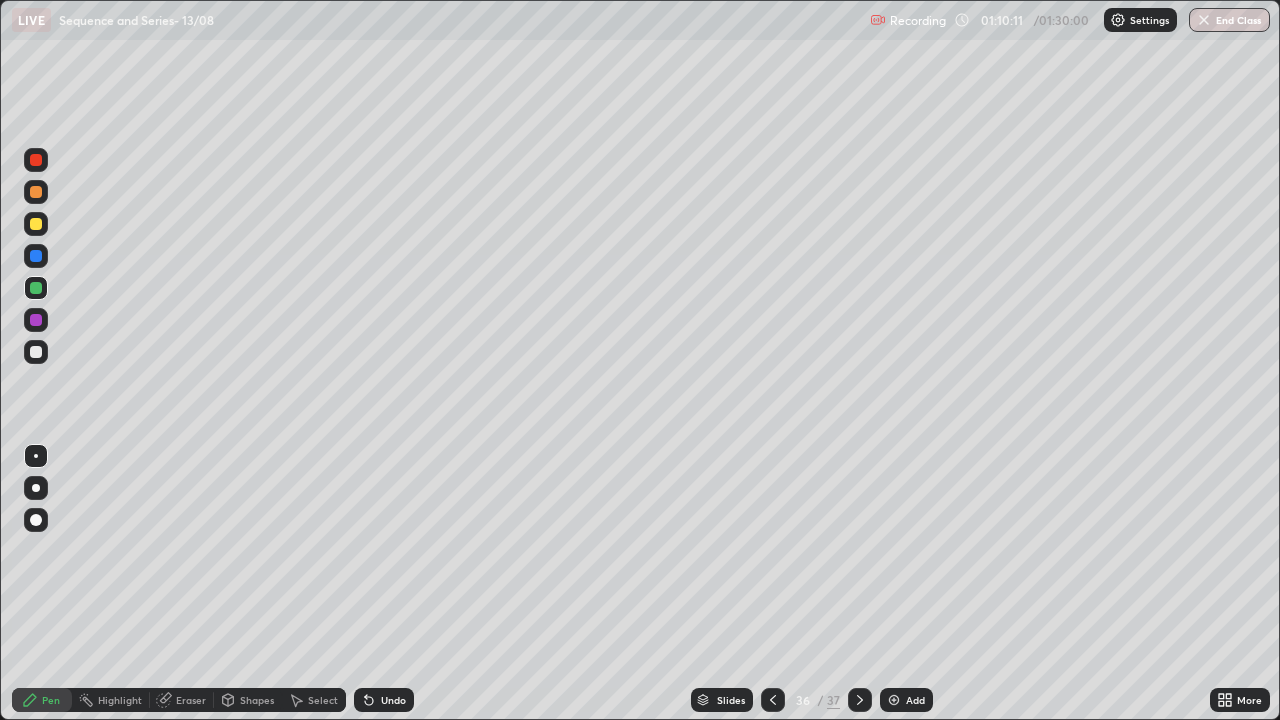 click at bounding box center (36, 320) 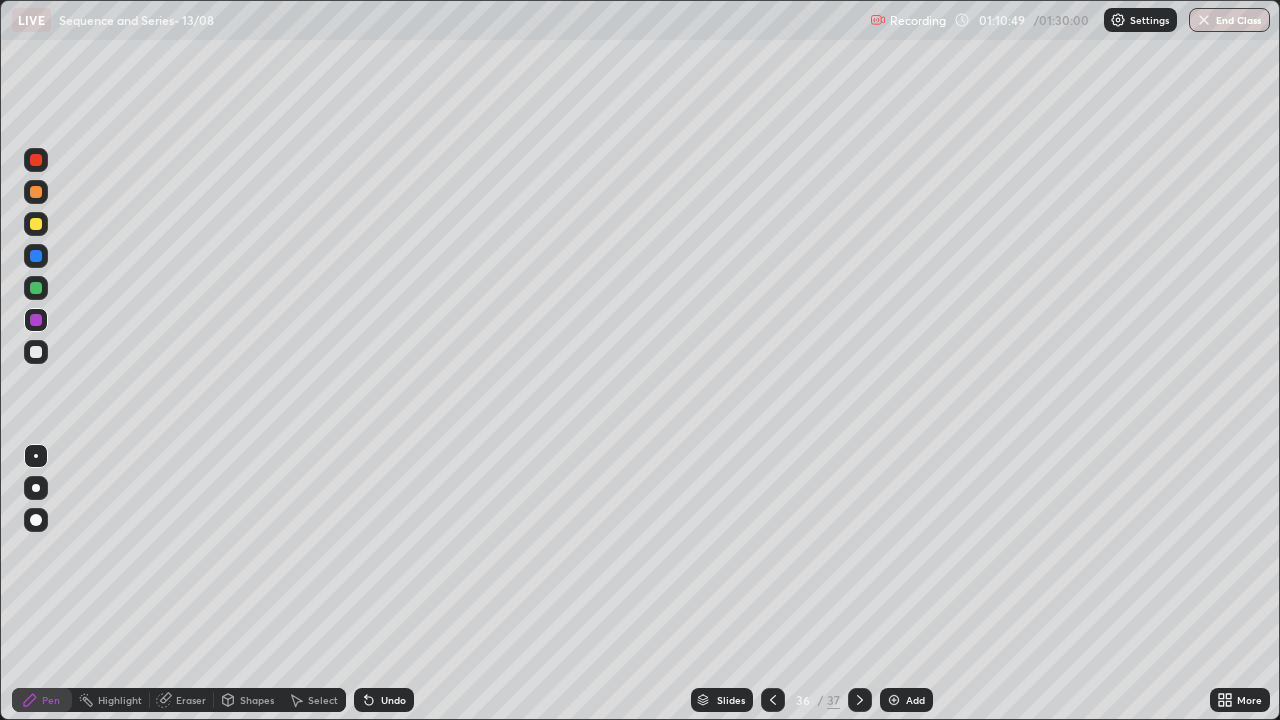click 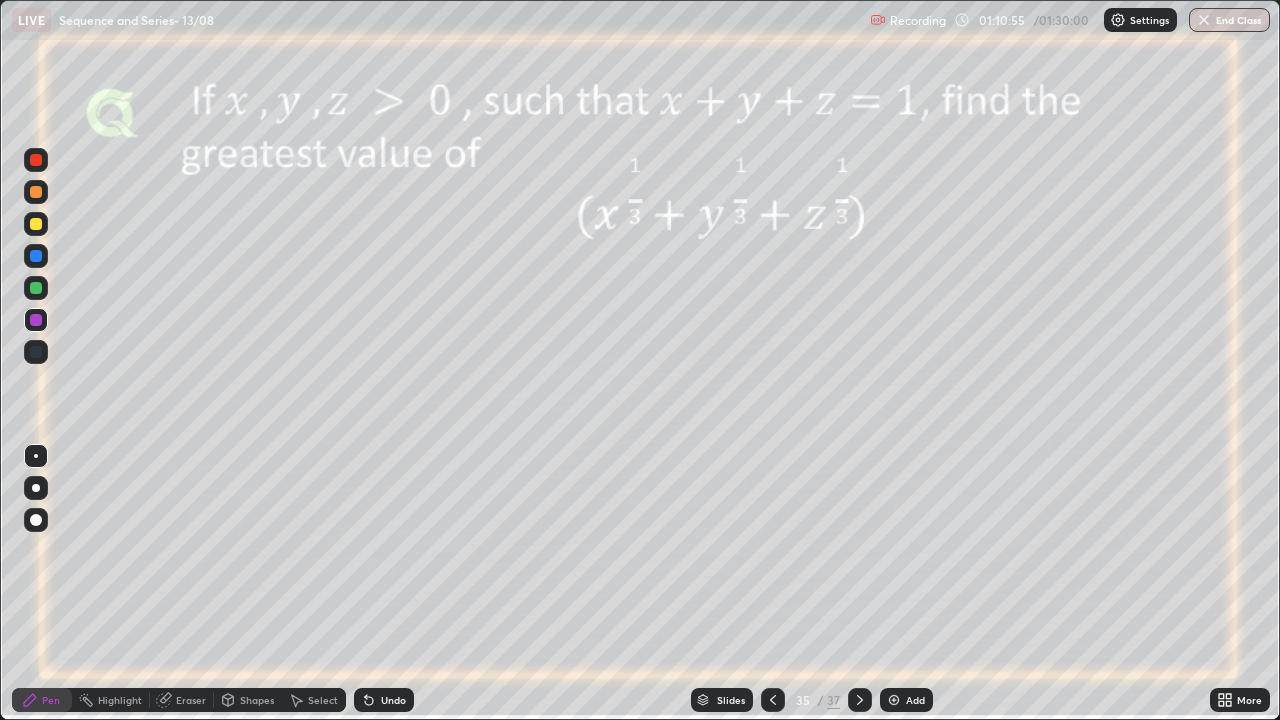 click 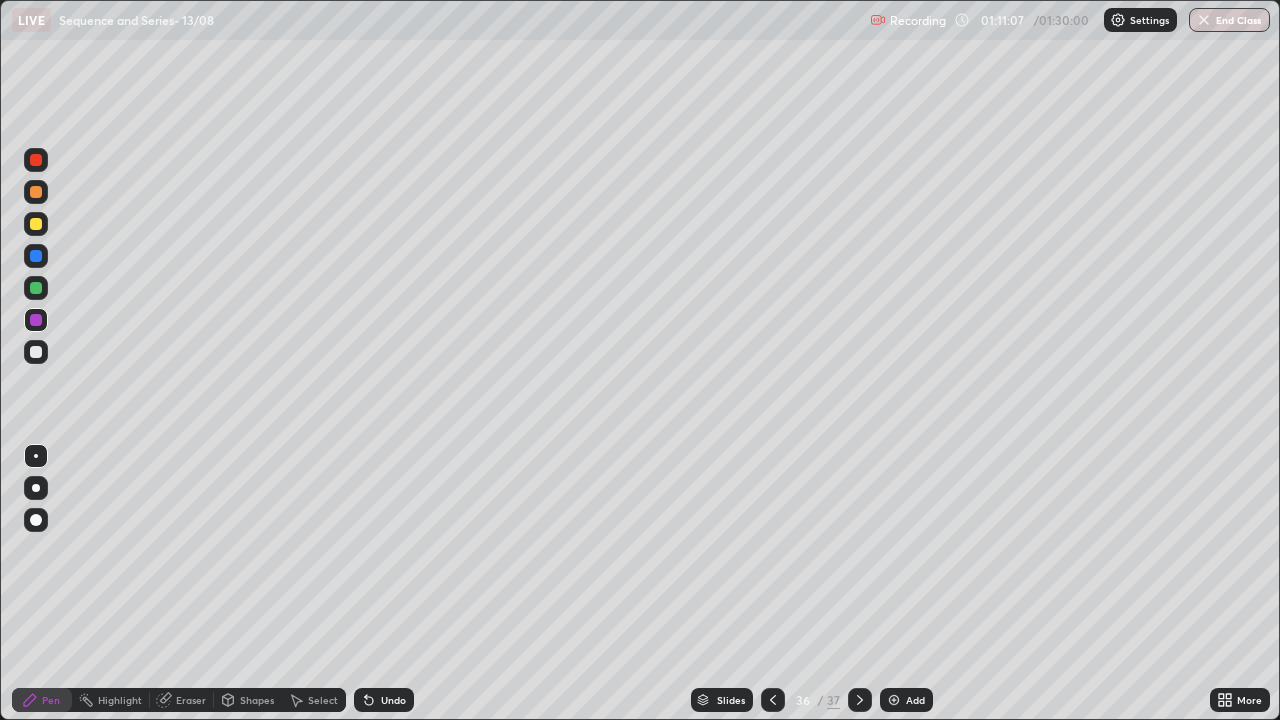 click 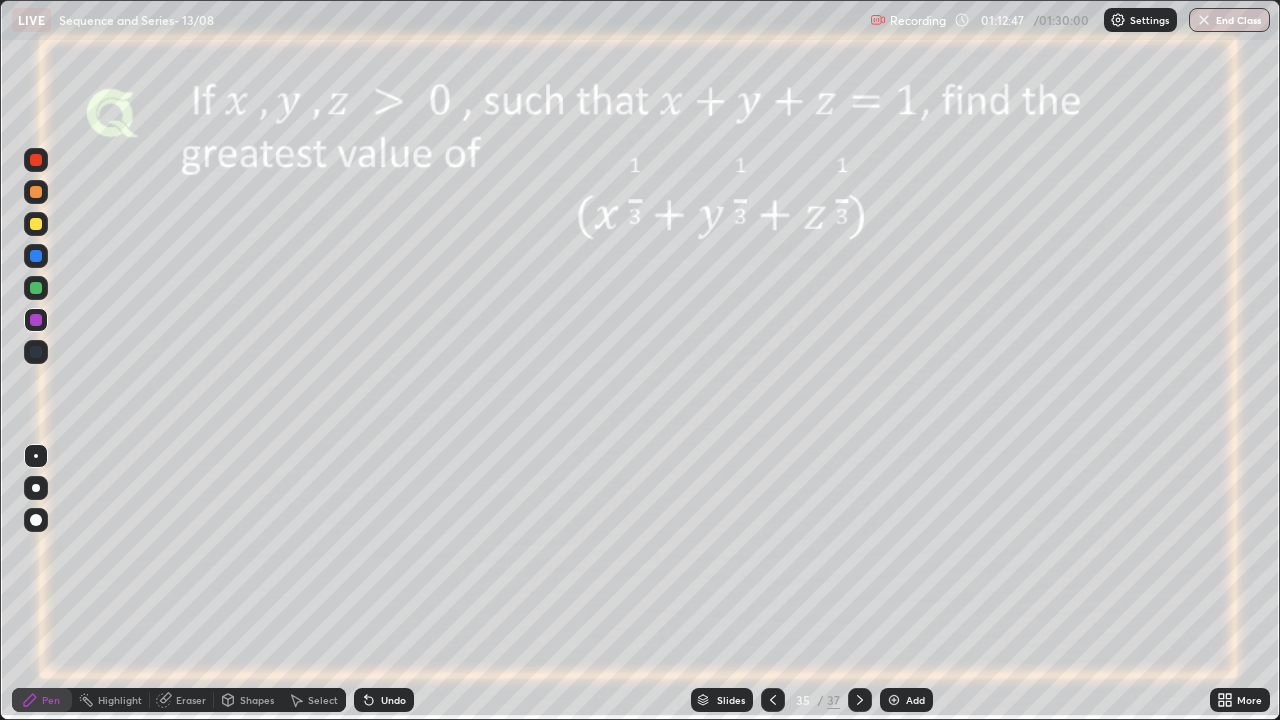 click 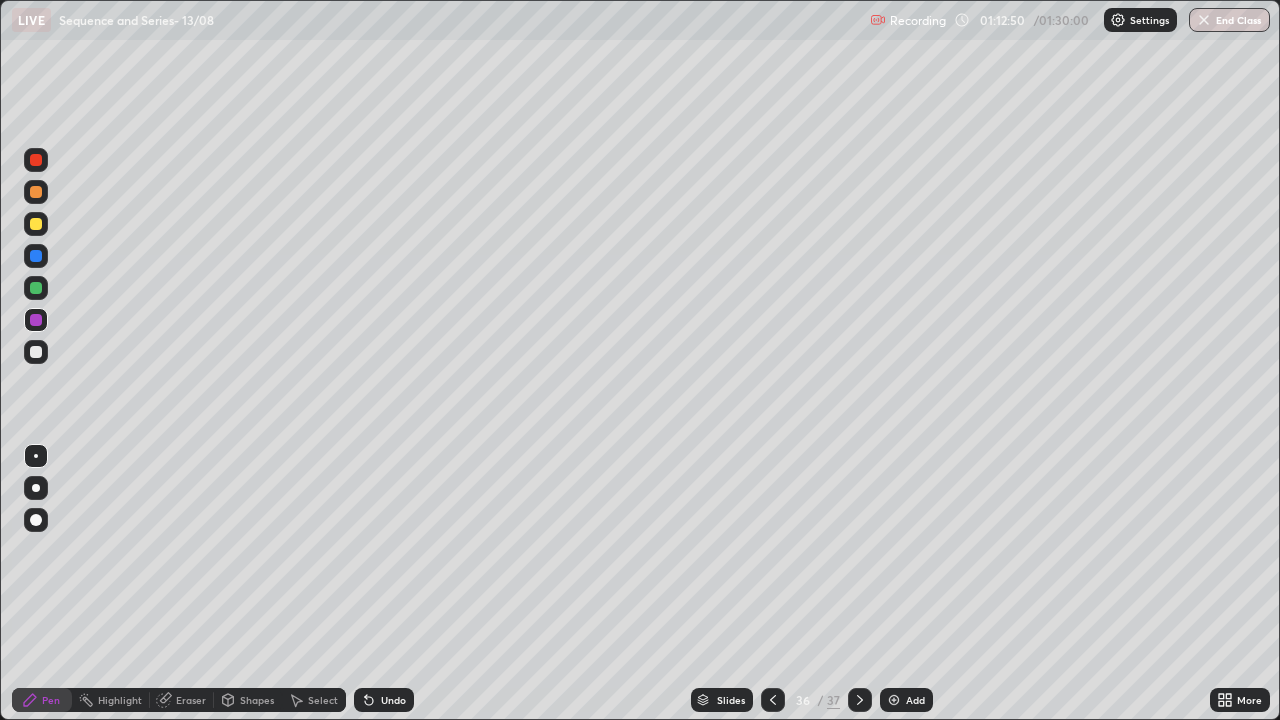 click 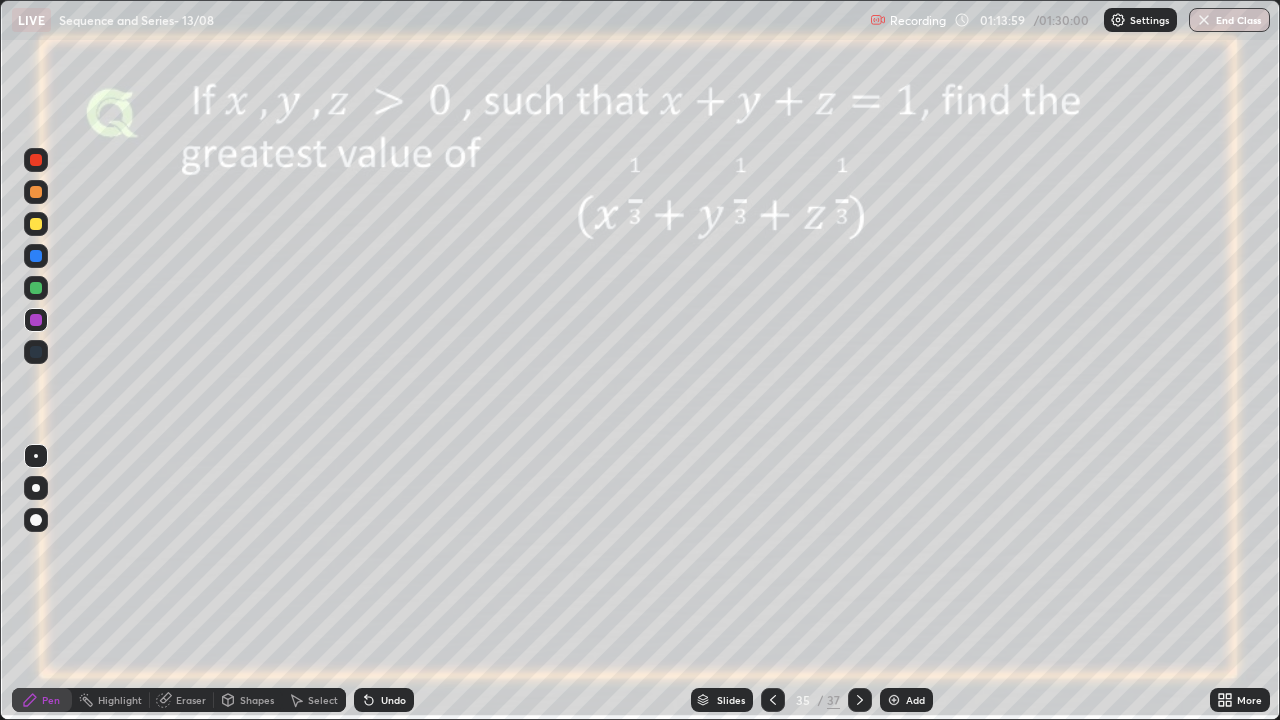 click 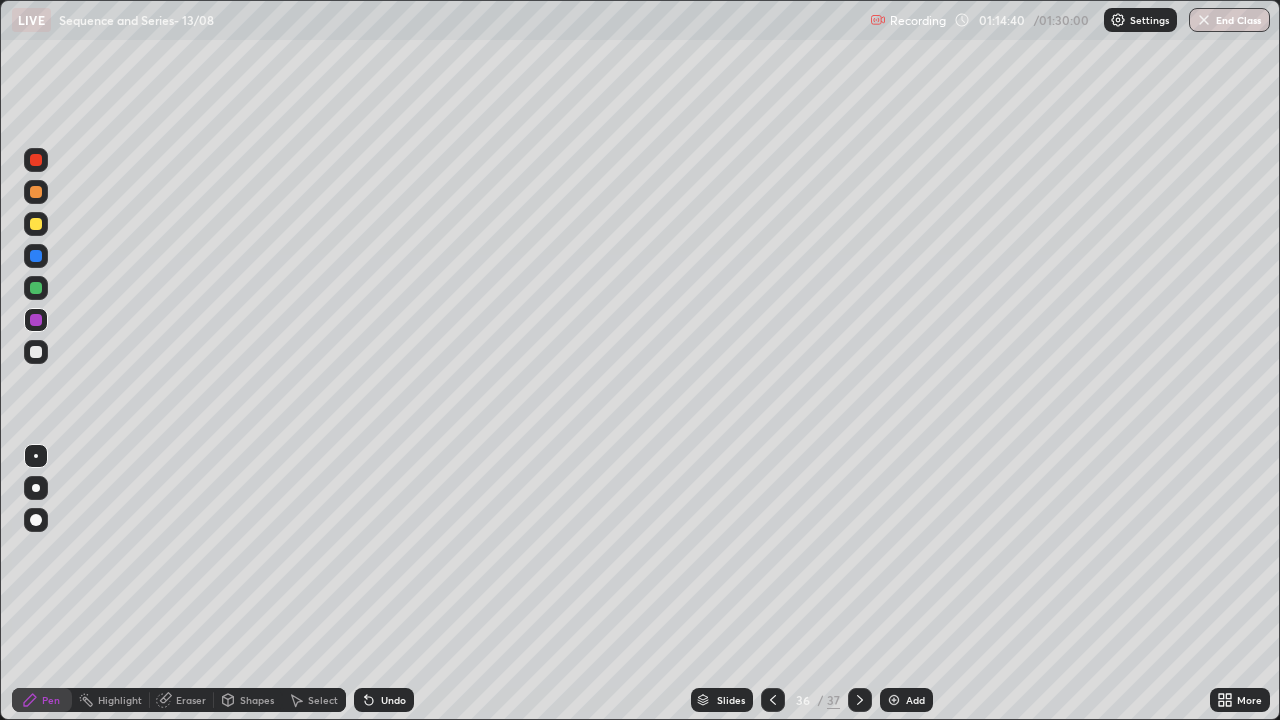 click 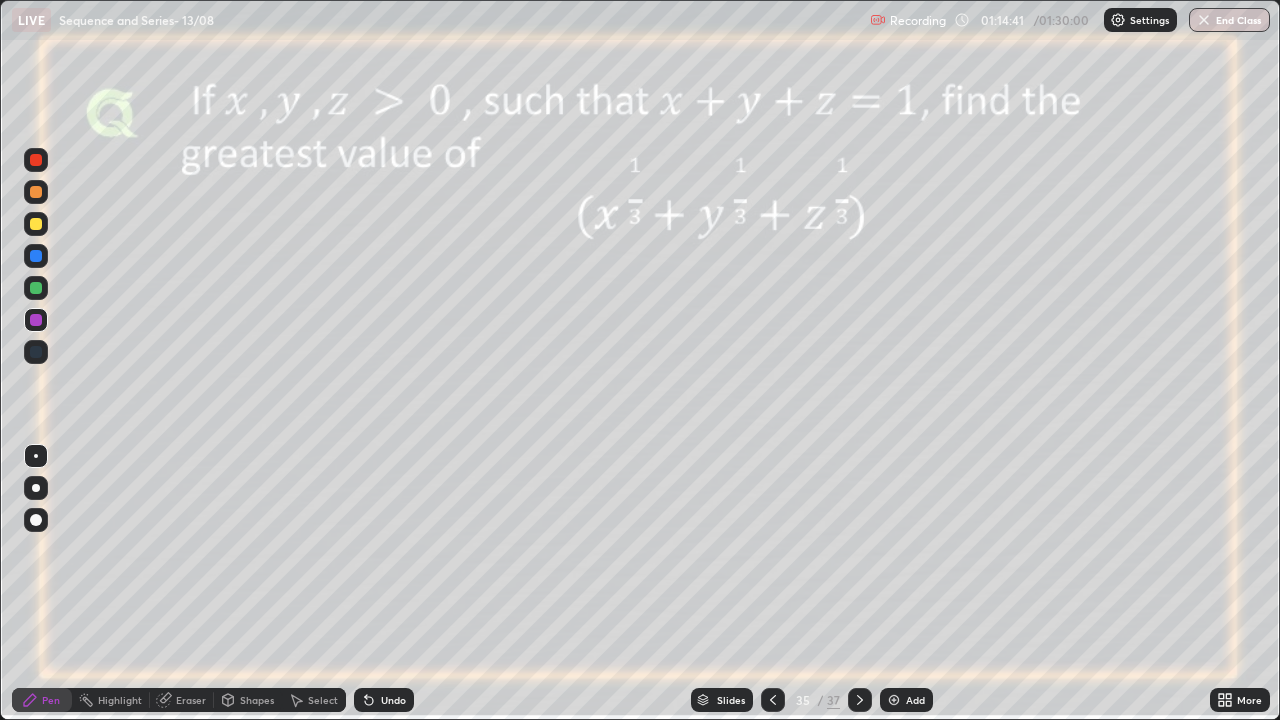 click 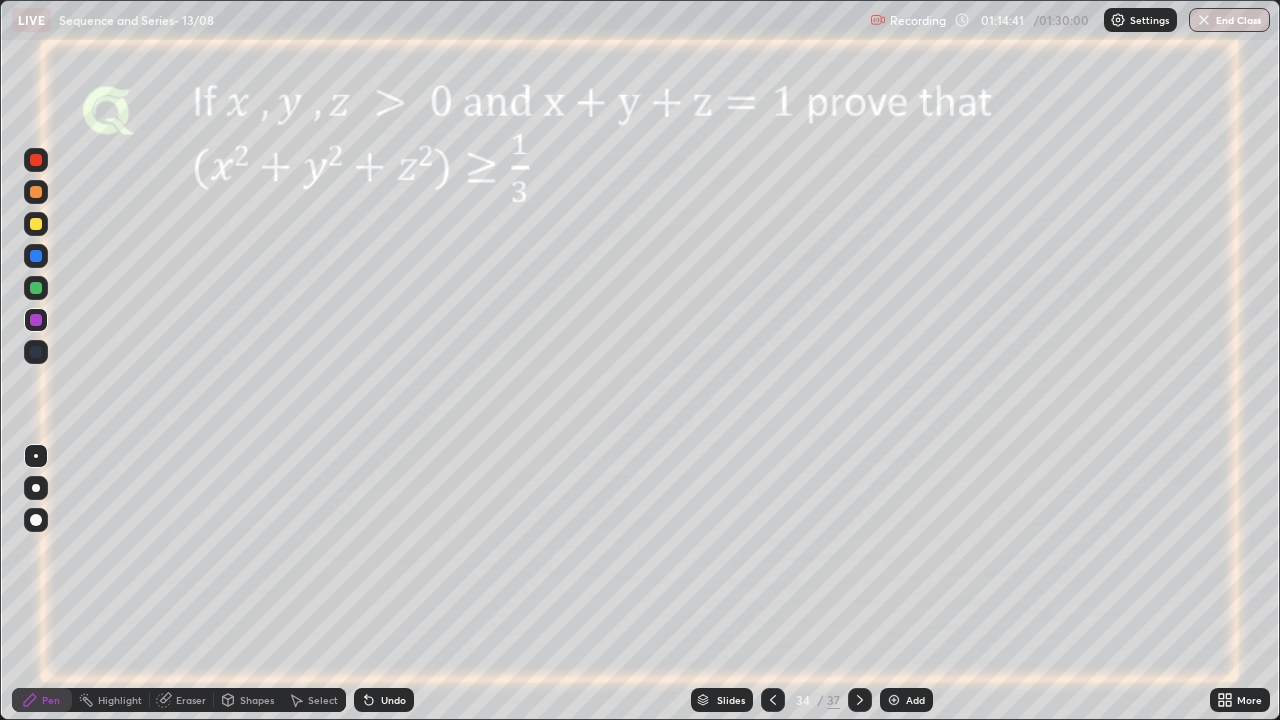 click at bounding box center (773, 700) 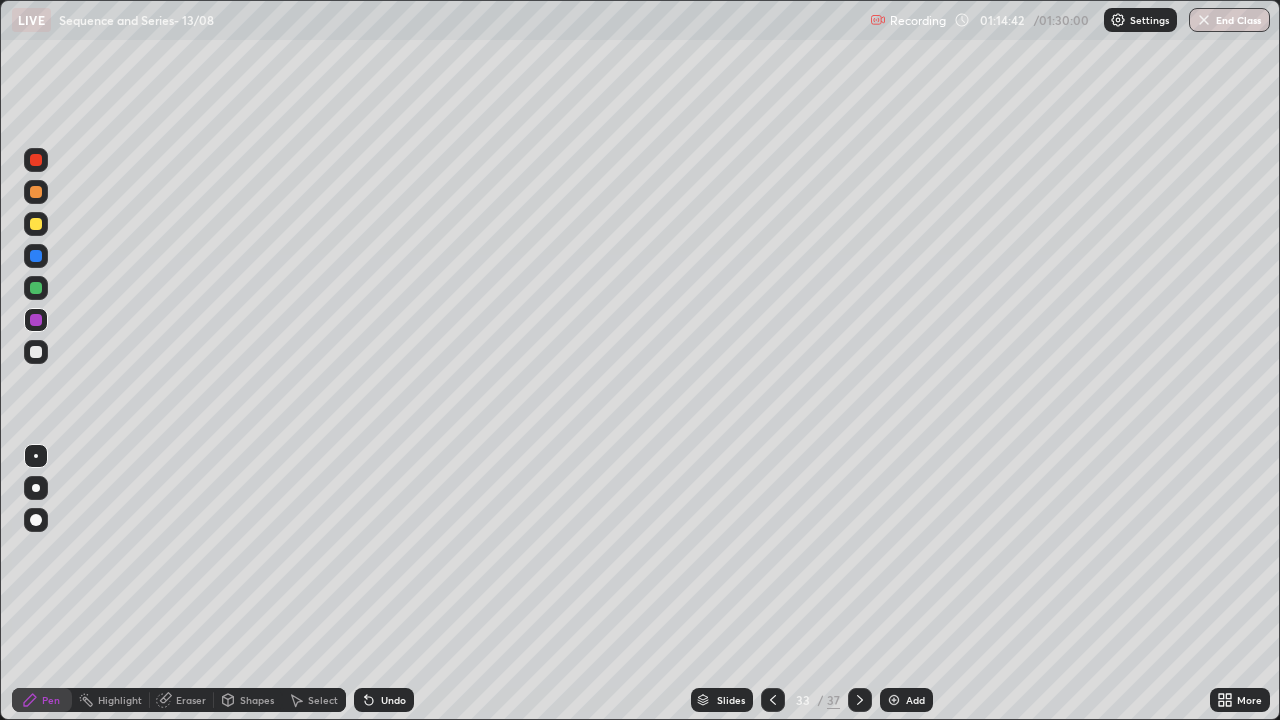 click 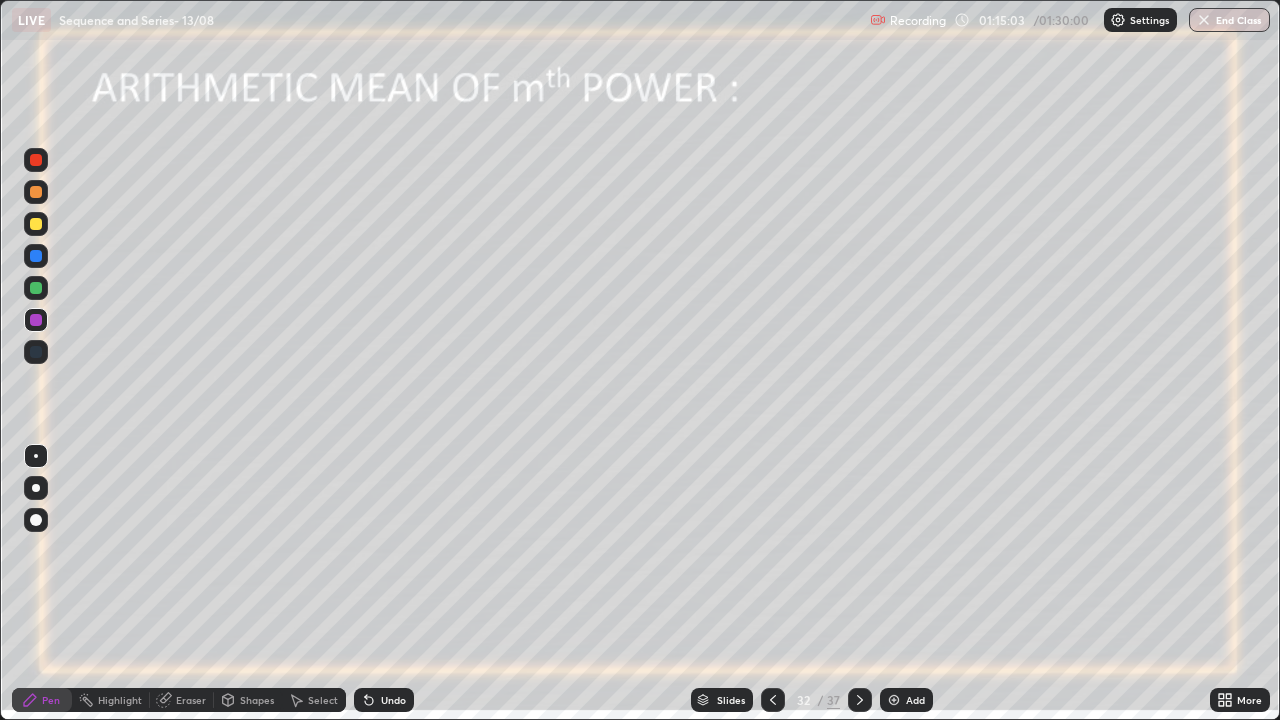 click 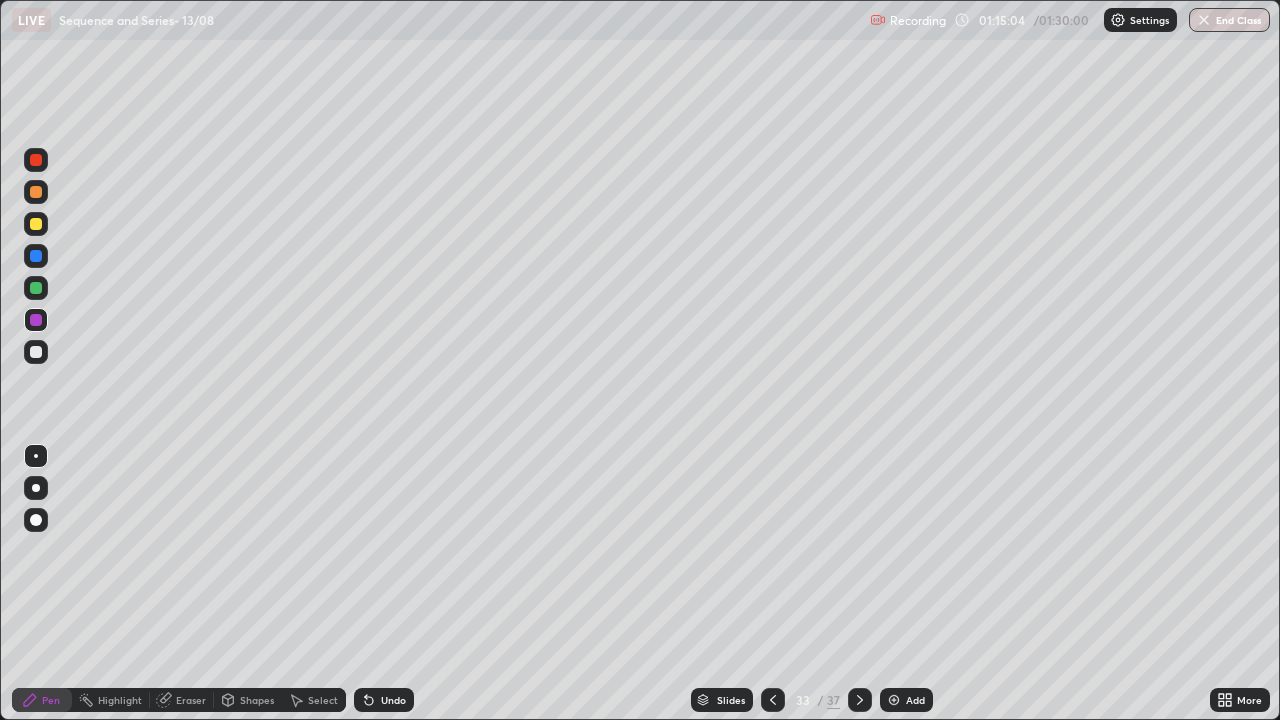 click at bounding box center [860, 700] 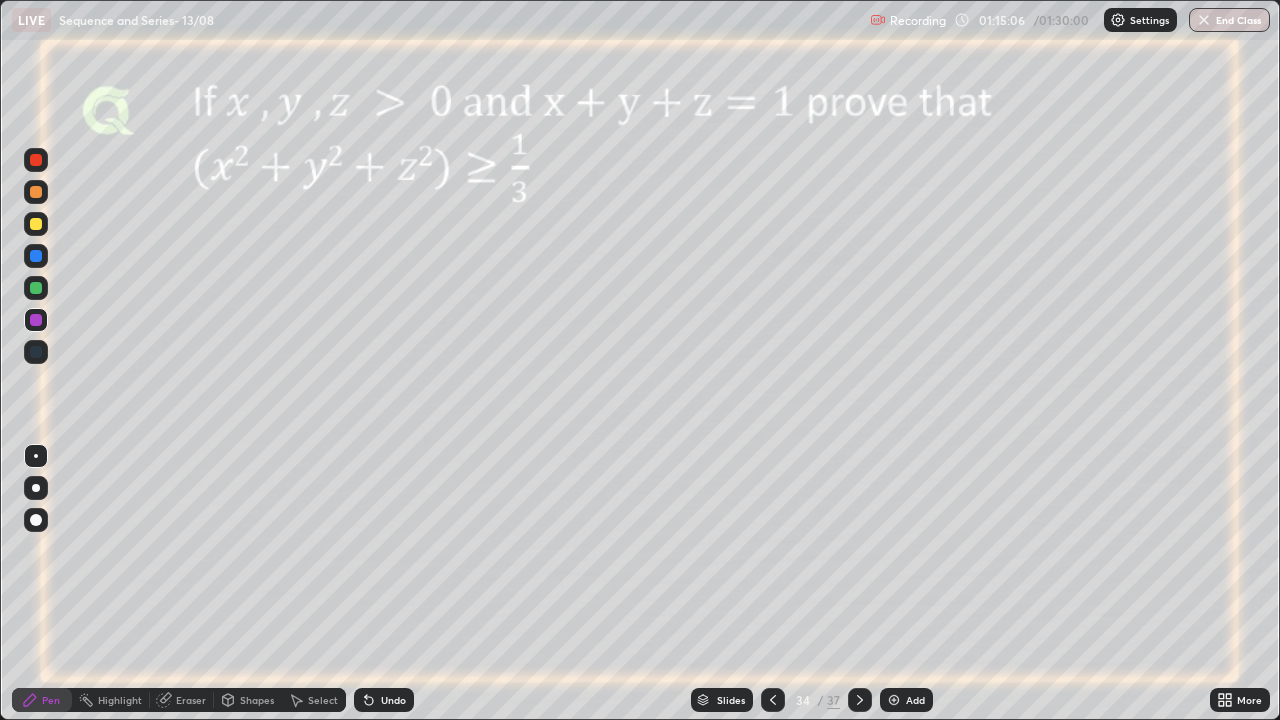 click 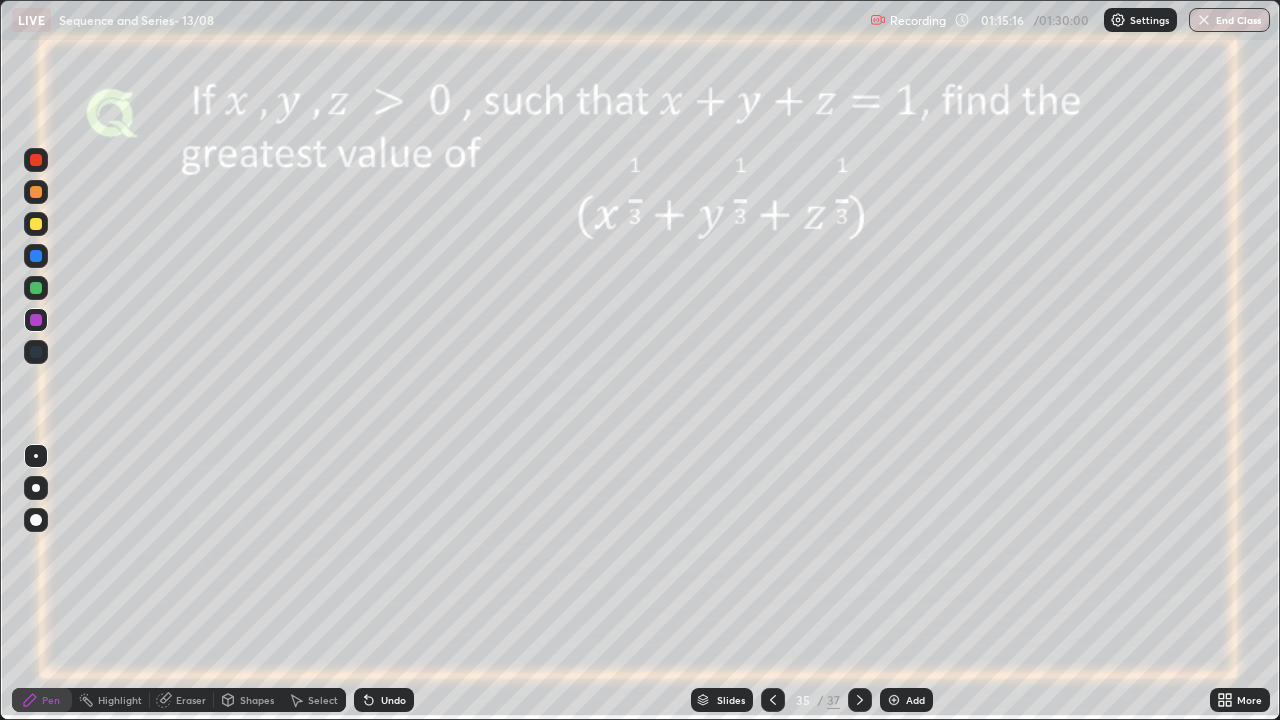 click 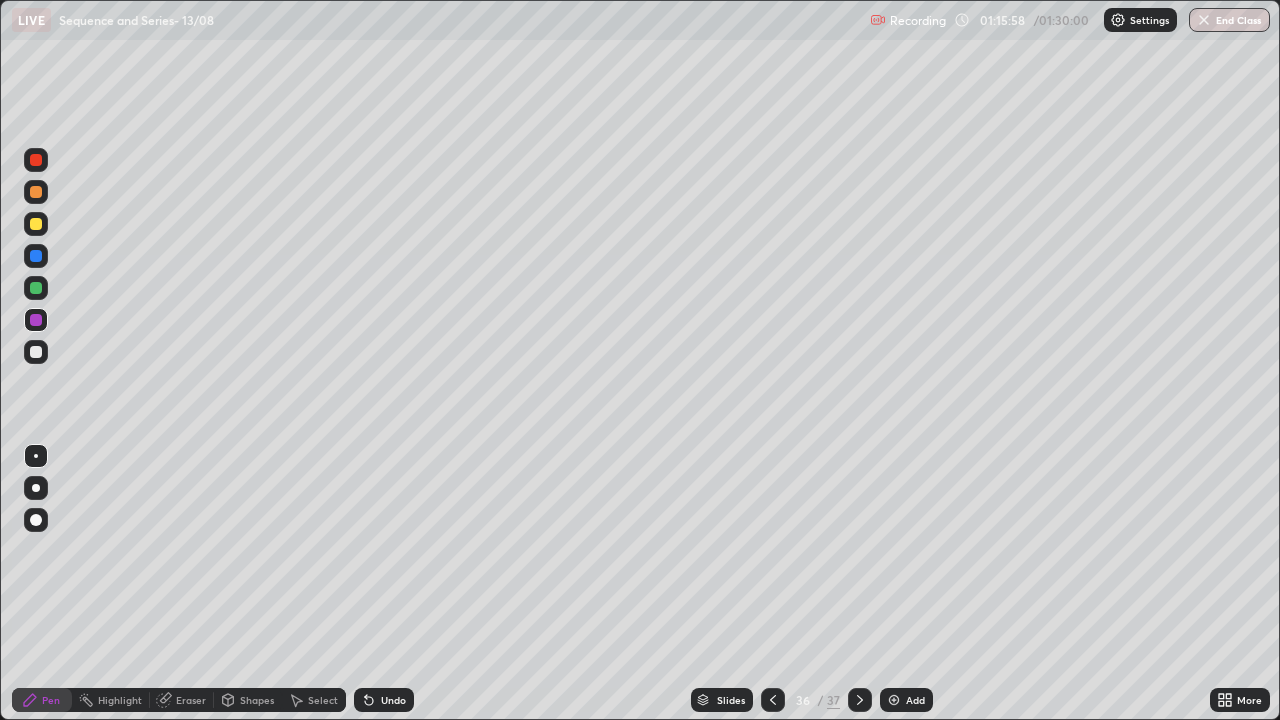 click on "Slides" at bounding box center (731, 700) 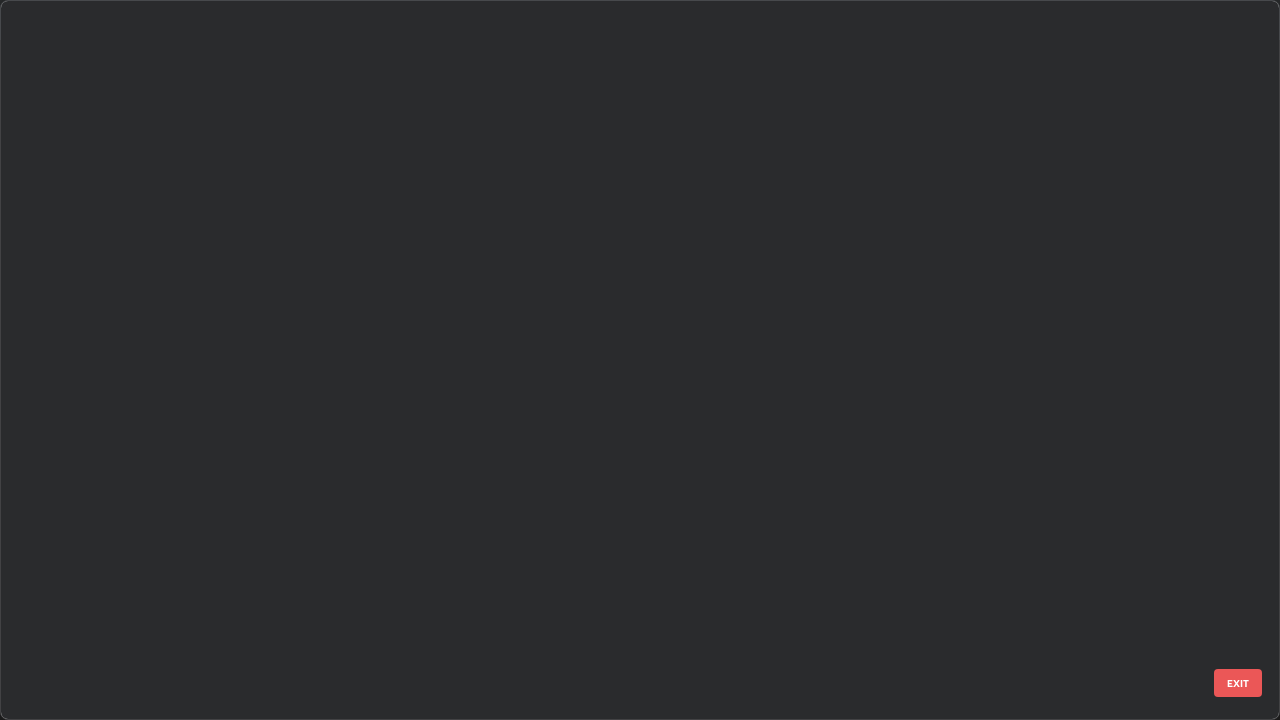 scroll, scrollTop: 1977, scrollLeft: 0, axis: vertical 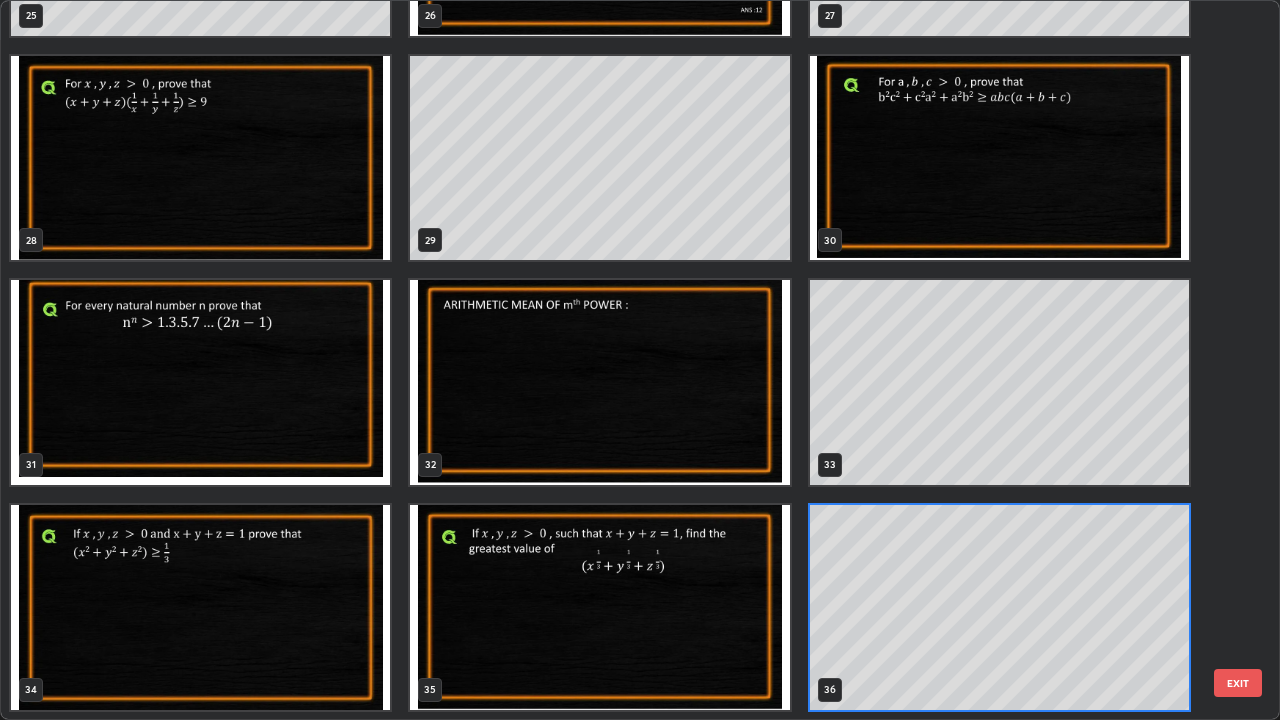 click at bounding box center [999, 158] 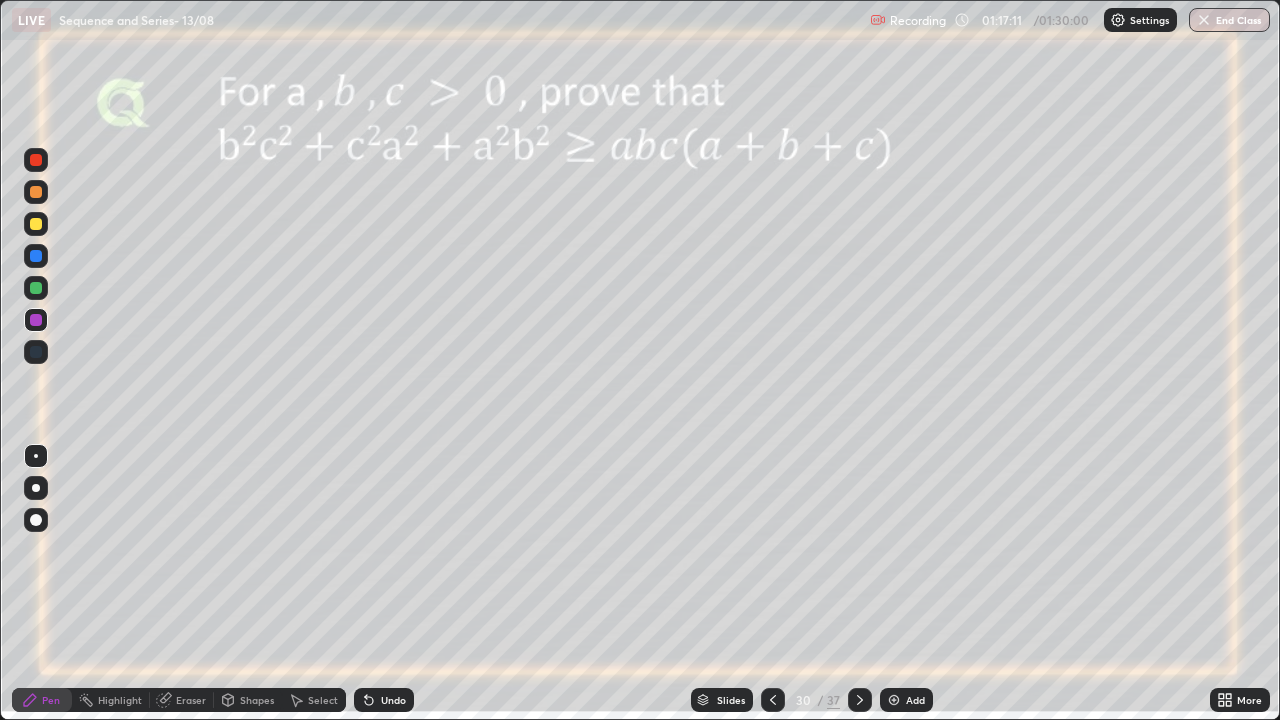 click at bounding box center [36, 224] 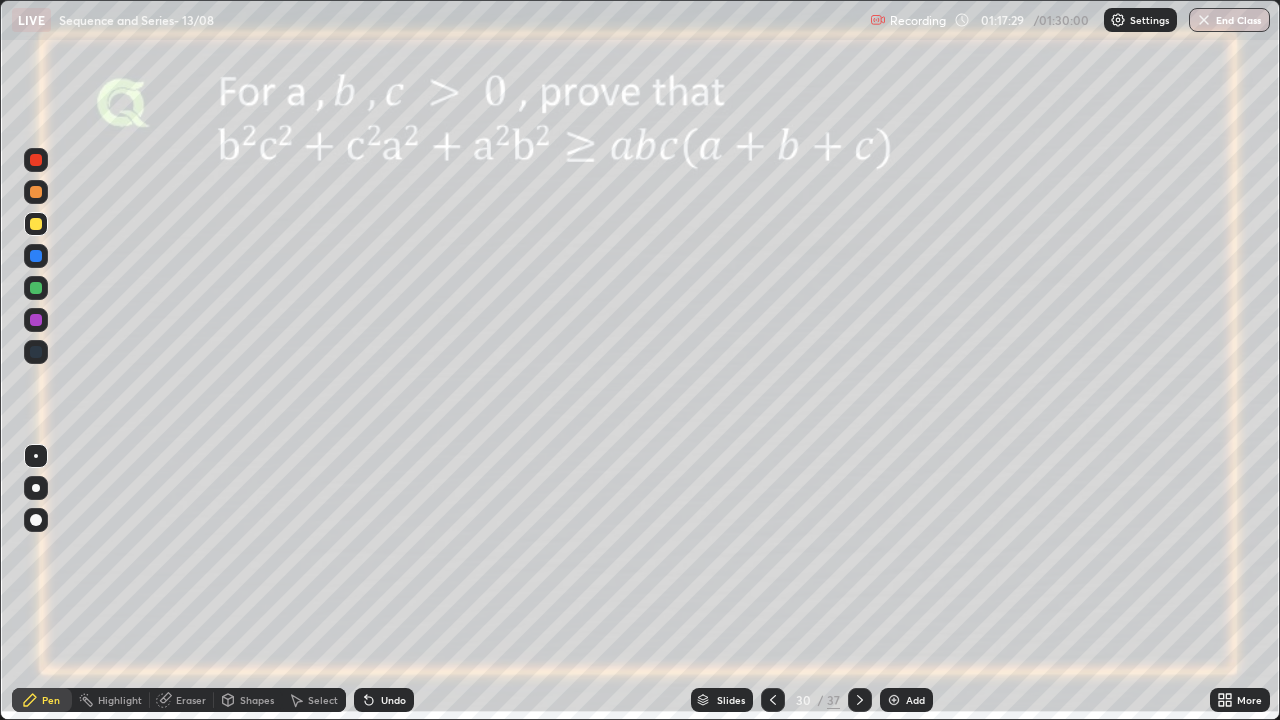 click at bounding box center [36, 288] 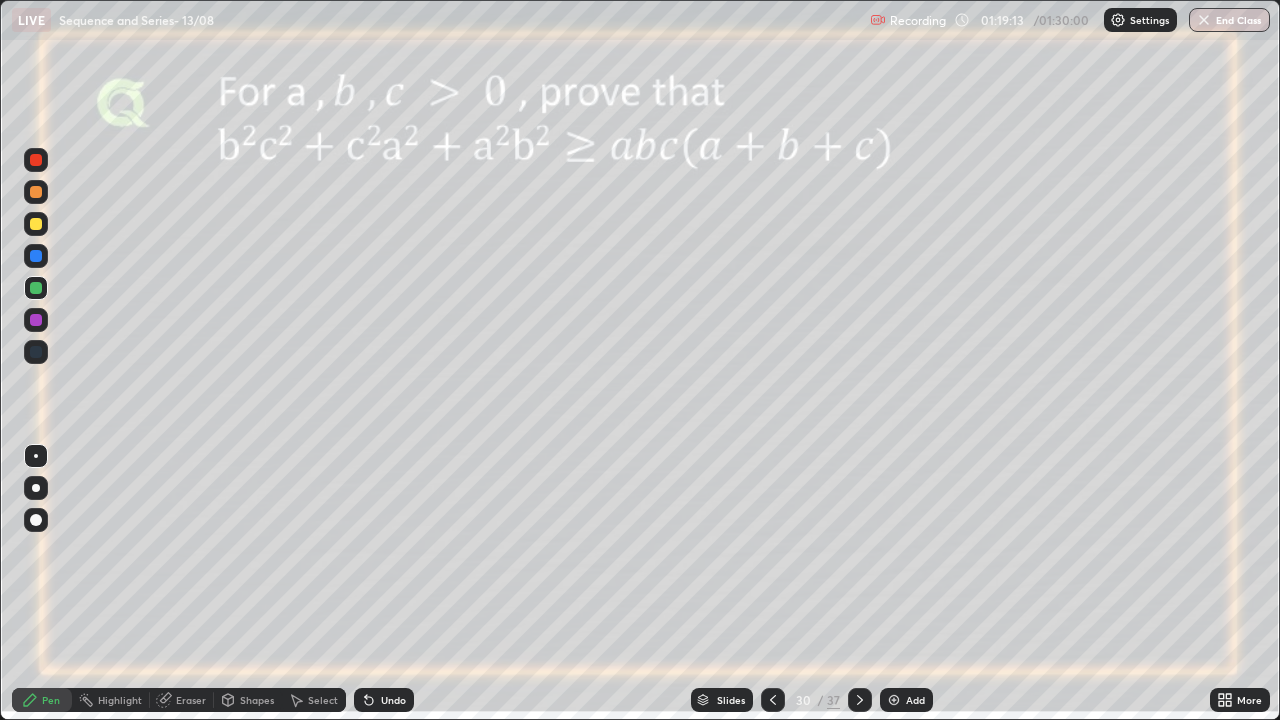 click at bounding box center (894, 700) 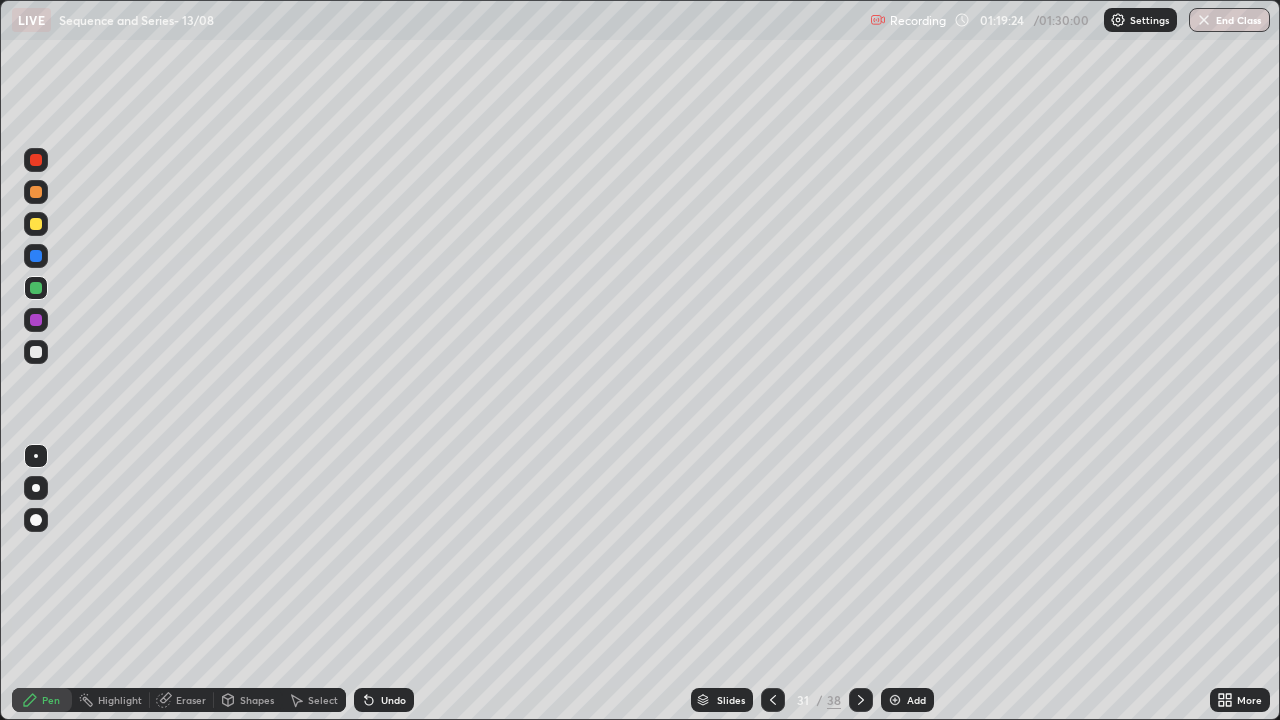 click 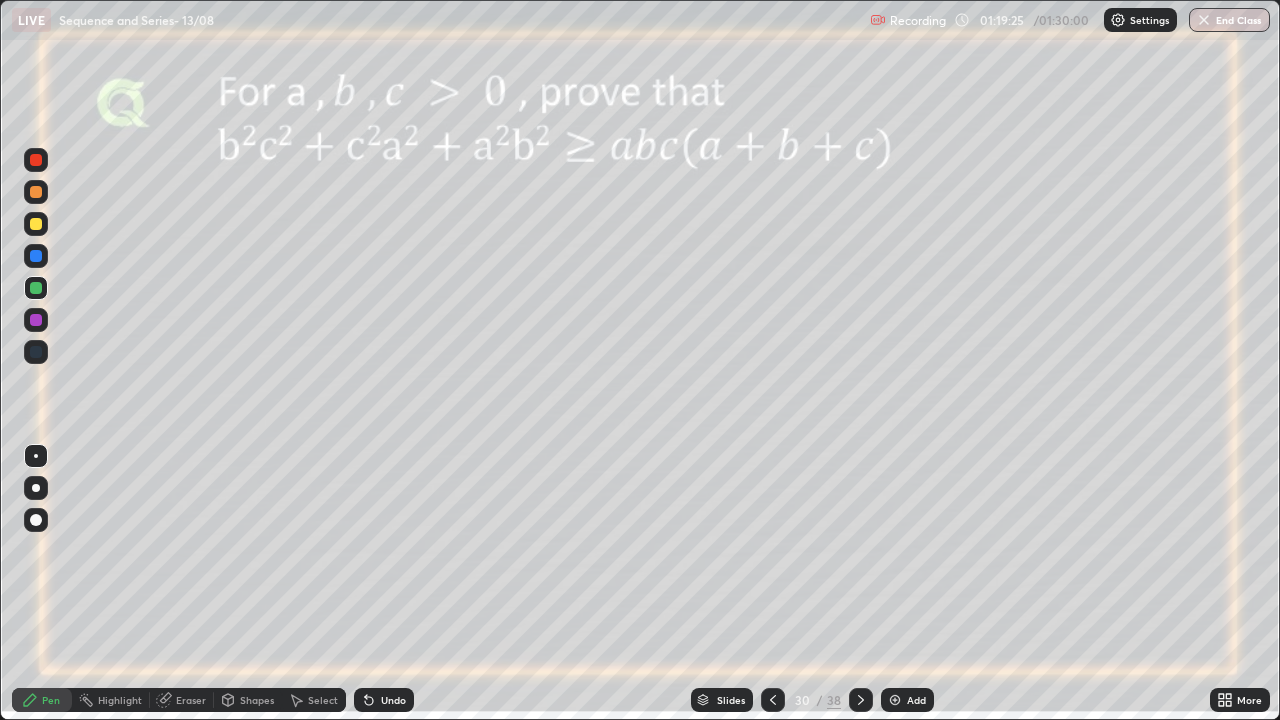click 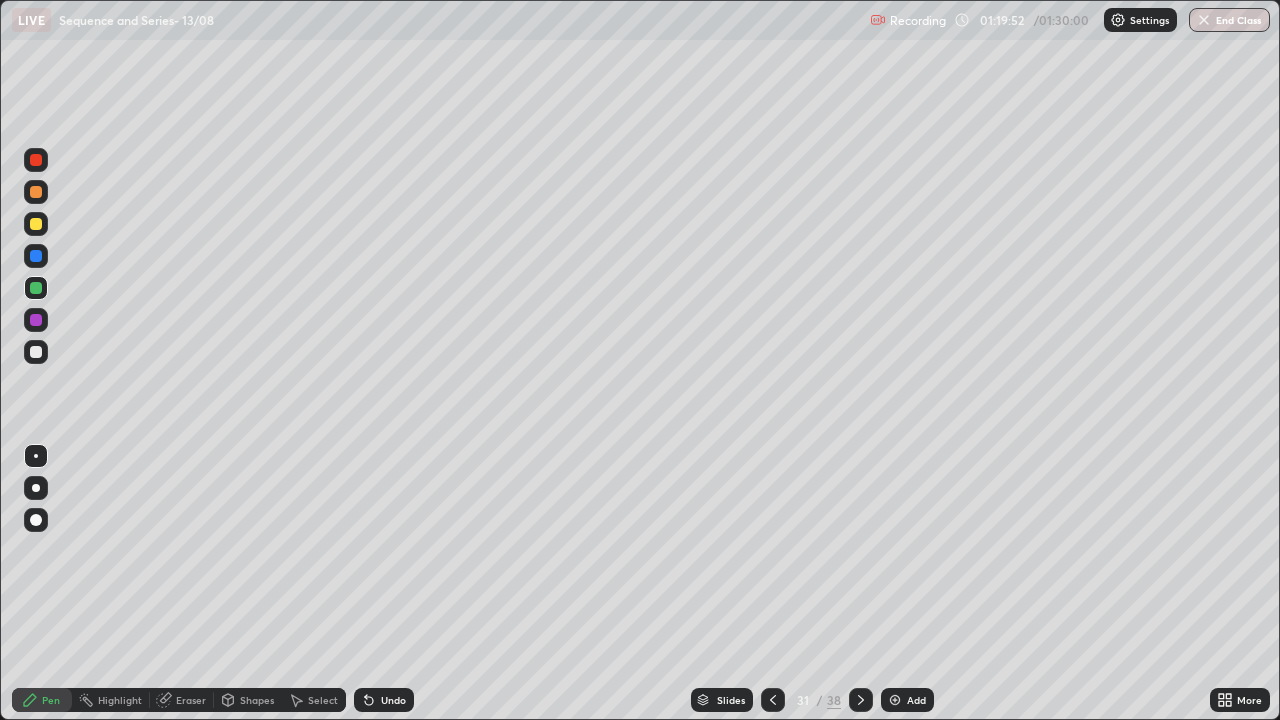 click at bounding box center (773, 700) 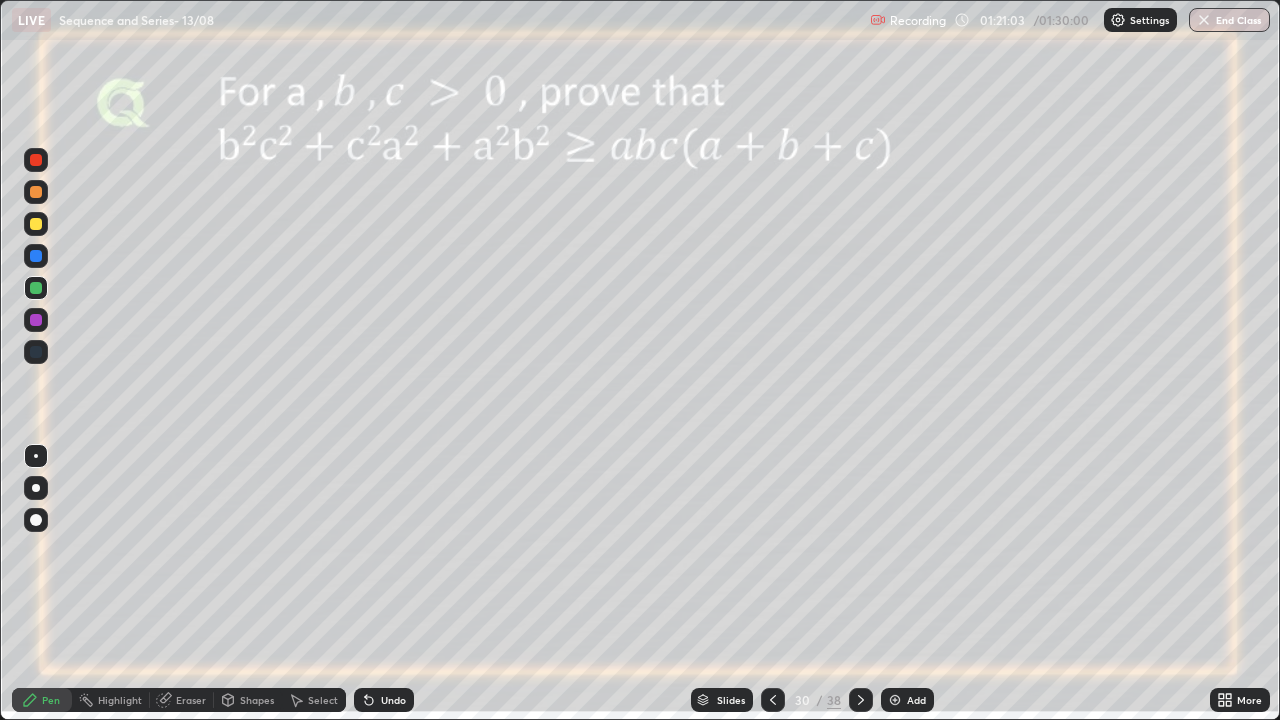click 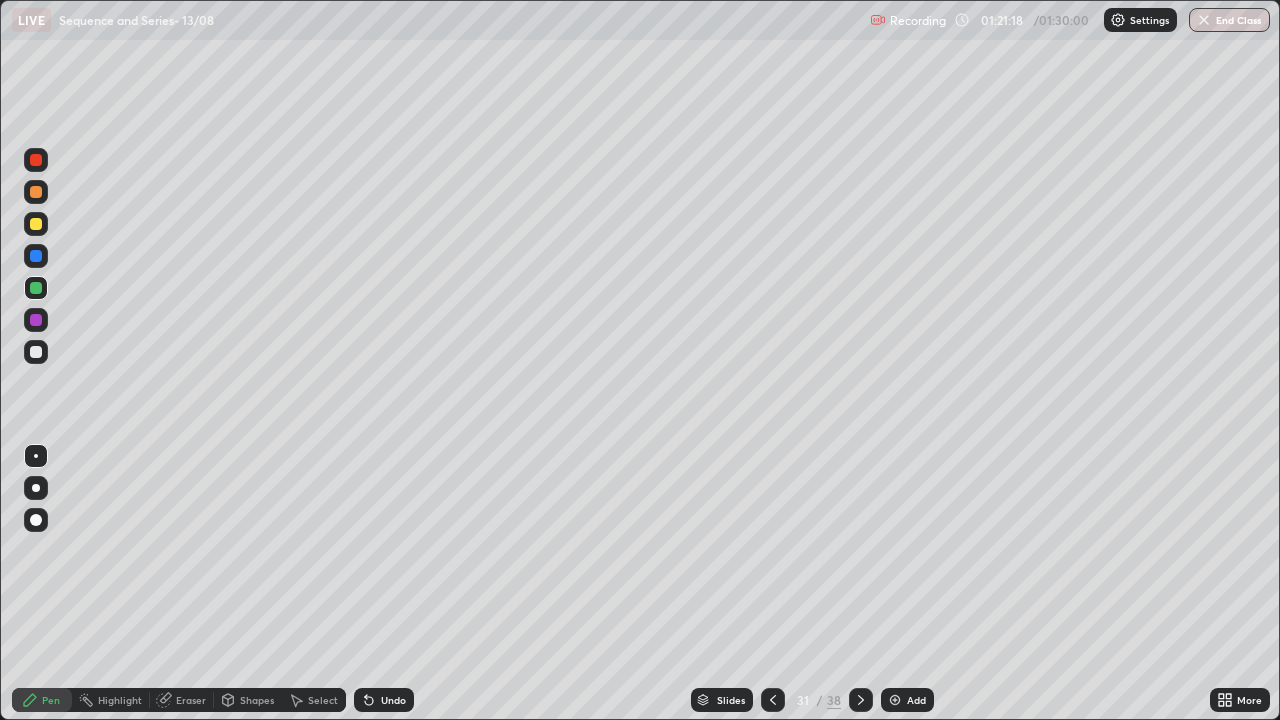 click 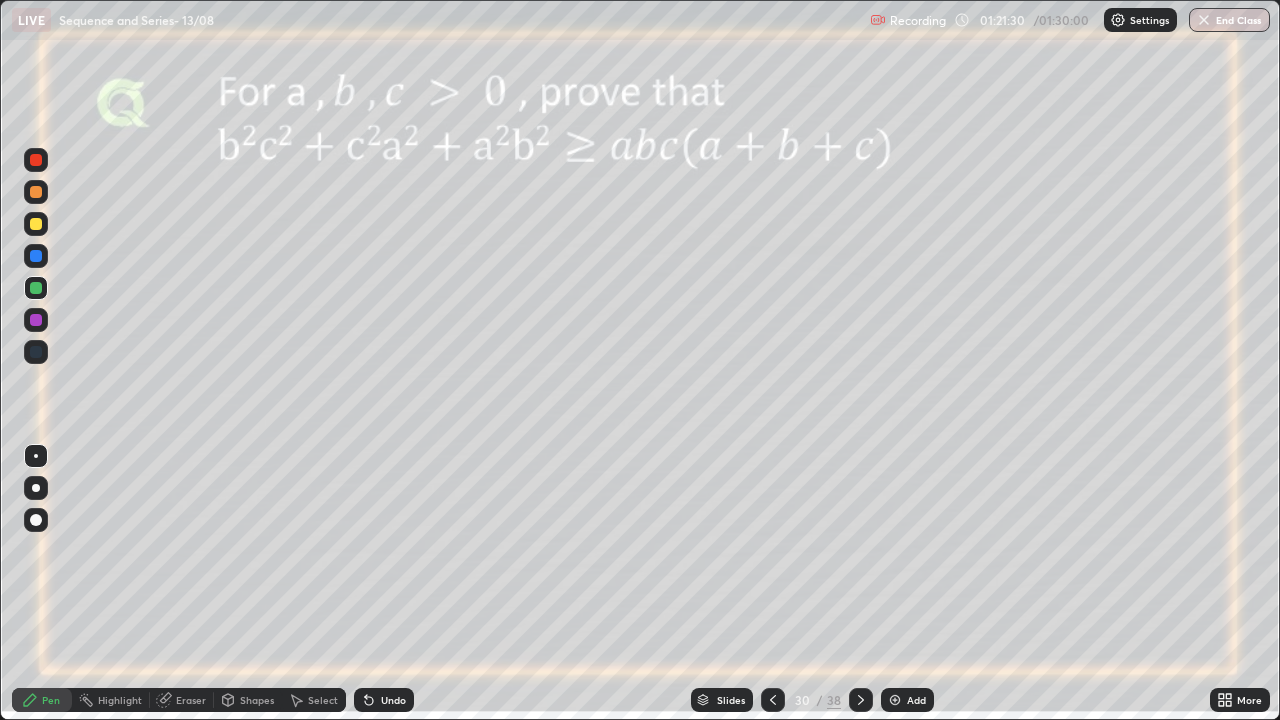 click 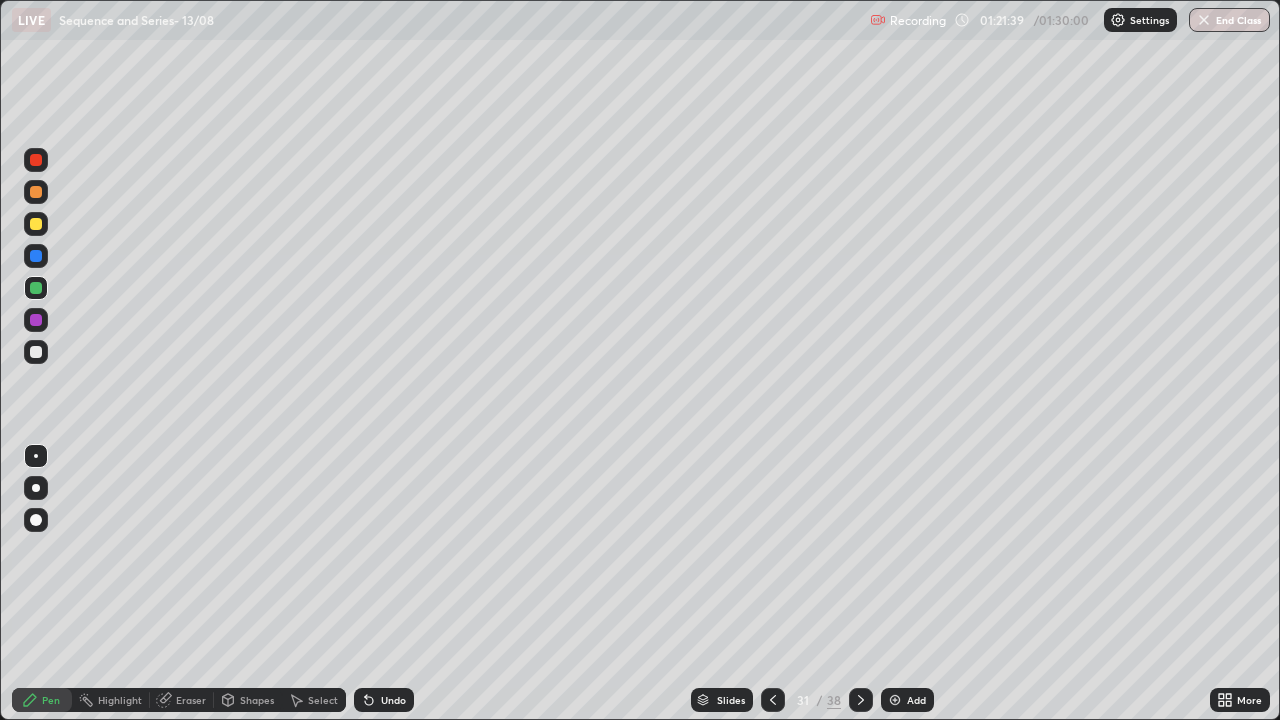 click 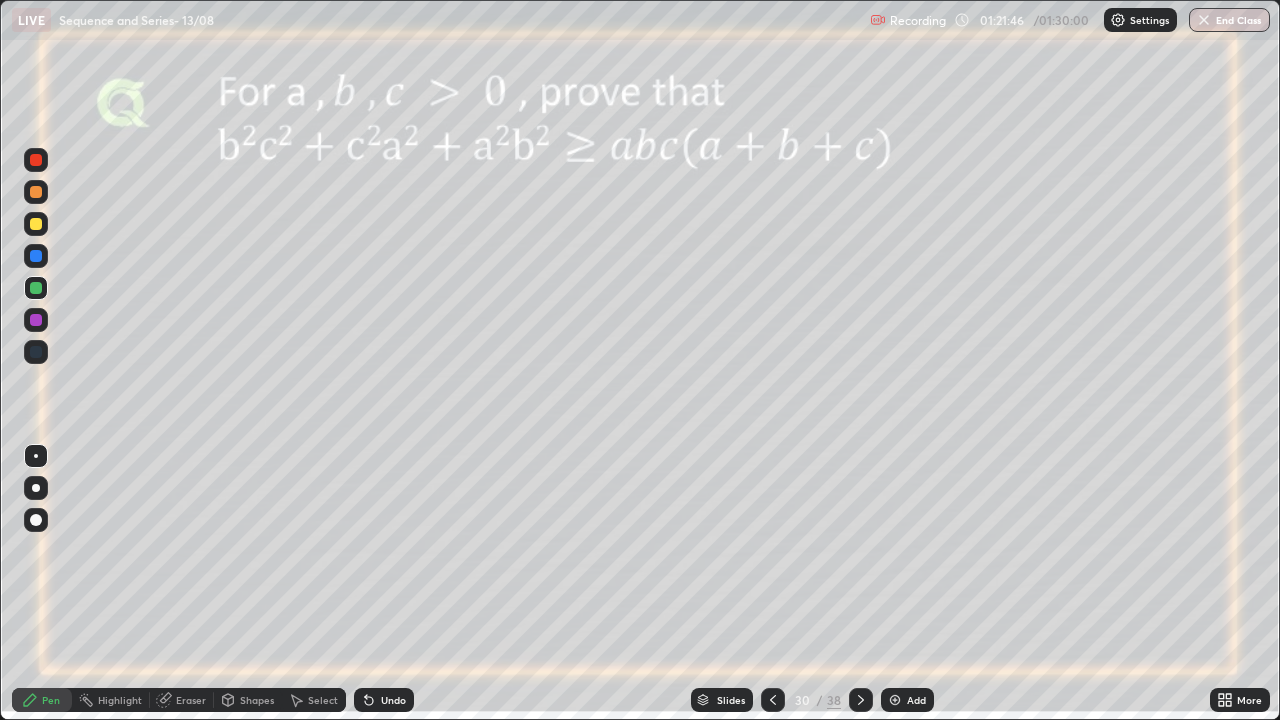 click 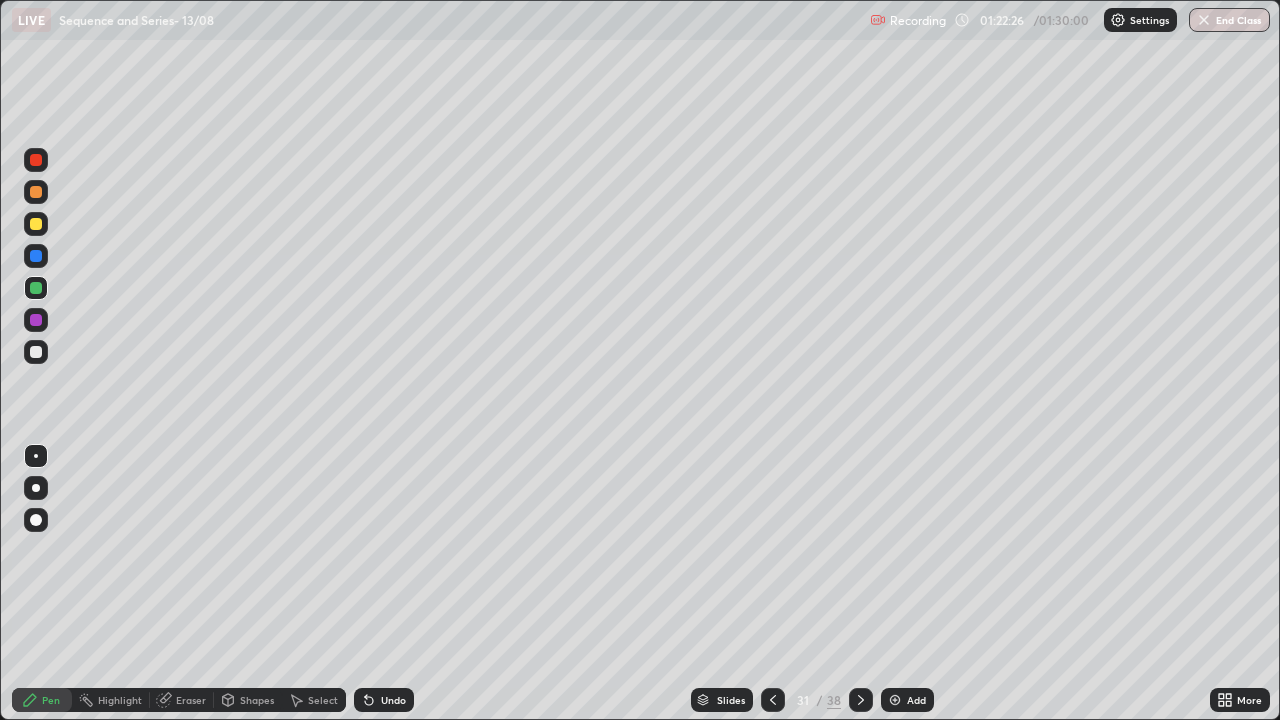 click at bounding box center [773, 700] 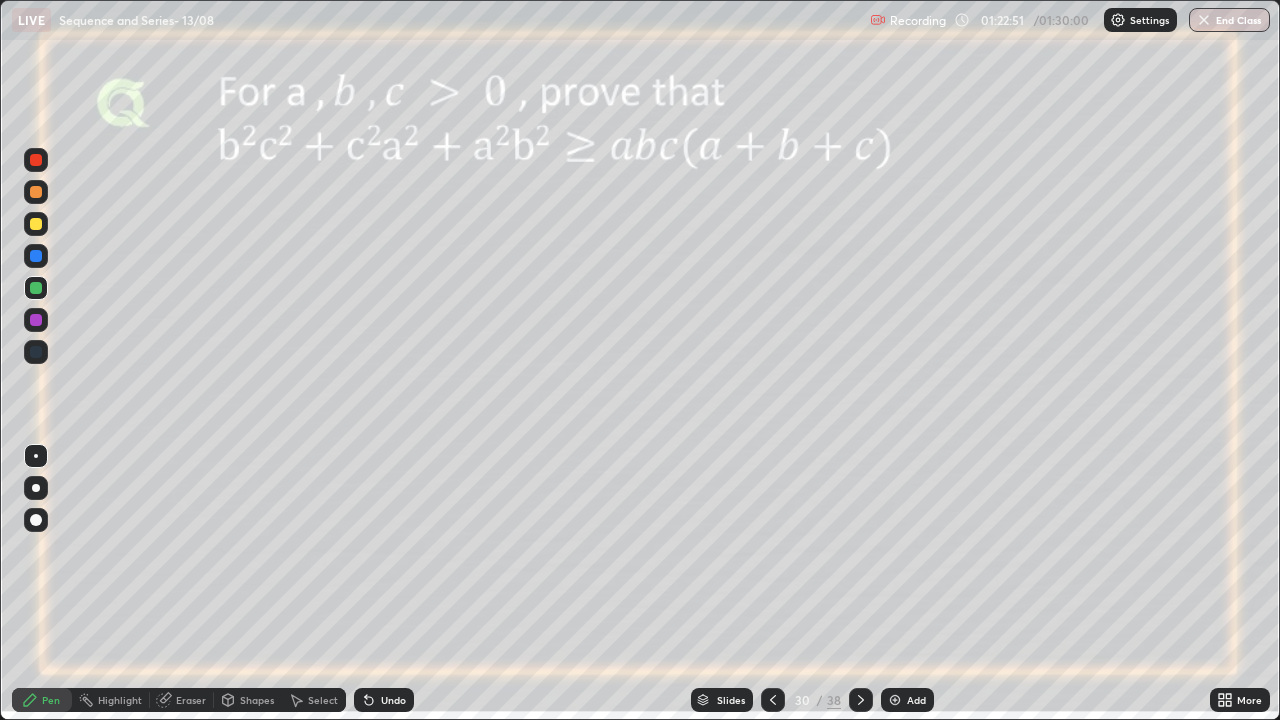 click 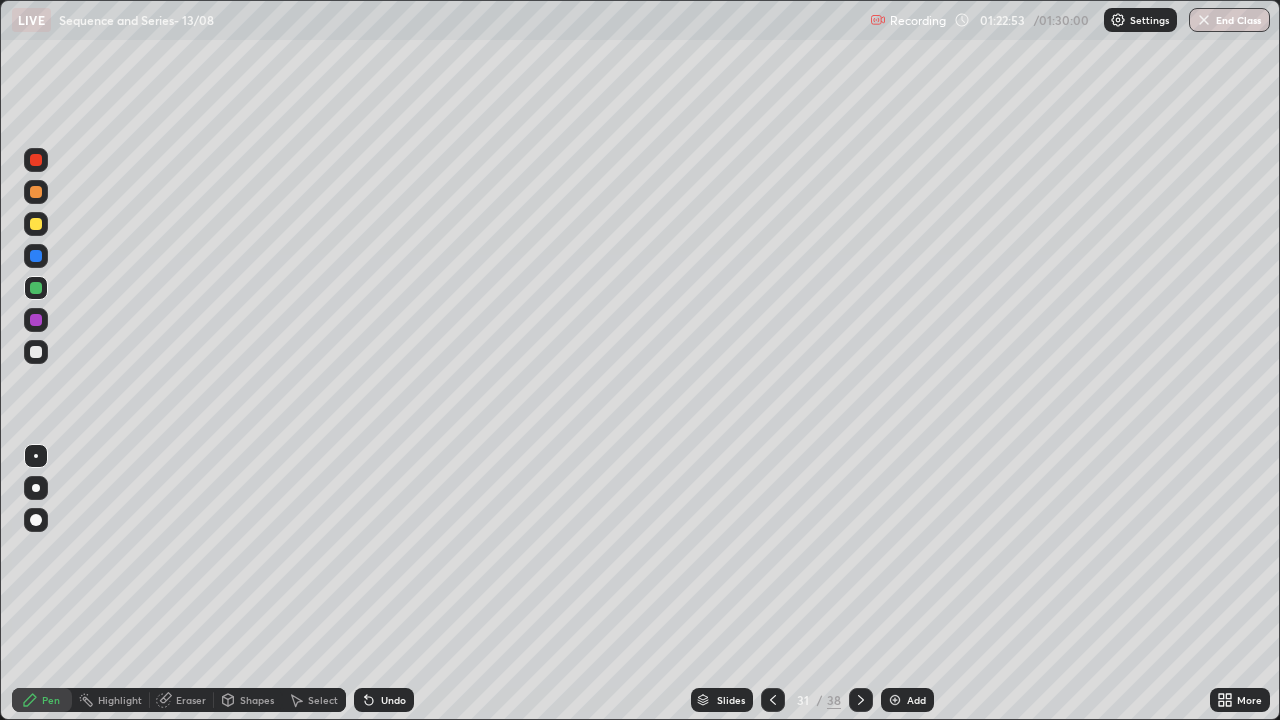 click 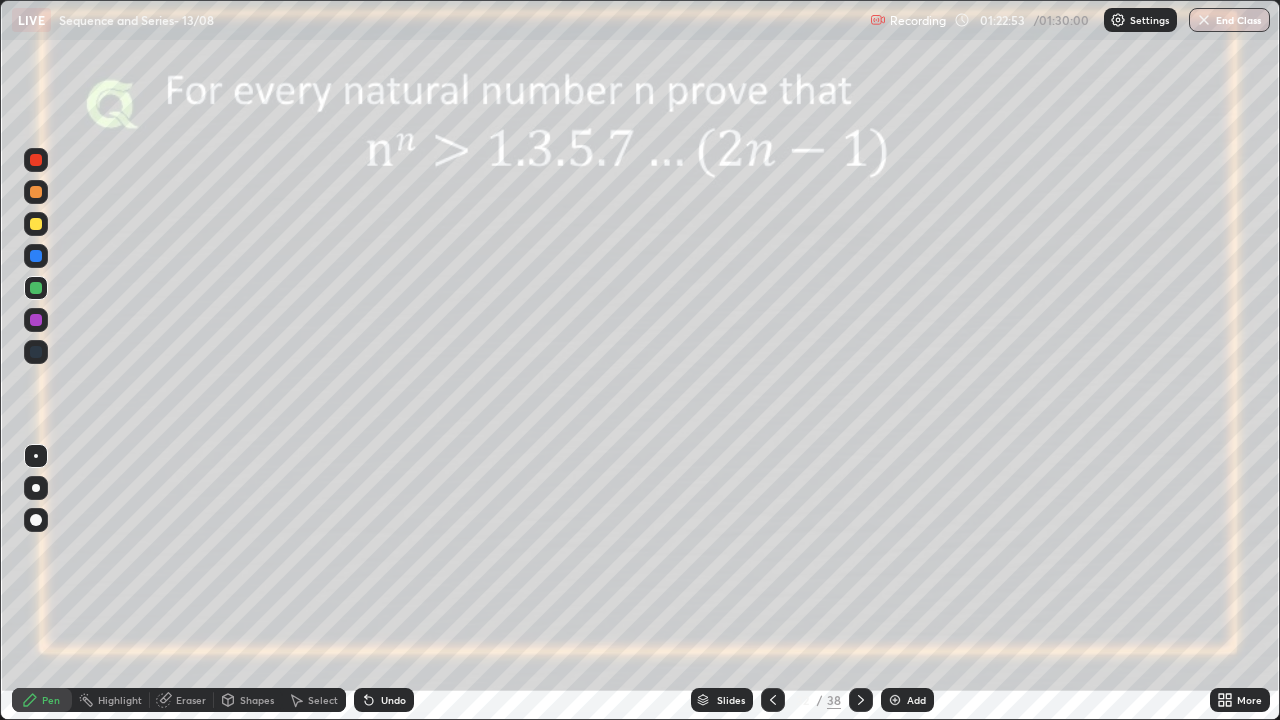 click 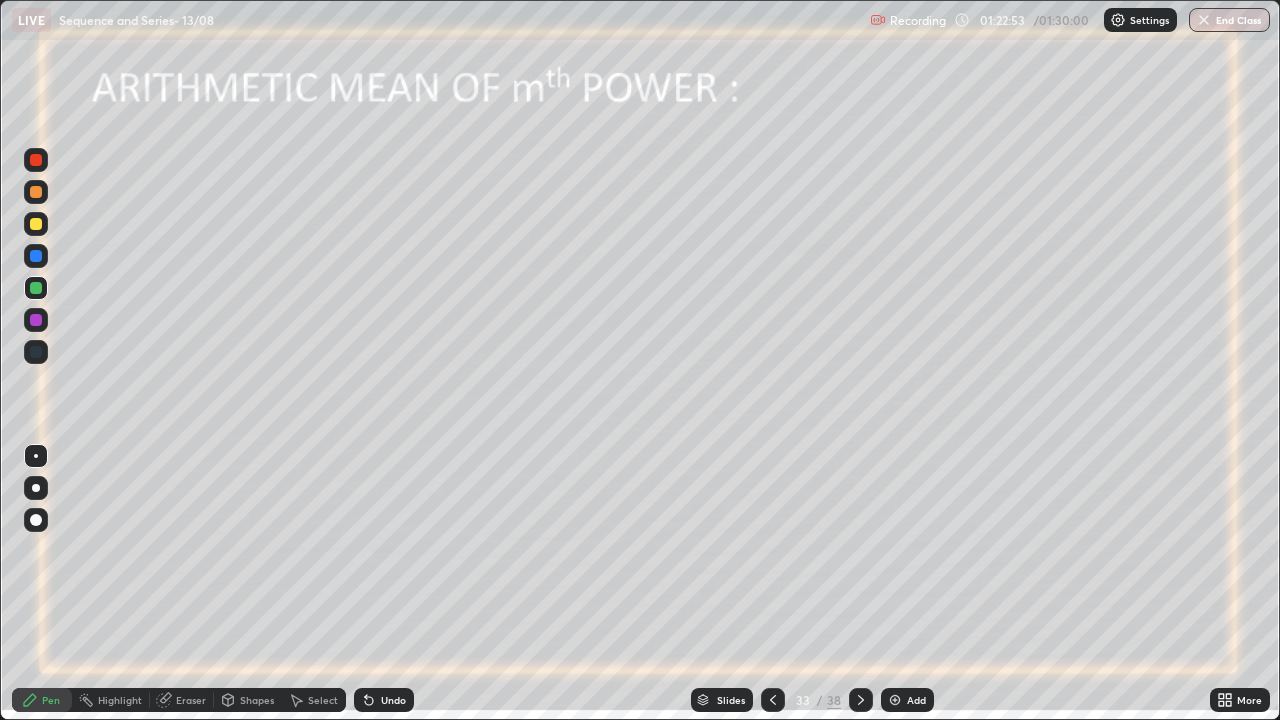 click 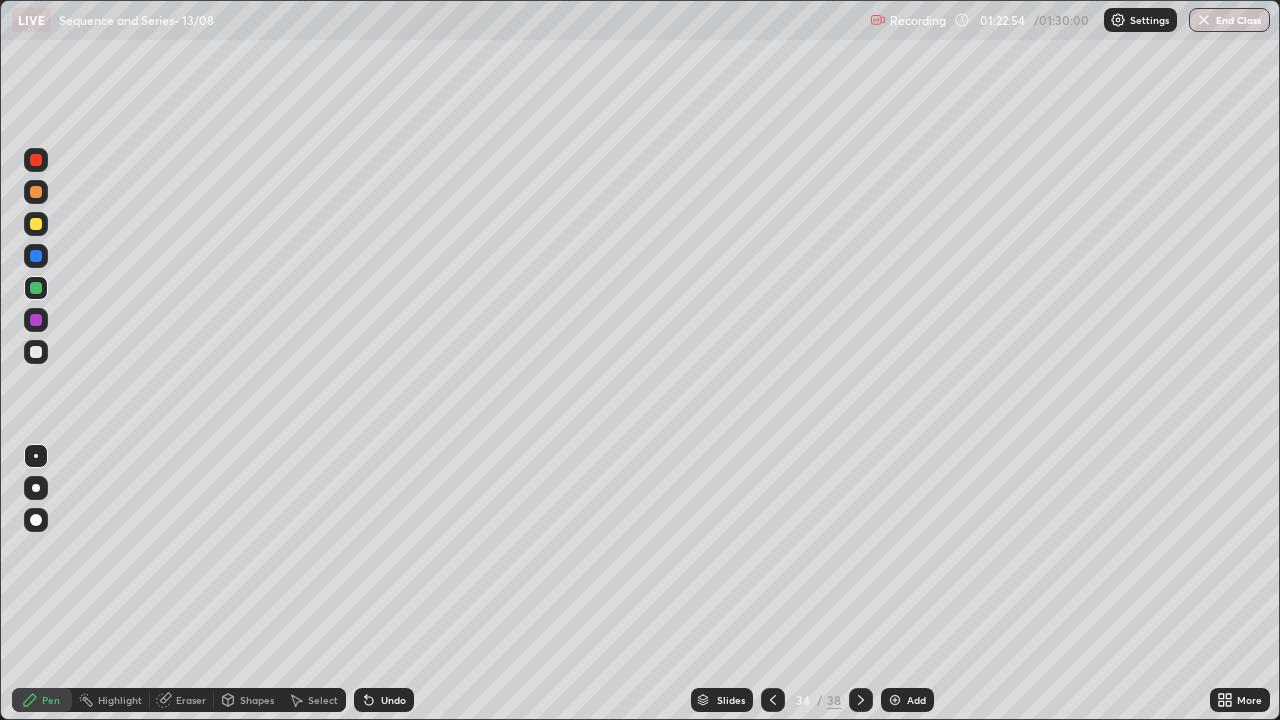 click 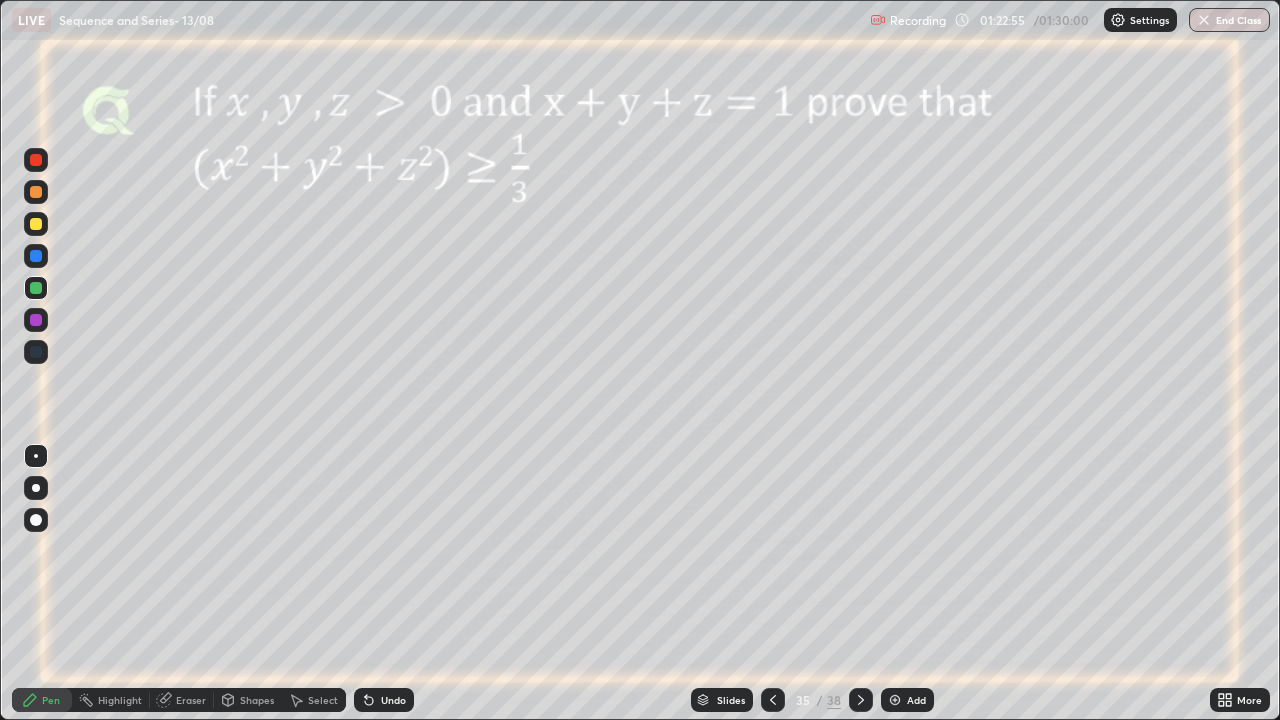 click 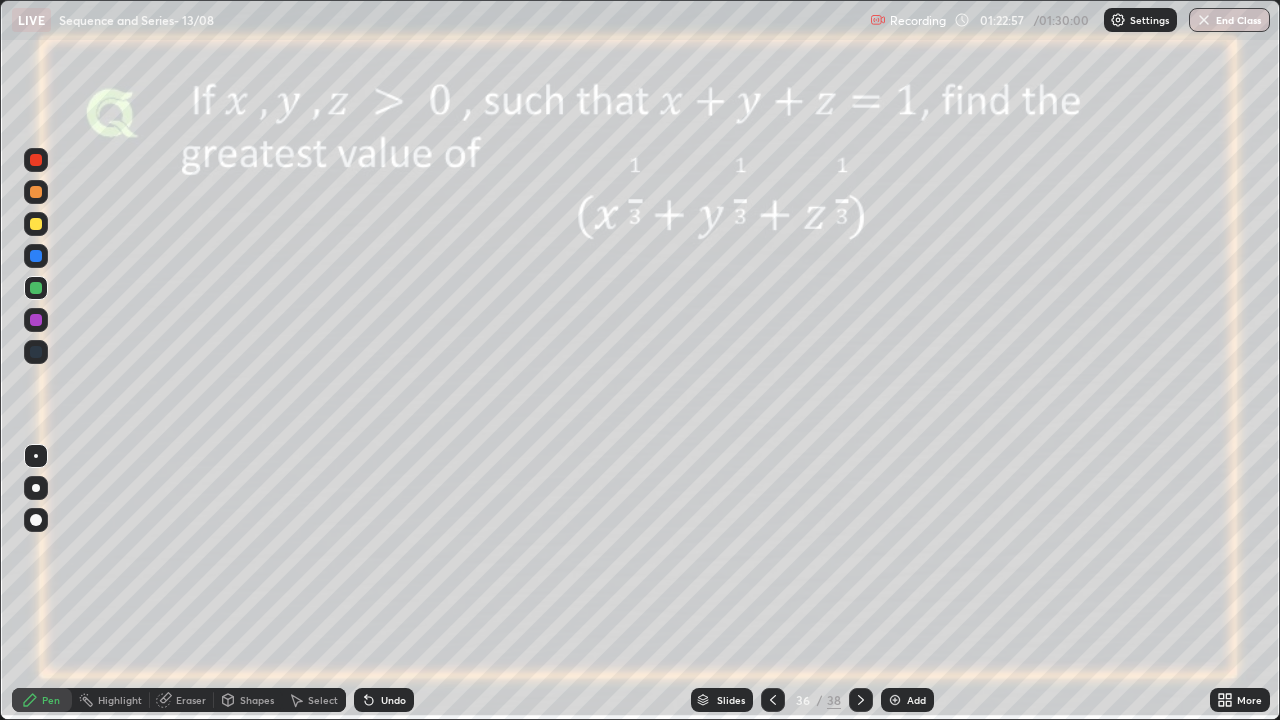 click 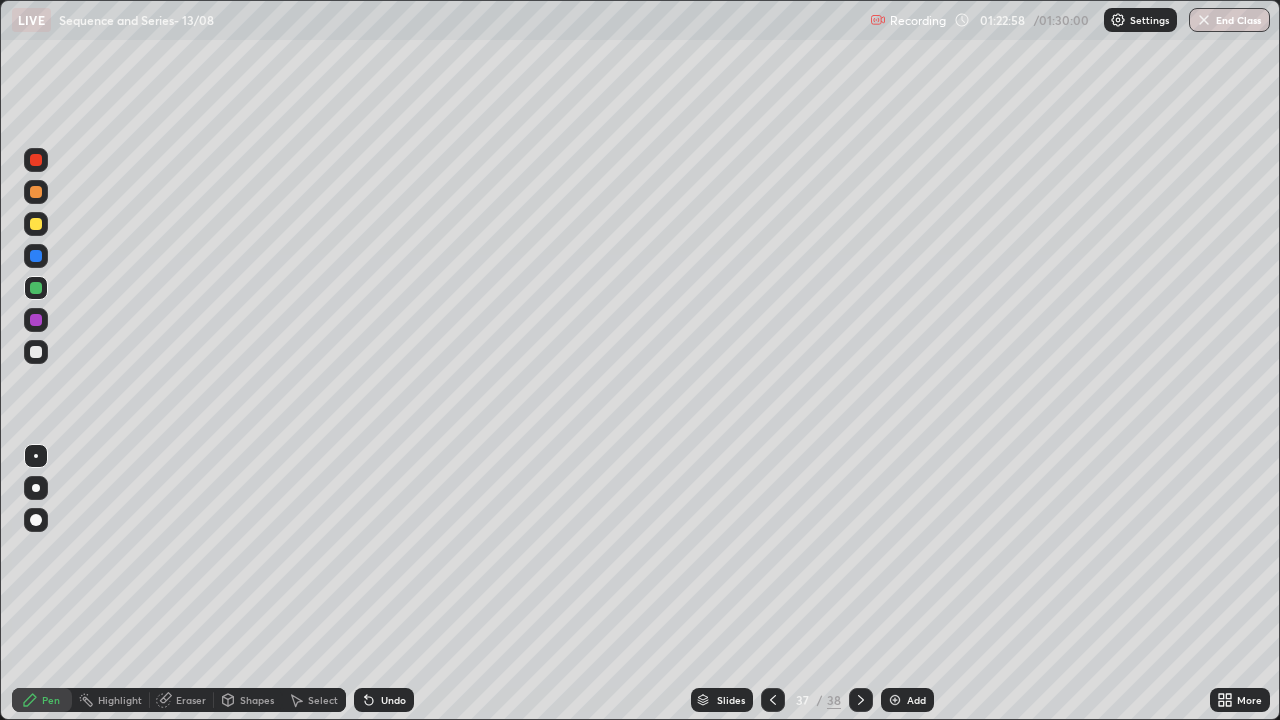 click at bounding box center [895, 700] 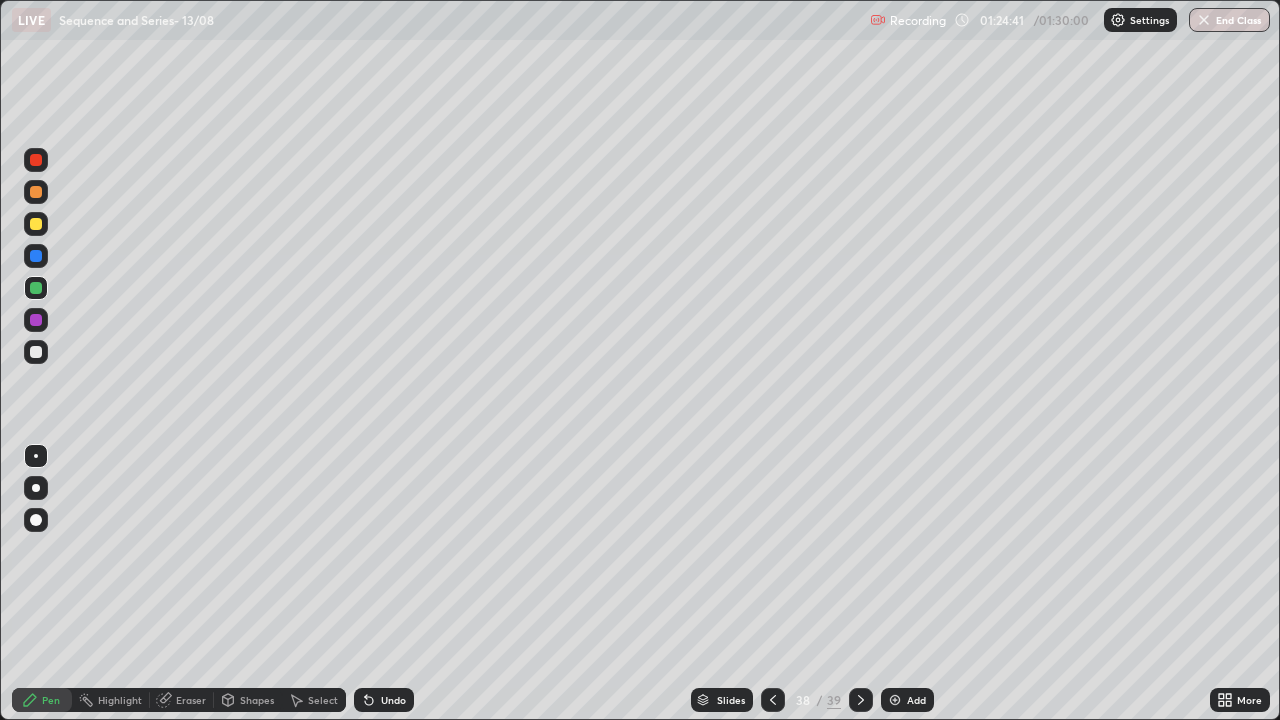 click on "Undo" at bounding box center (384, 700) 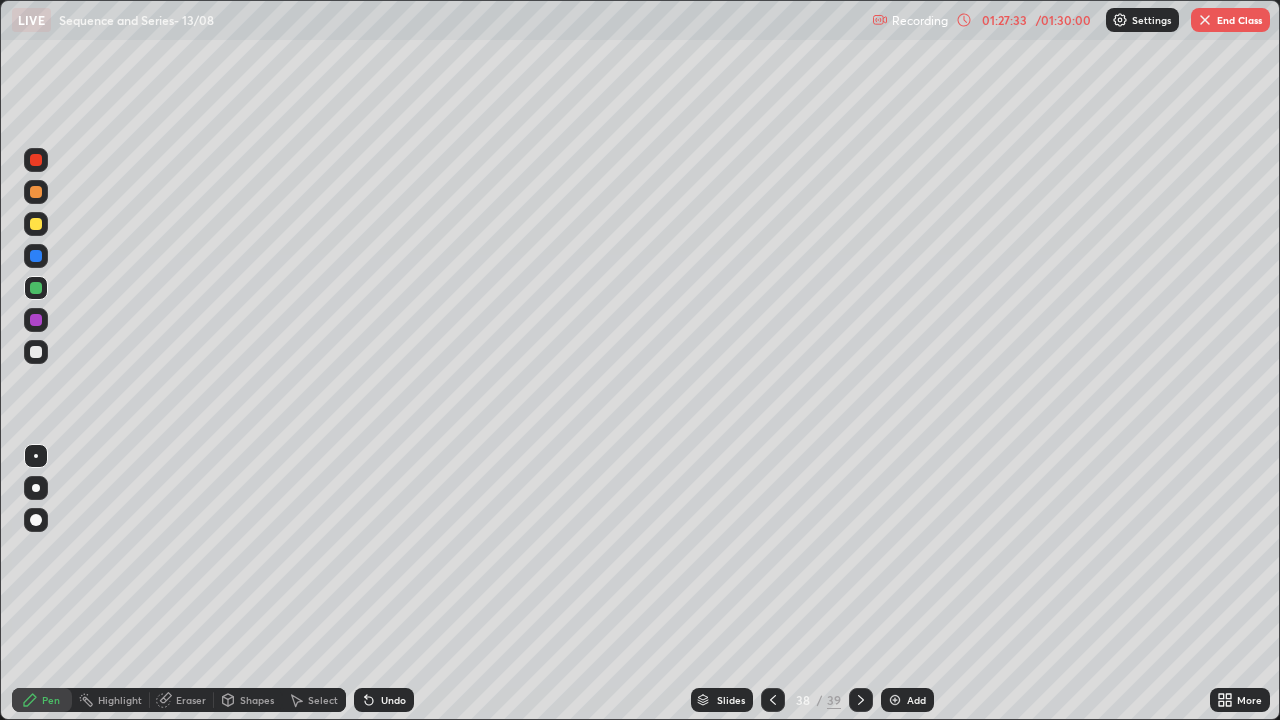 click at bounding box center [36, 352] 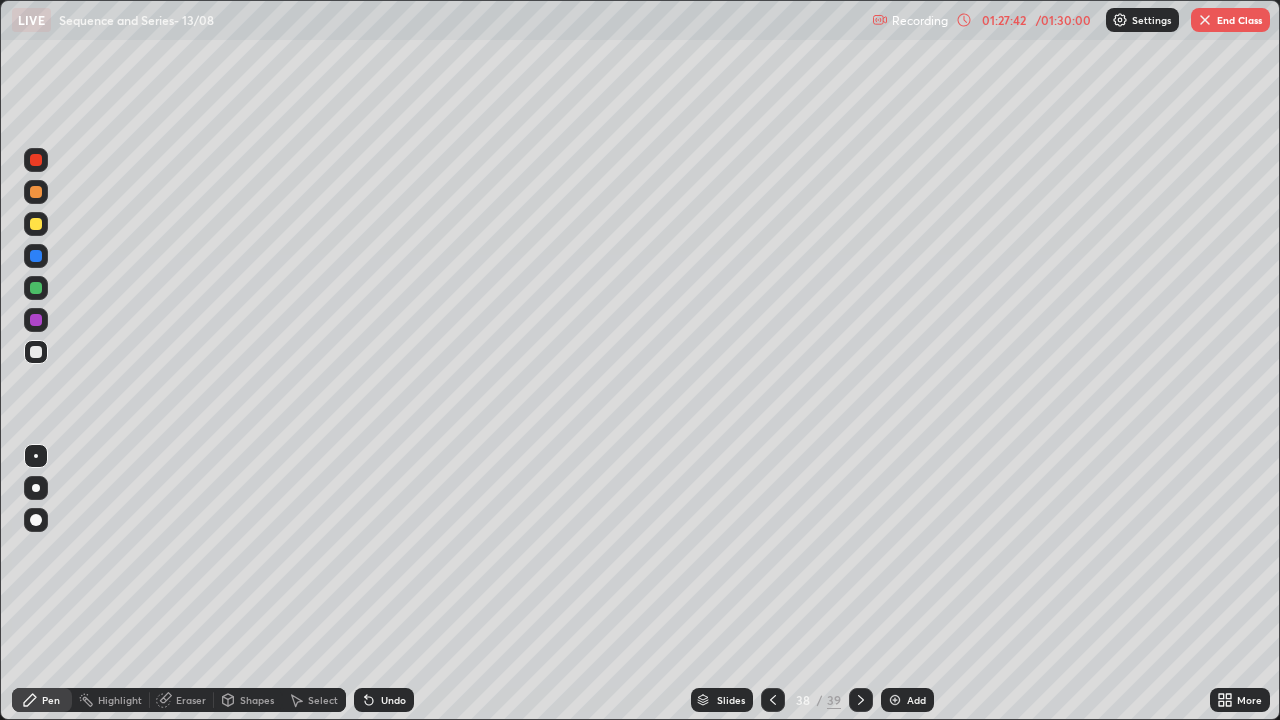 click on "Shapes" at bounding box center [248, 700] 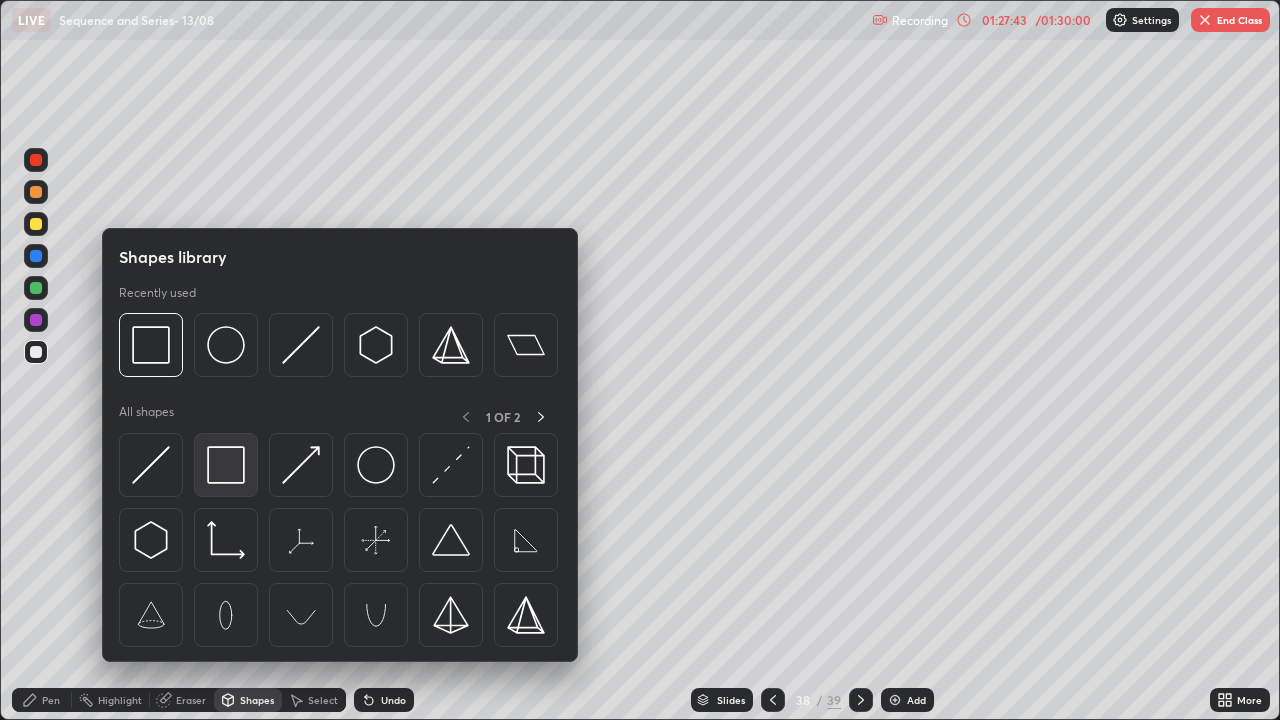 click at bounding box center (226, 465) 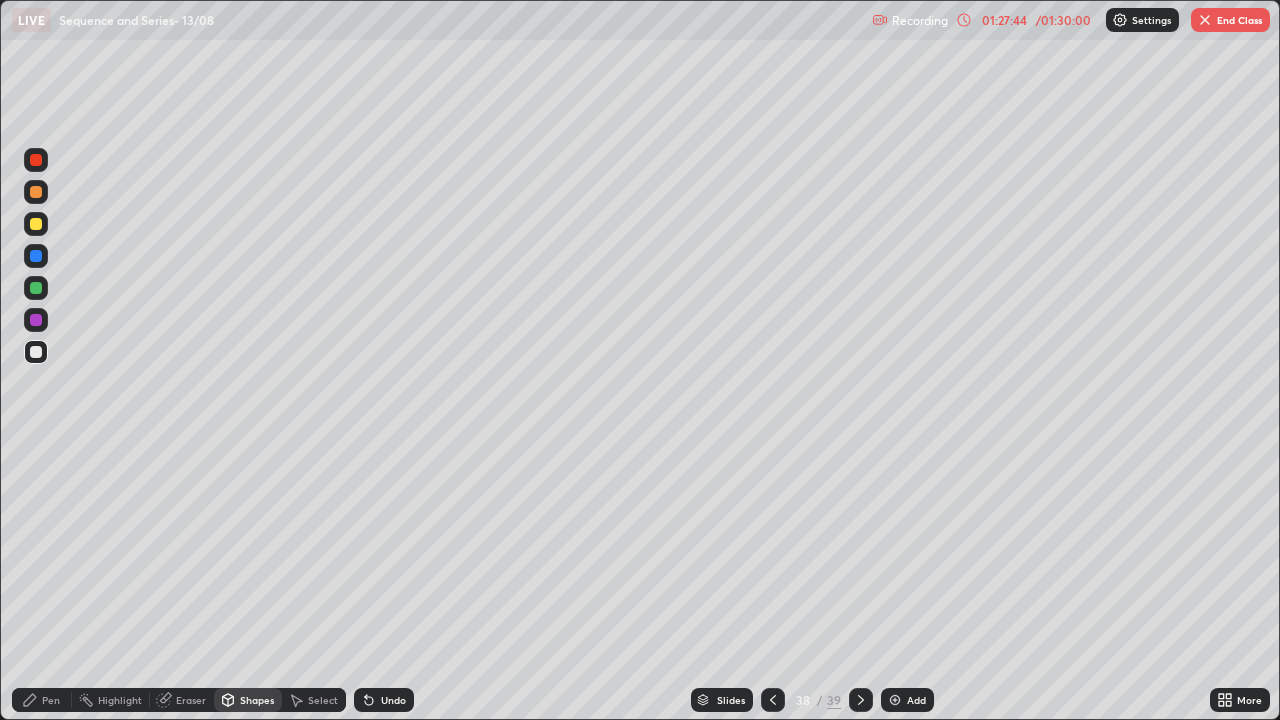 click at bounding box center [36, 320] 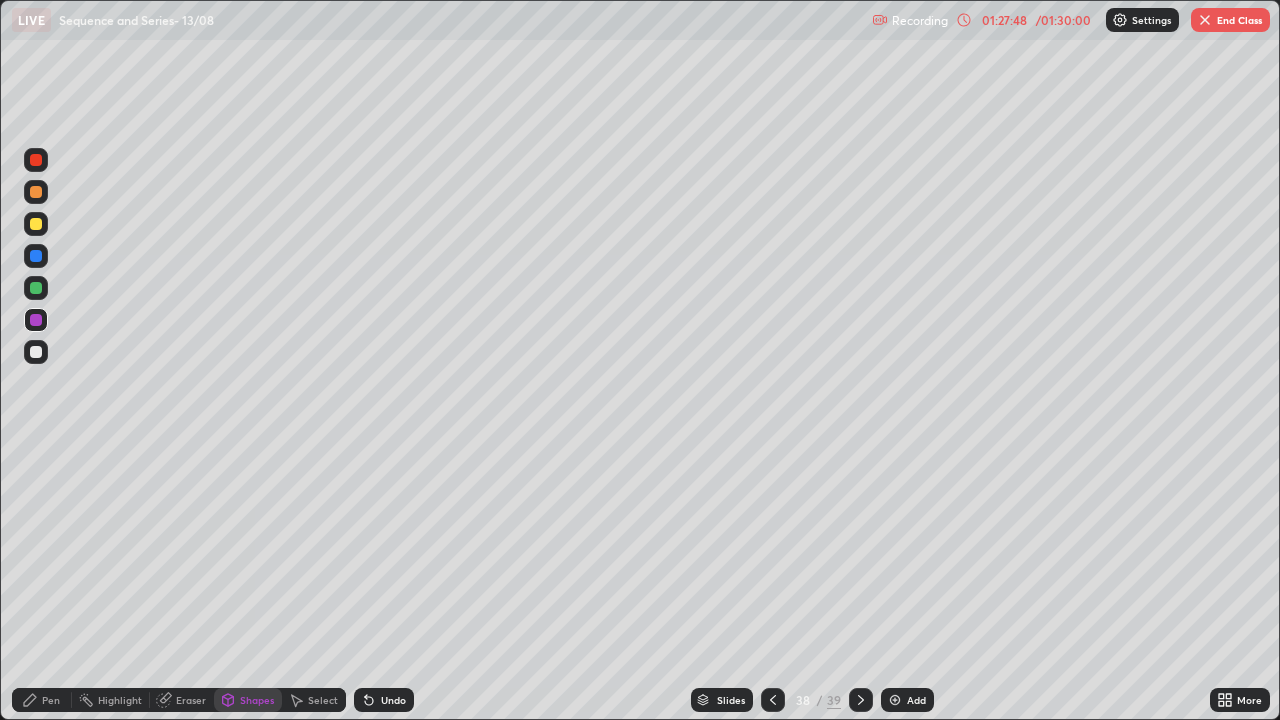 click on "Pen" at bounding box center (51, 700) 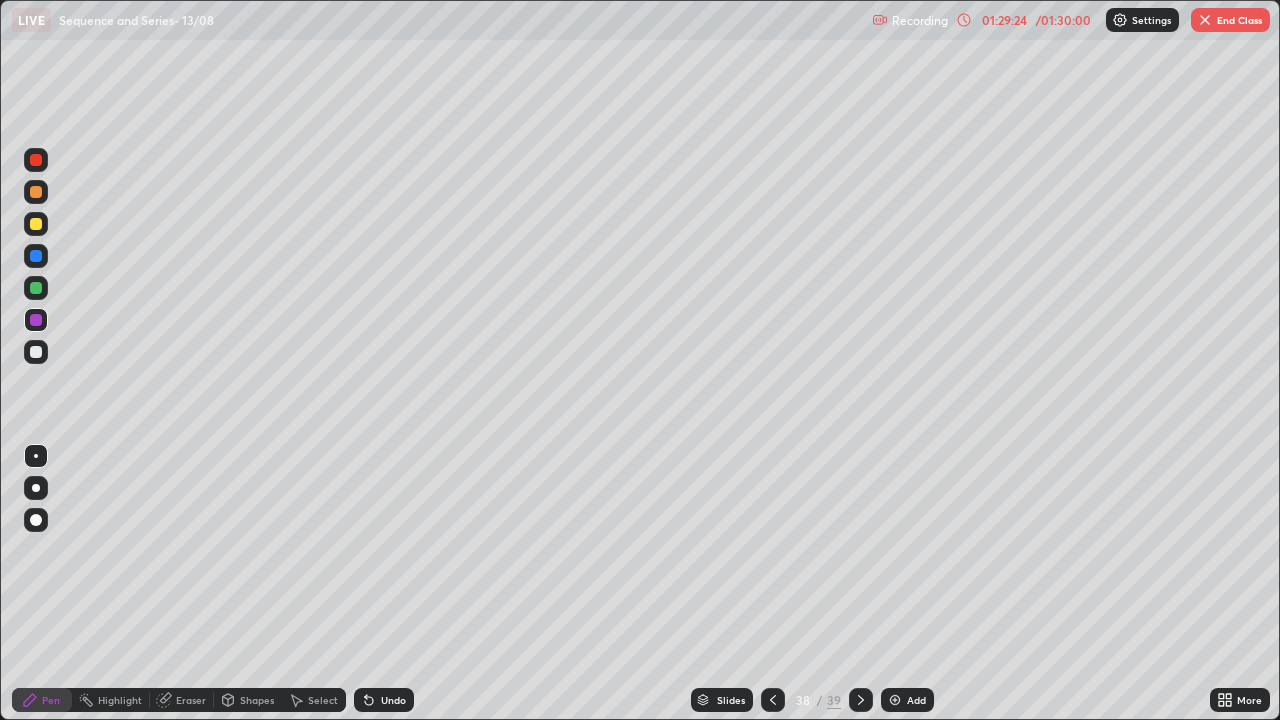 click on "End Class" at bounding box center [1230, 20] 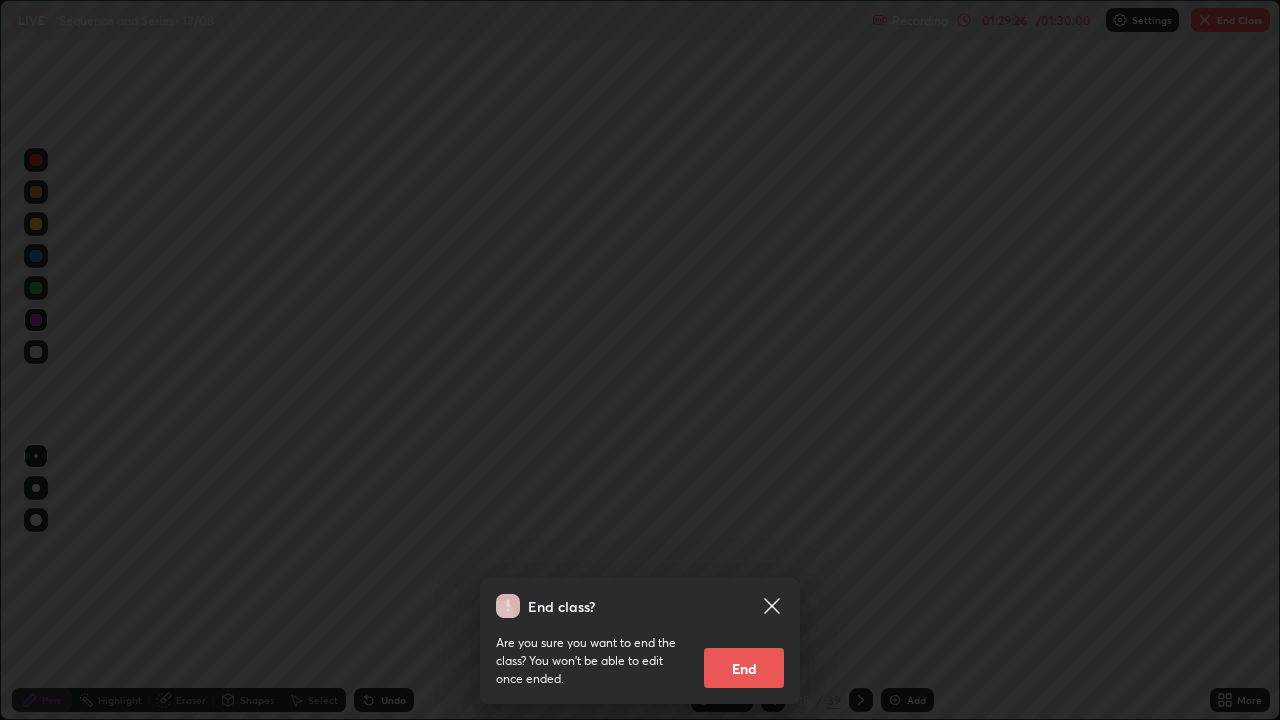 click on "End" at bounding box center (744, 668) 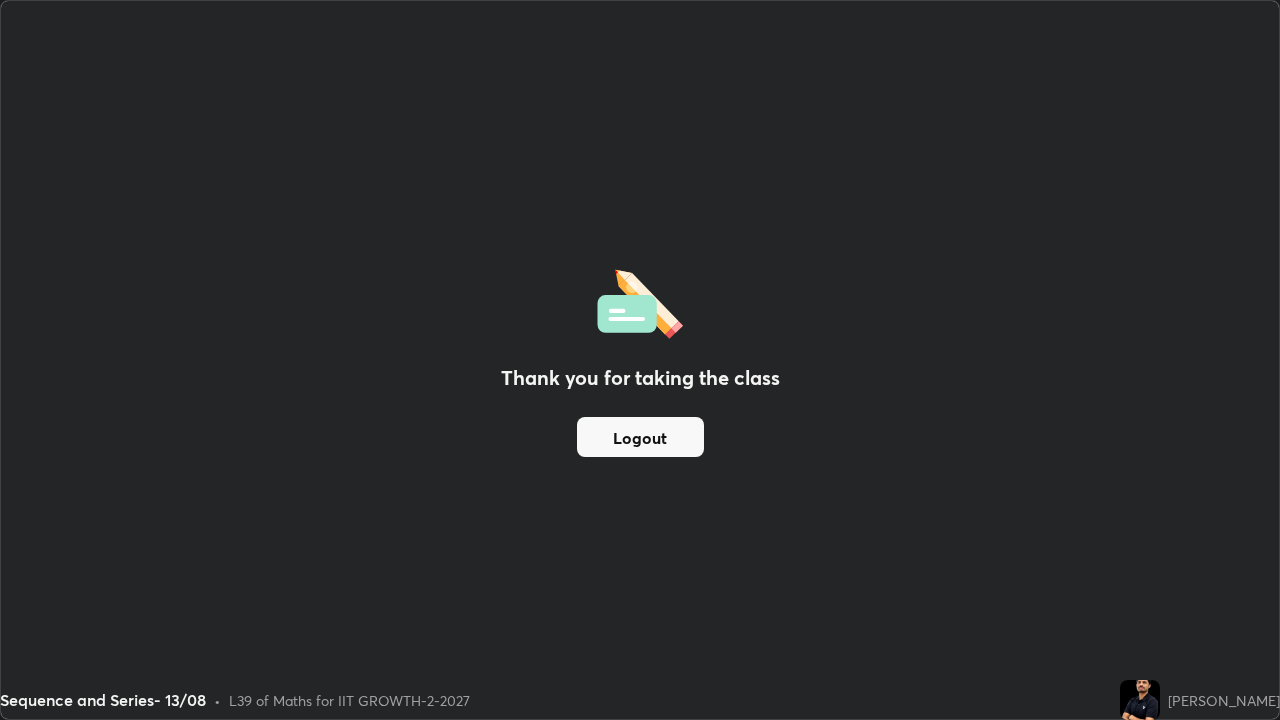 click on "Logout" at bounding box center [640, 437] 